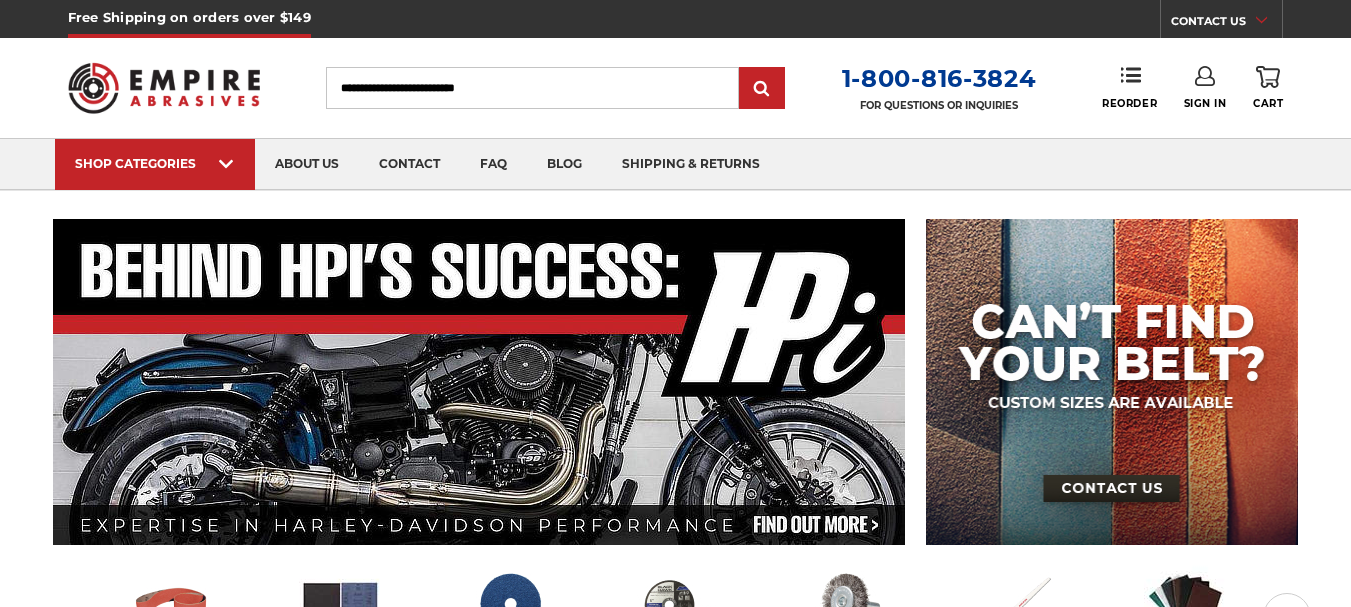 scroll, scrollTop: 0, scrollLeft: 0, axis: both 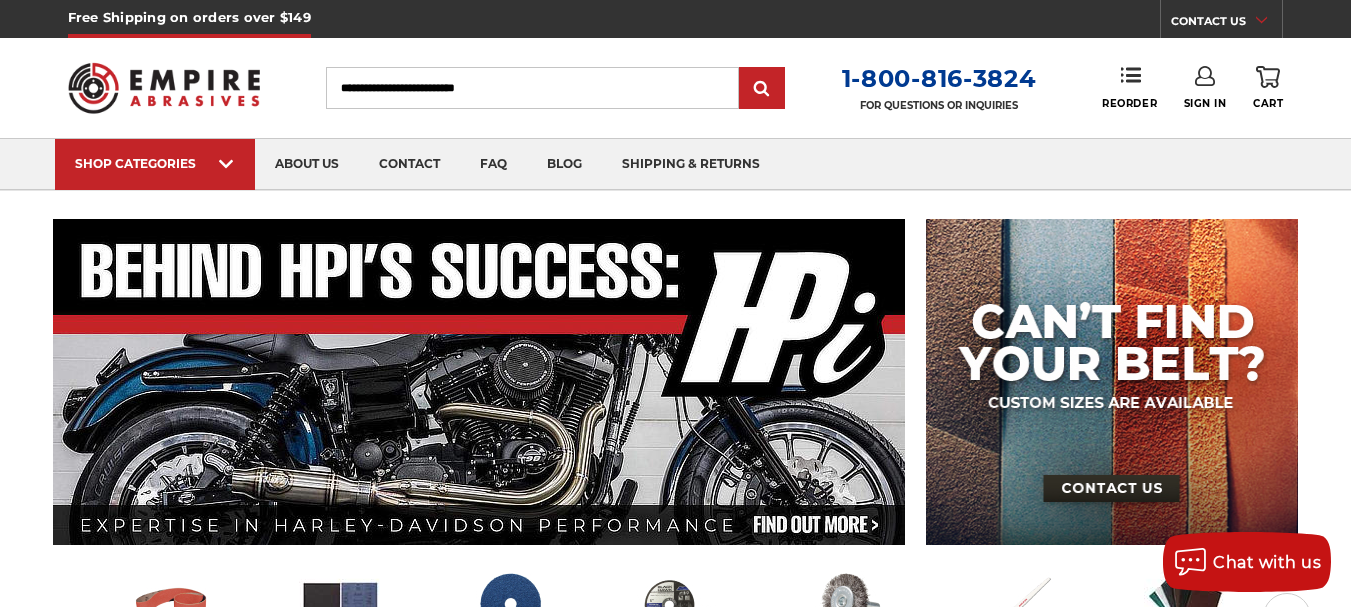 click on "Sign In" at bounding box center (1205, 88) 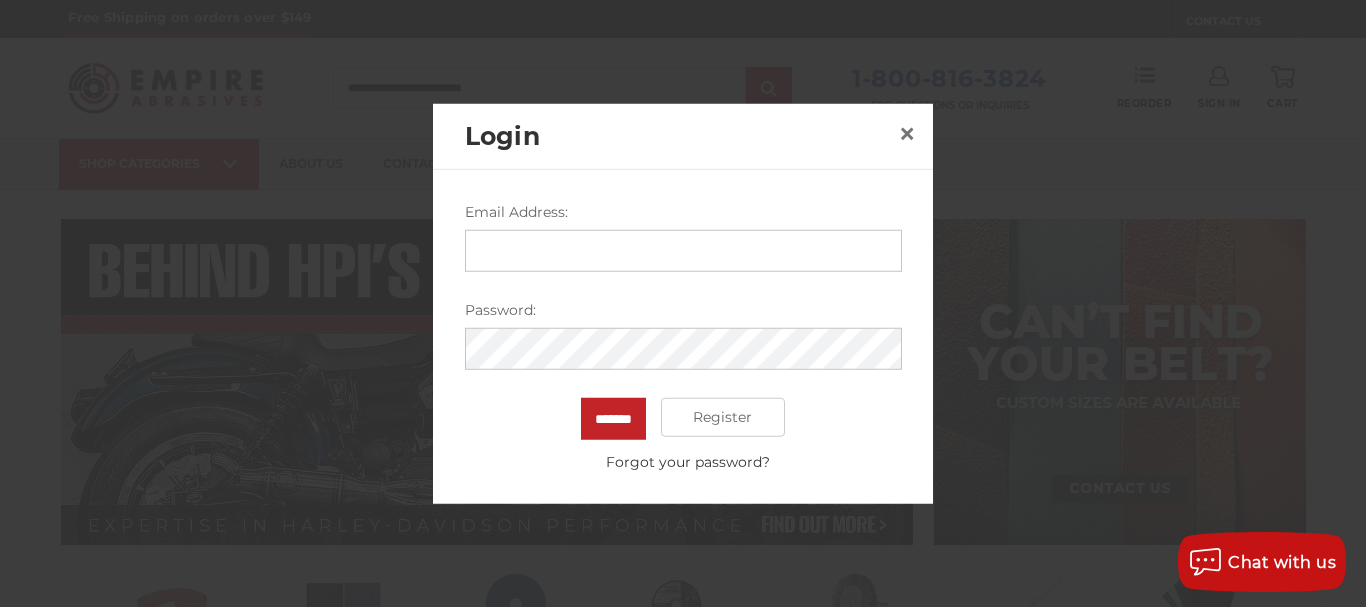 click on "Email Address:" at bounding box center (683, 250) 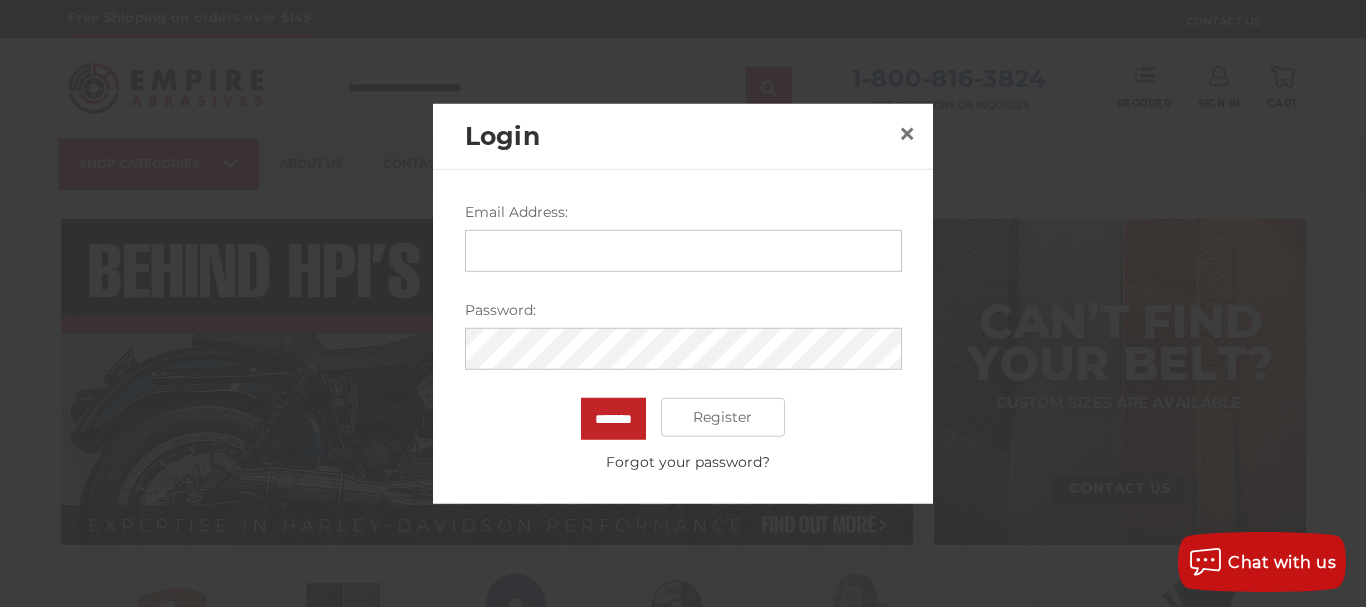 type on "**********" 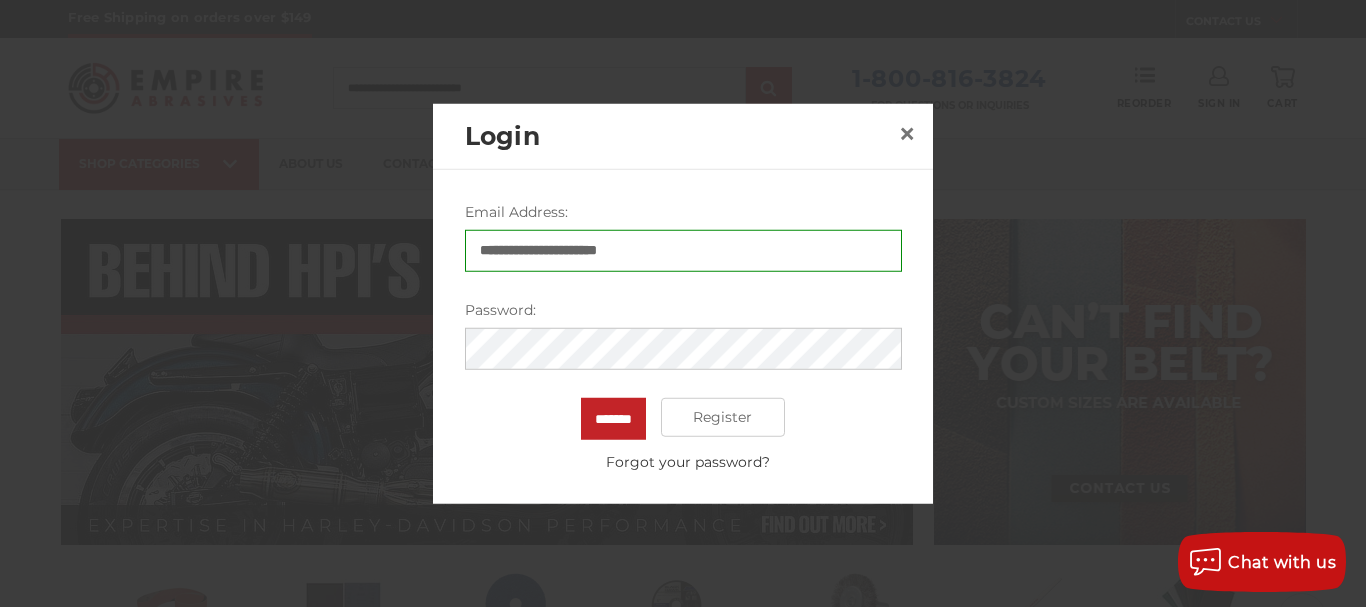 click on "*******" at bounding box center [613, 418] 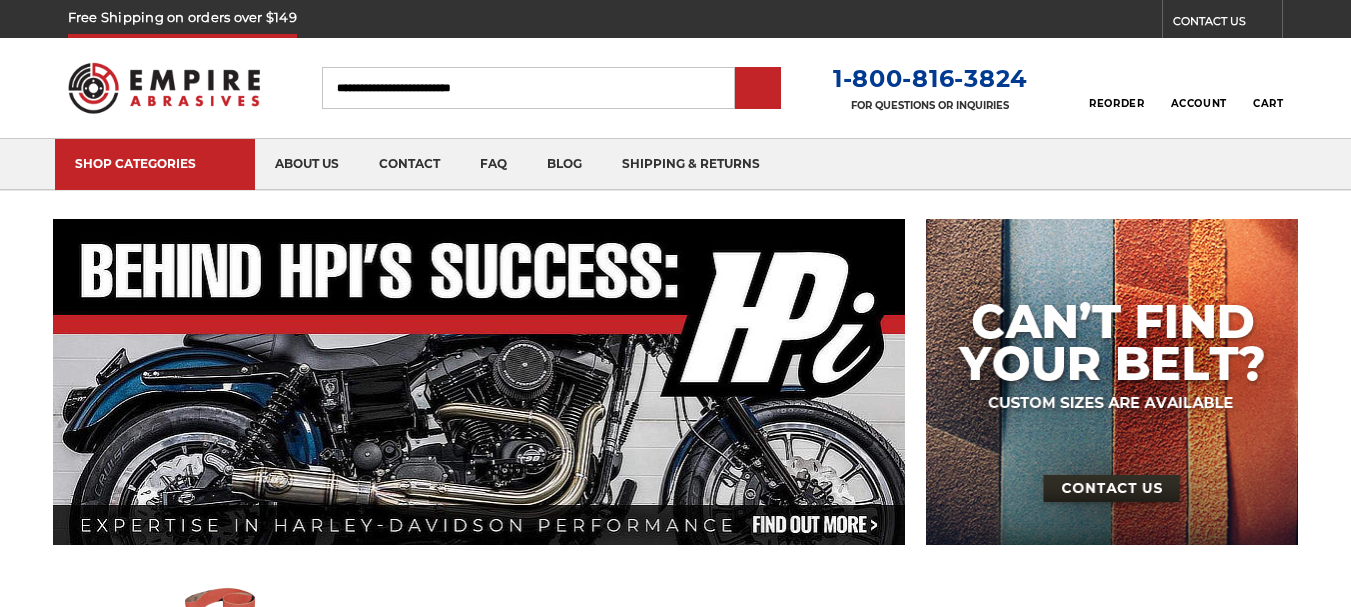 scroll, scrollTop: 0, scrollLeft: 0, axis: both 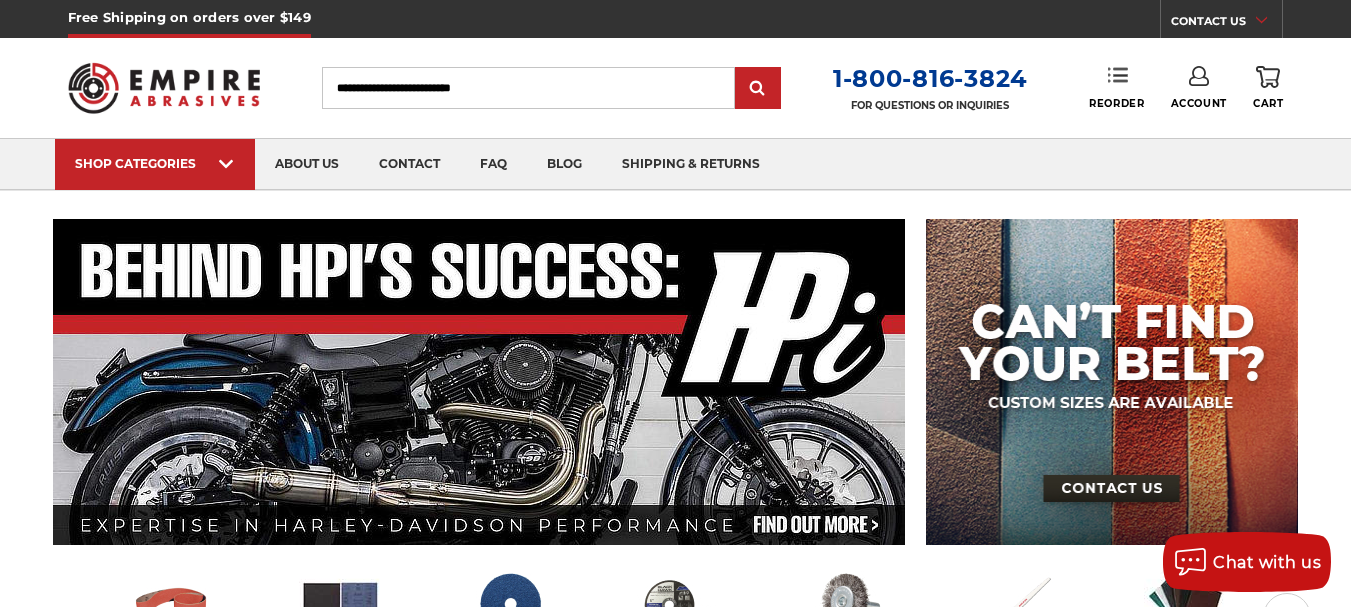 click 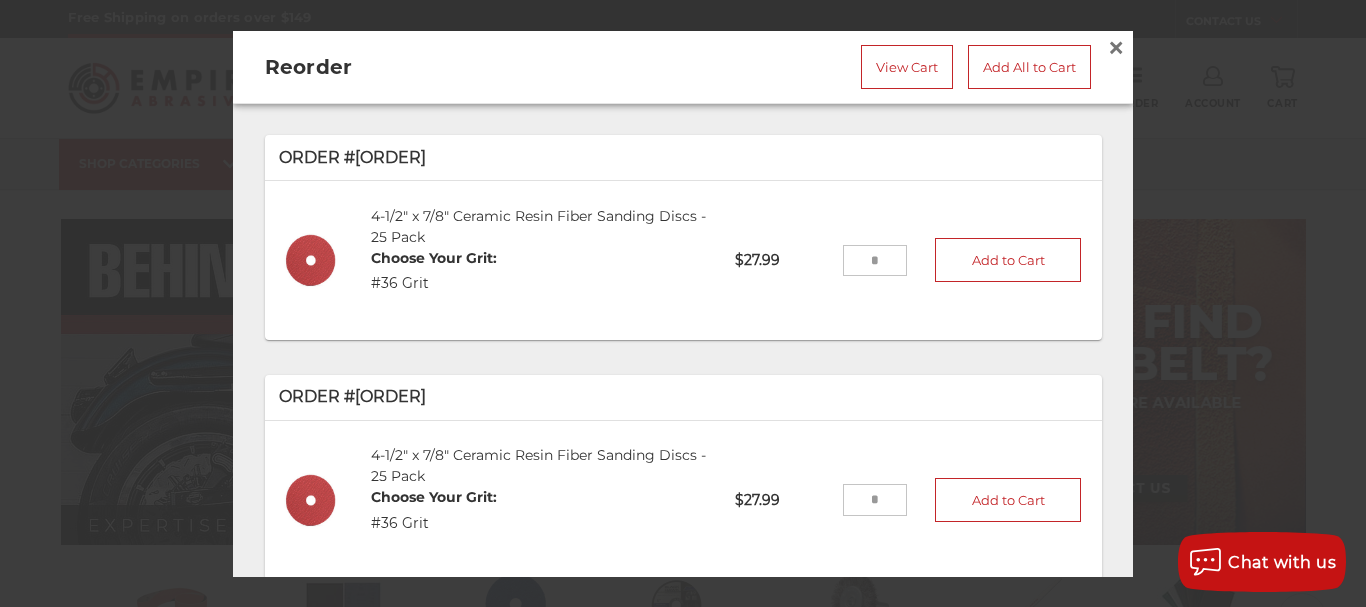 click on "Order #[ORDER_ID]" at bounding box center (683, 157) 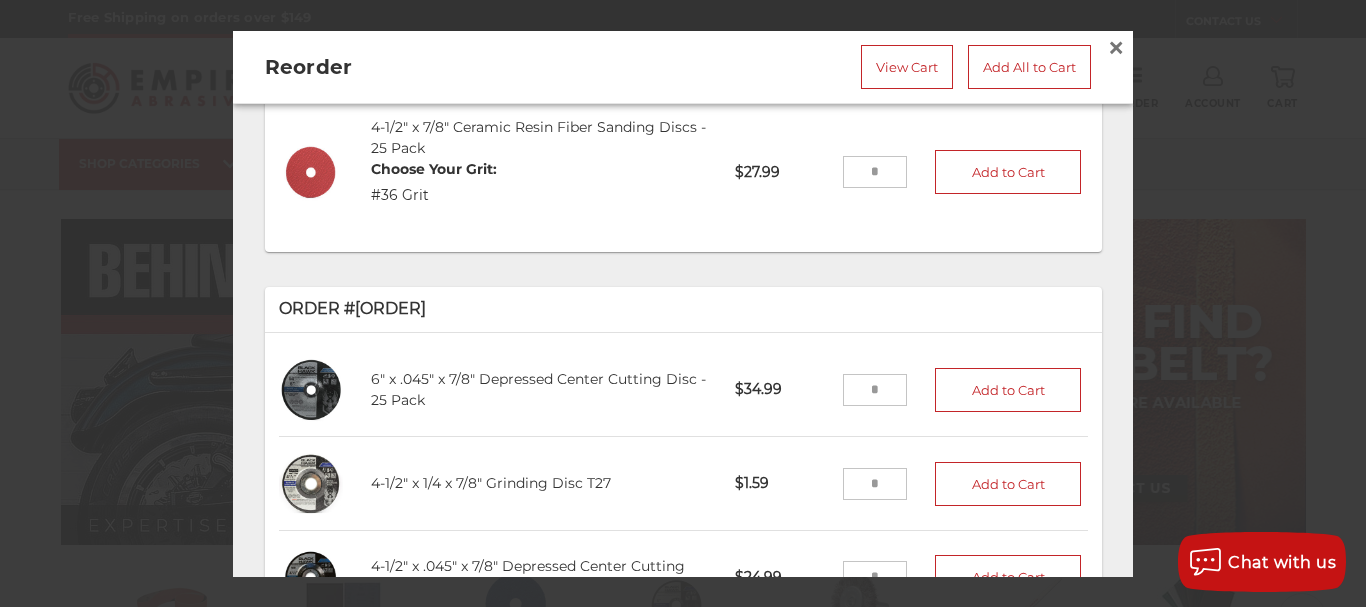 scroll, scrollTop: 343, scrollLeft: 0, axis: vertical 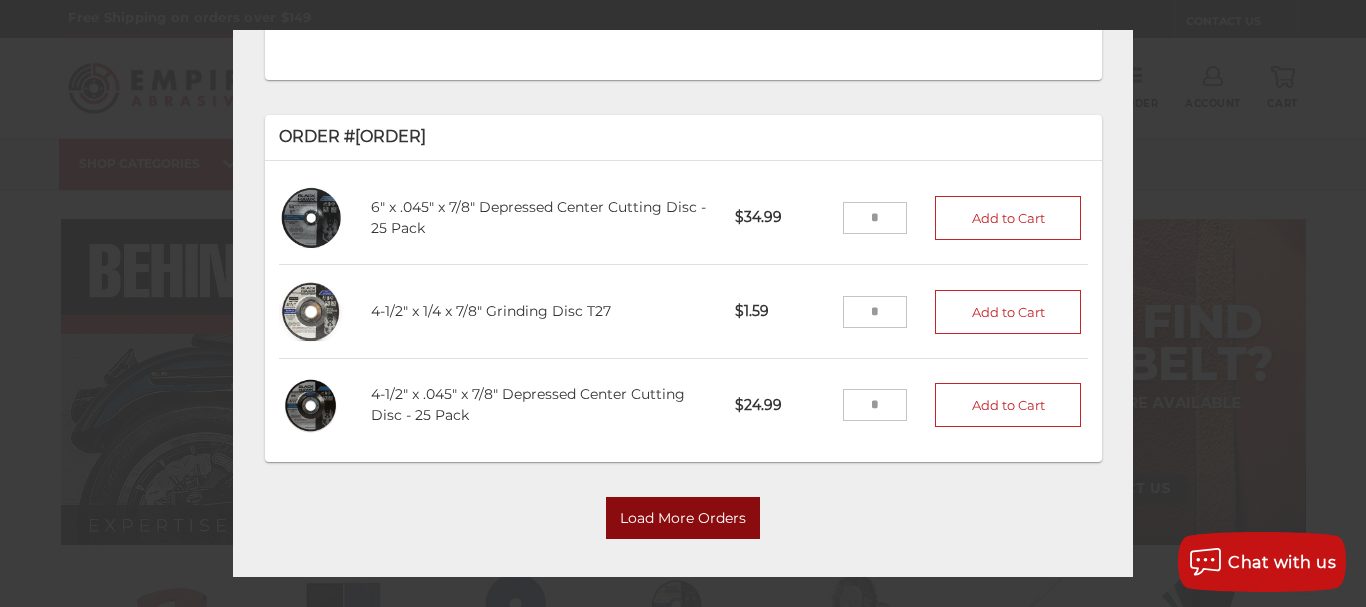 click on "Load More Orders" at bounding box center (683, 518) 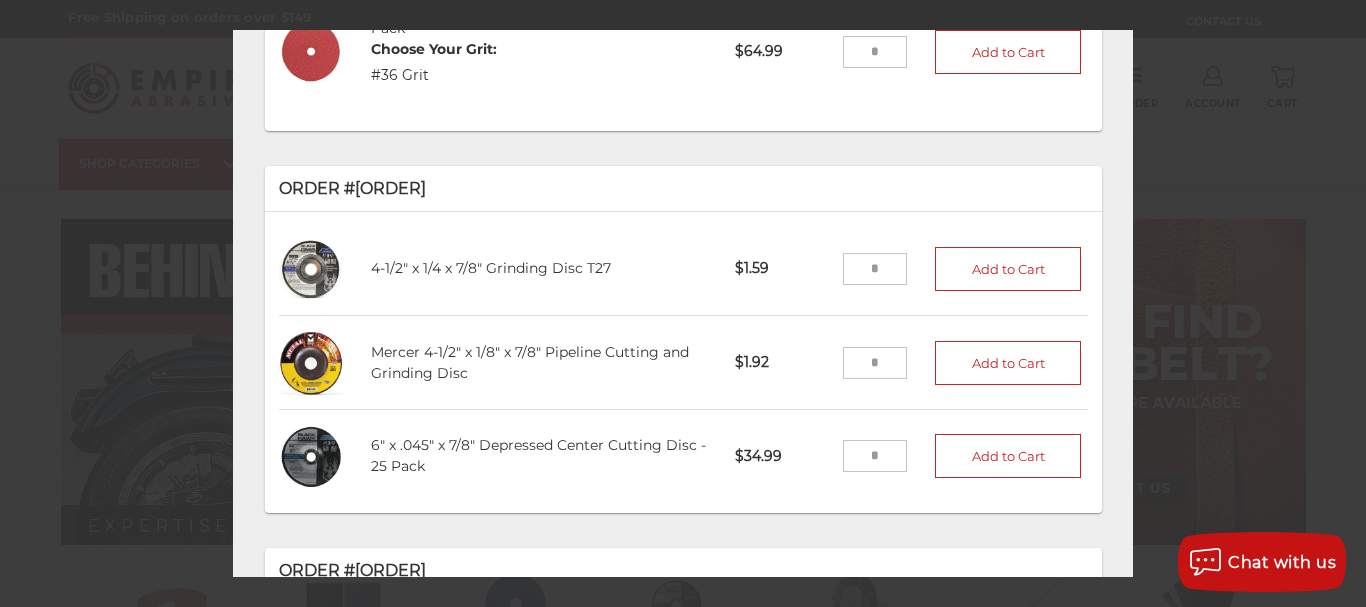 scroll, scrollTop: 917, scrollLeft: 0, axis: vertical 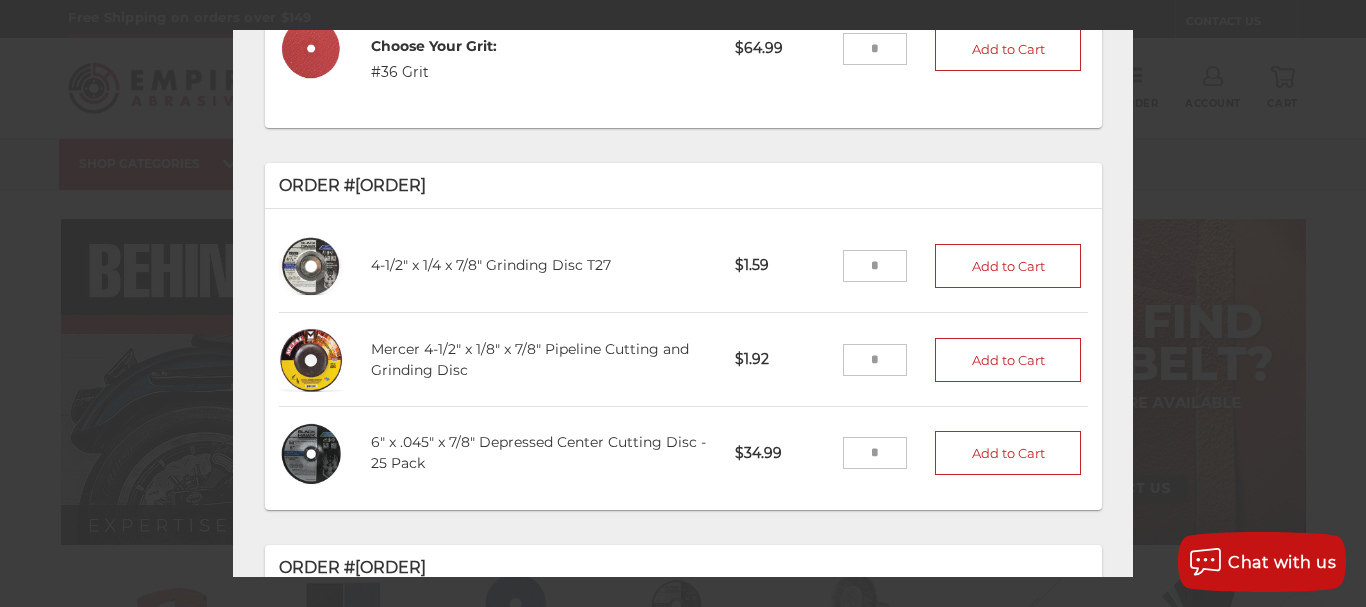 click at bounding box center [875, 360] 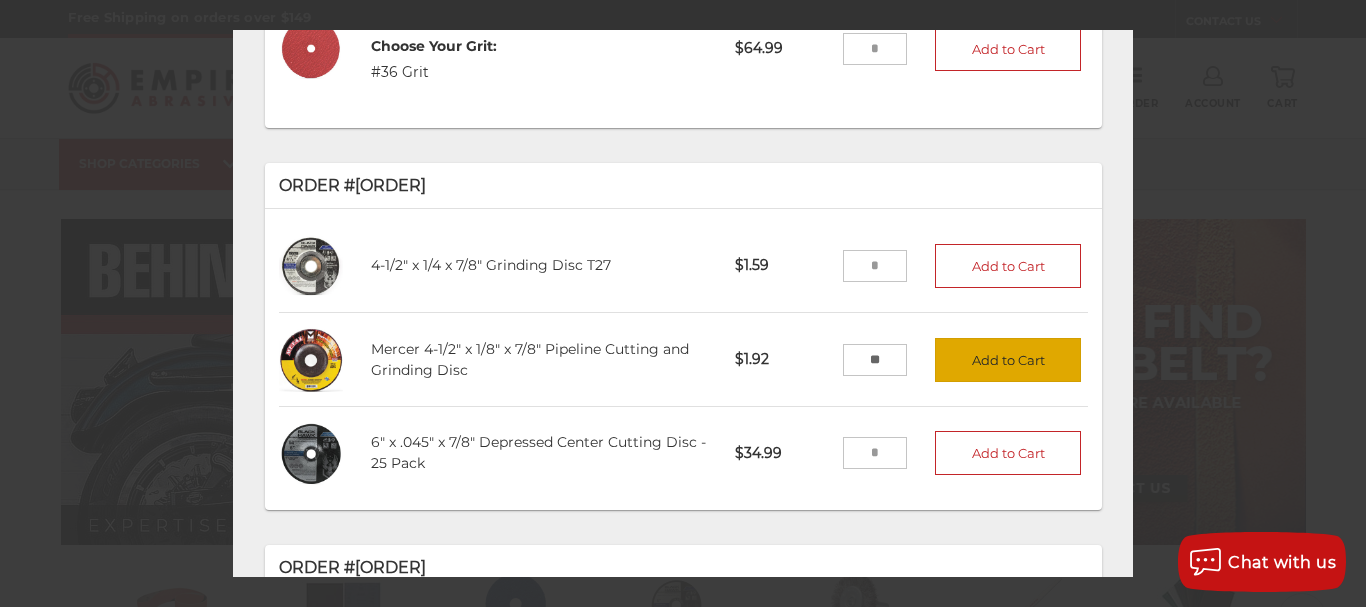 click on "Add to Cart" at bounding box center [1008, 360] 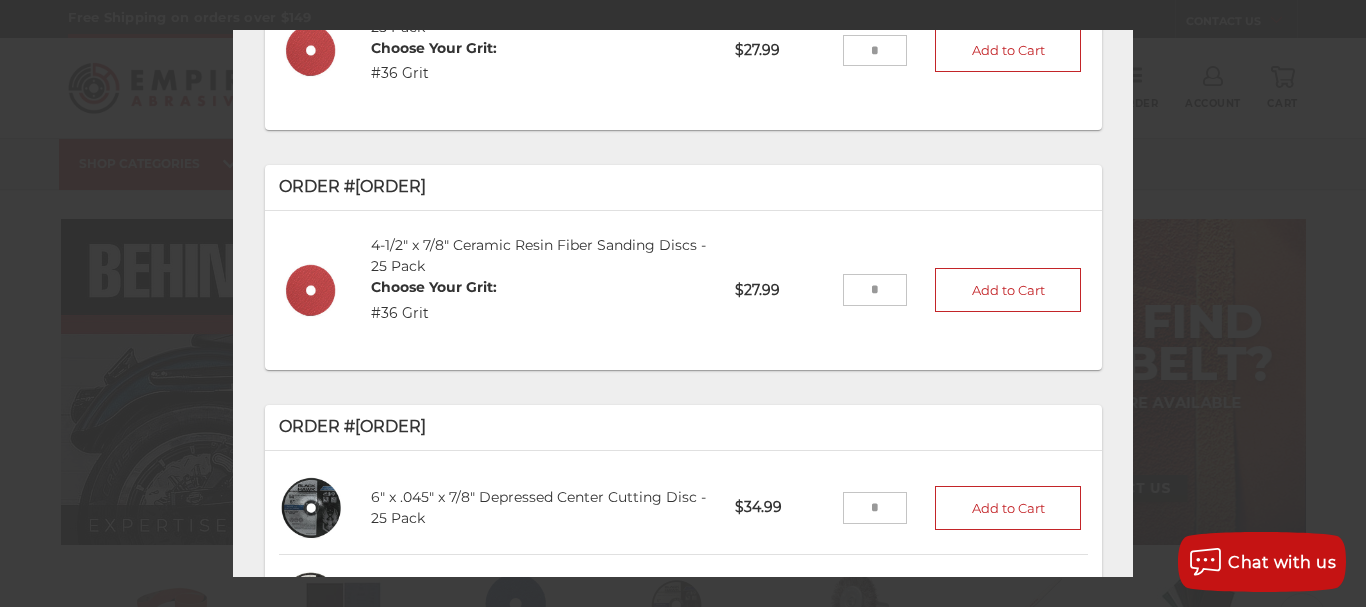 scroll, scrollTop: 0, scrollLeft: 0, axis: both 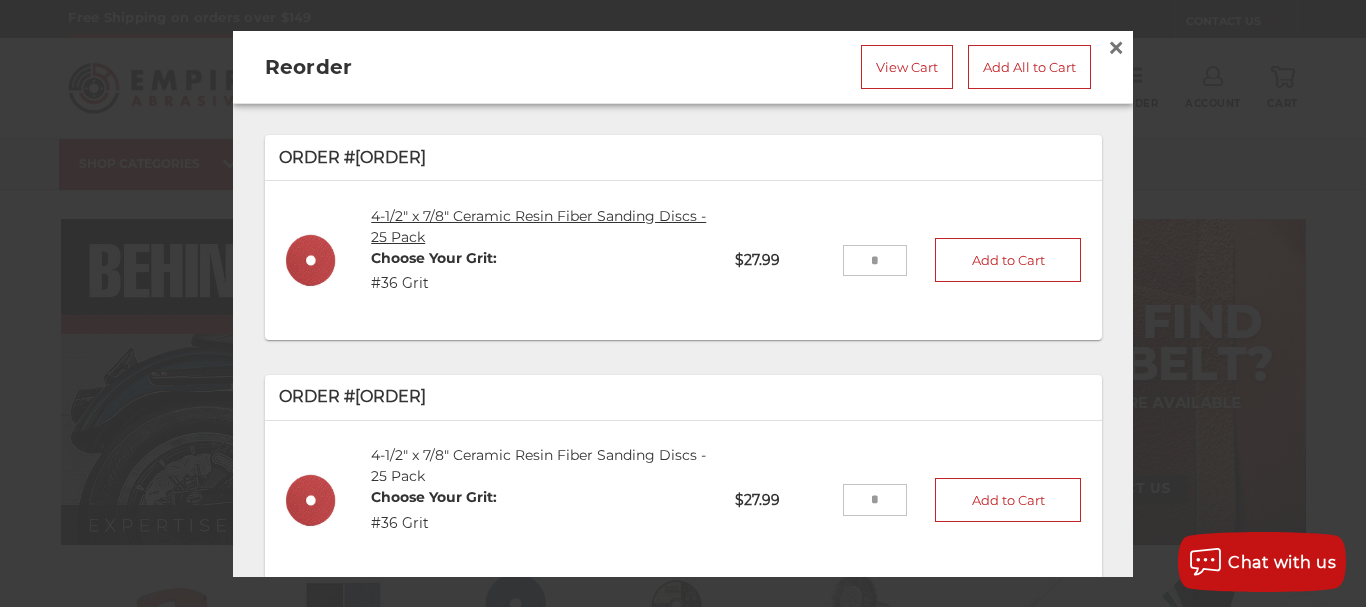 click on "4-1/2" x 7/8" Ceramic Resin Fiber Sanding Discs - 25 Pack" at bounding box center [538, 225] 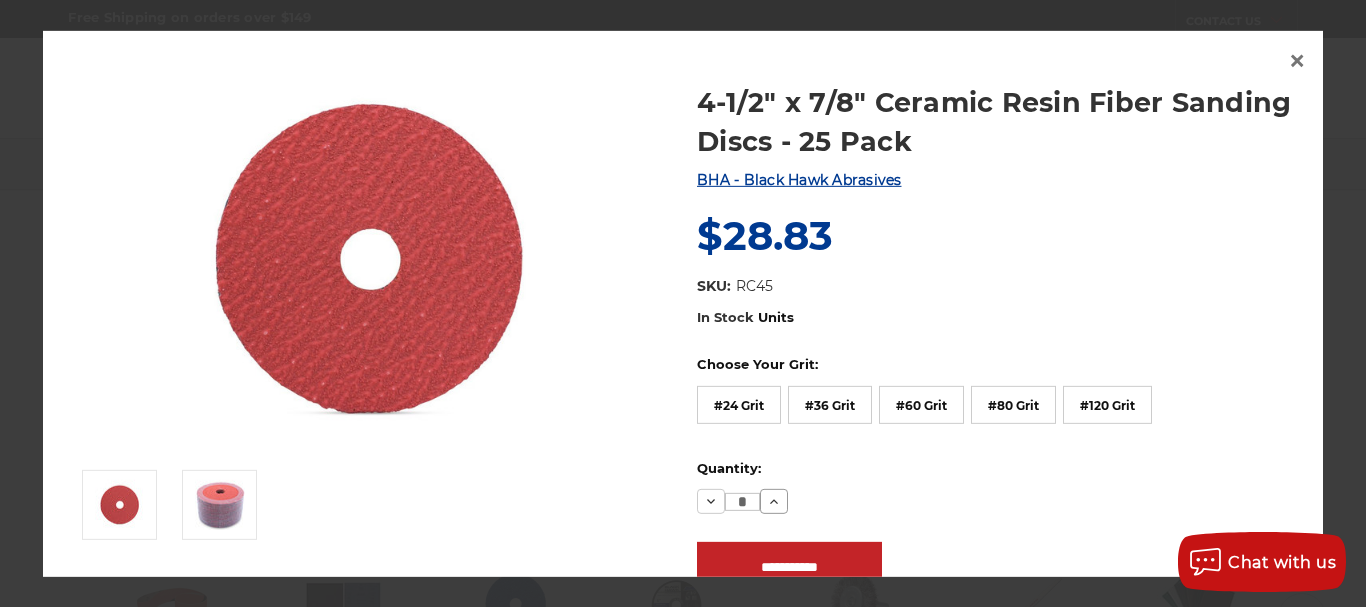 click on "Decrease Quantity:
*
Increase Quantity:" at bounding box center [994, 501] 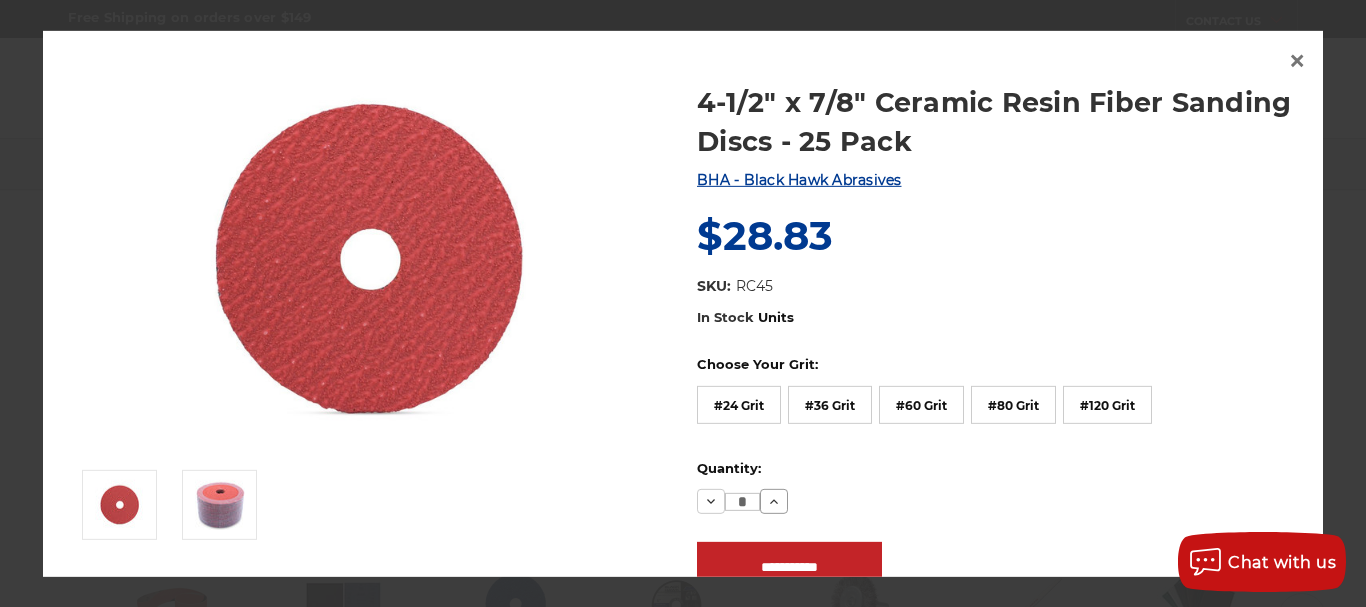 click 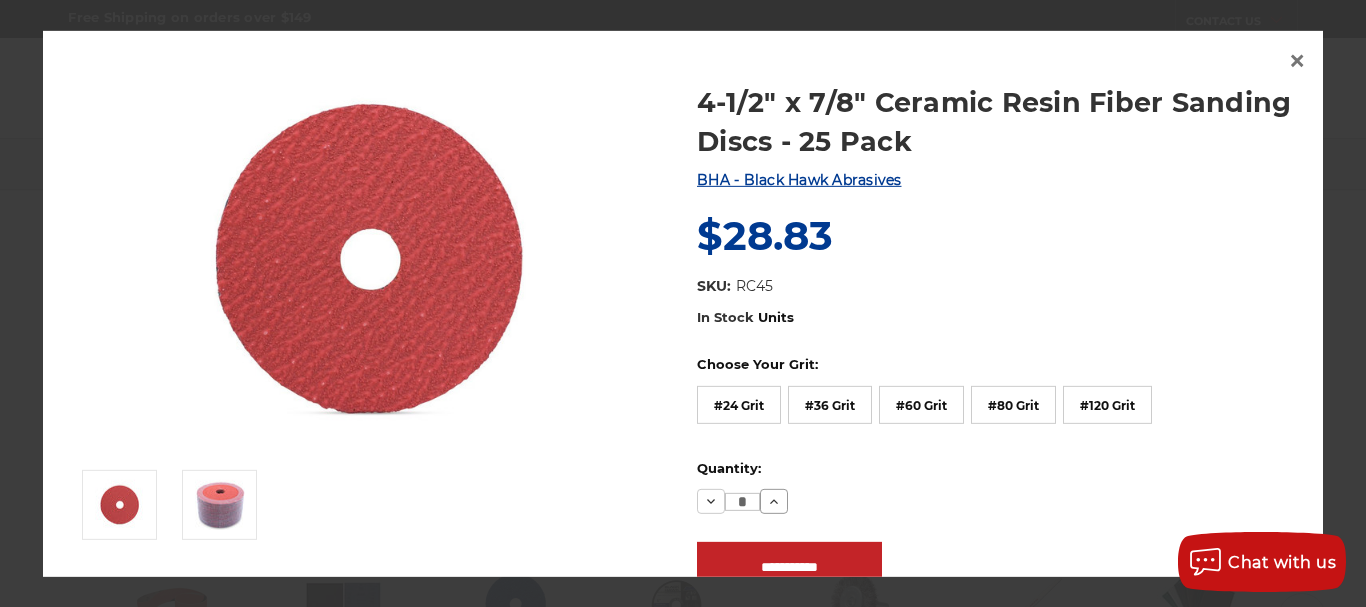 click 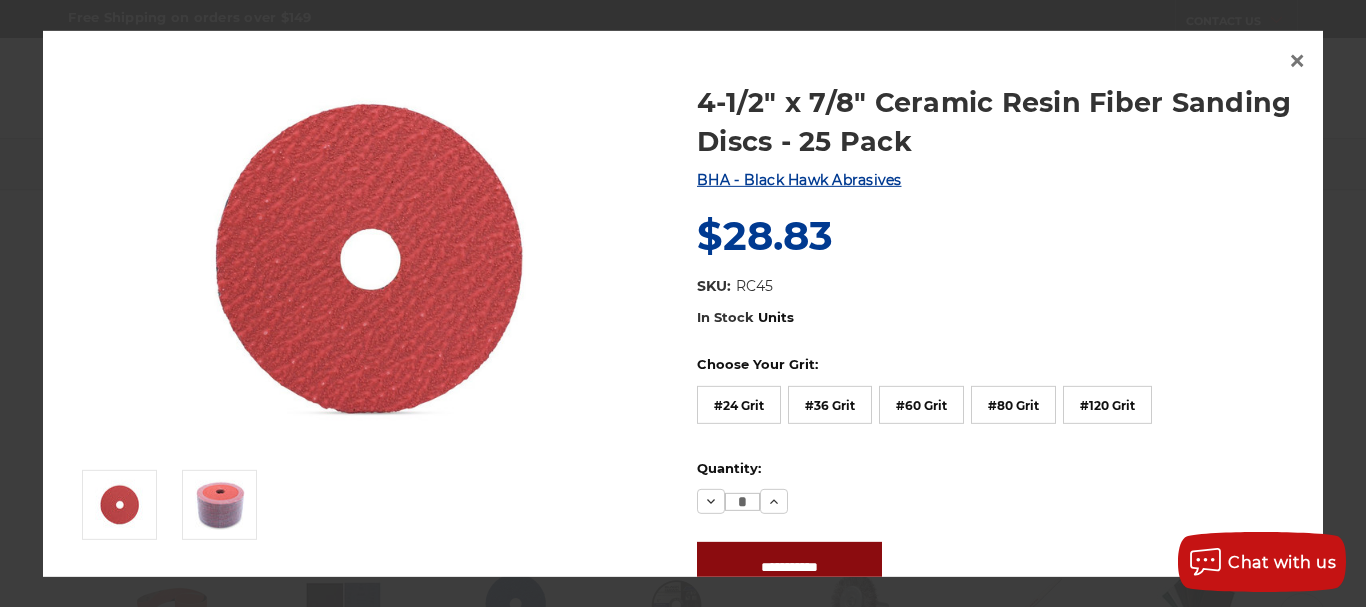 click on "**********" at bounding box center (789, 567) 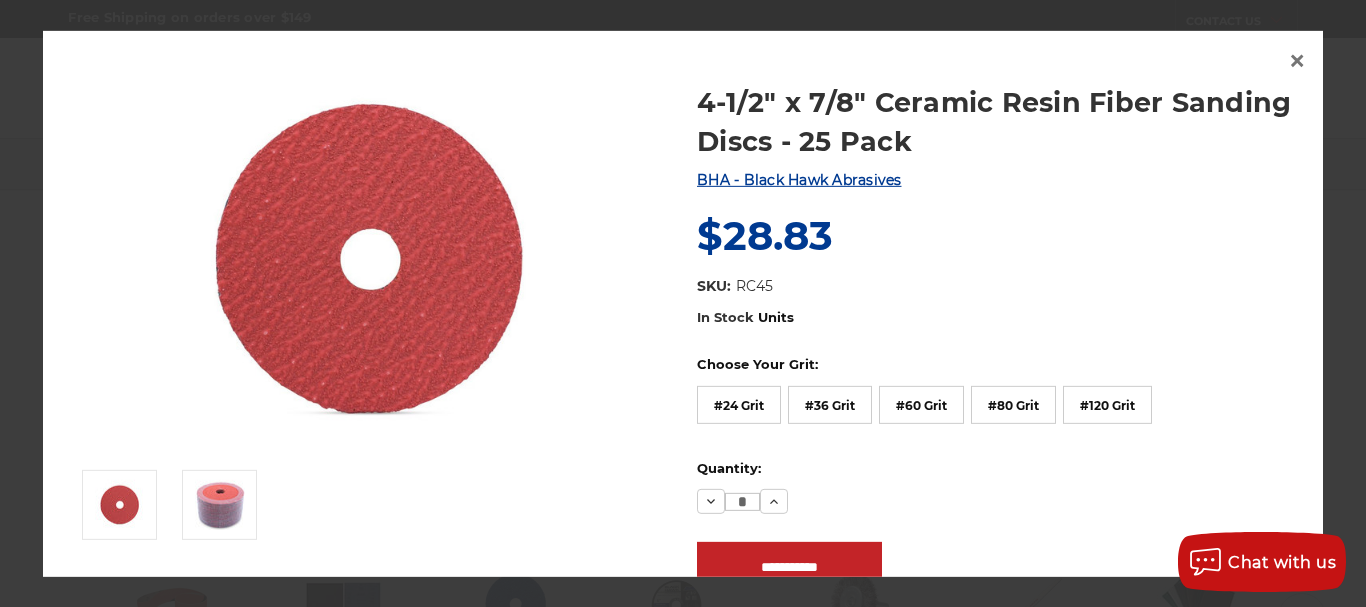 click on "In Stock
Units
Choose Your Grit:
#24 Grit
#36 Grit
#60 Grit
#80 Grit
#120 Grit" at bounding box center [994, 369] 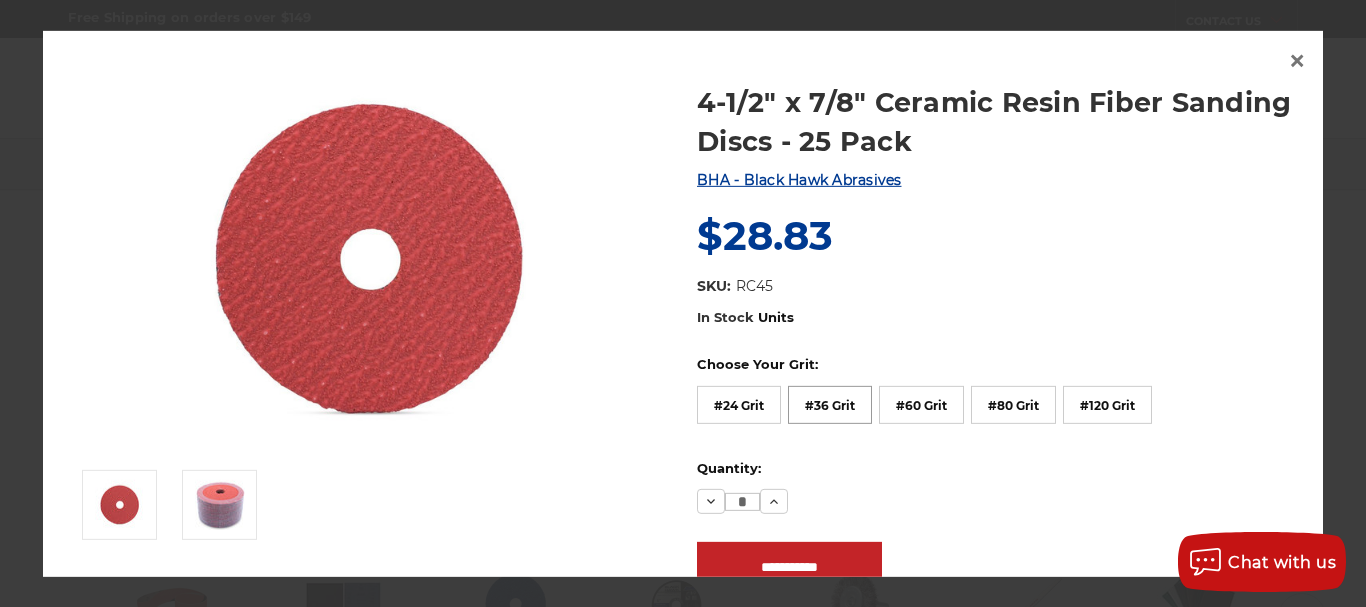 click on "#36 Grit" at bounding box center [830, 405] 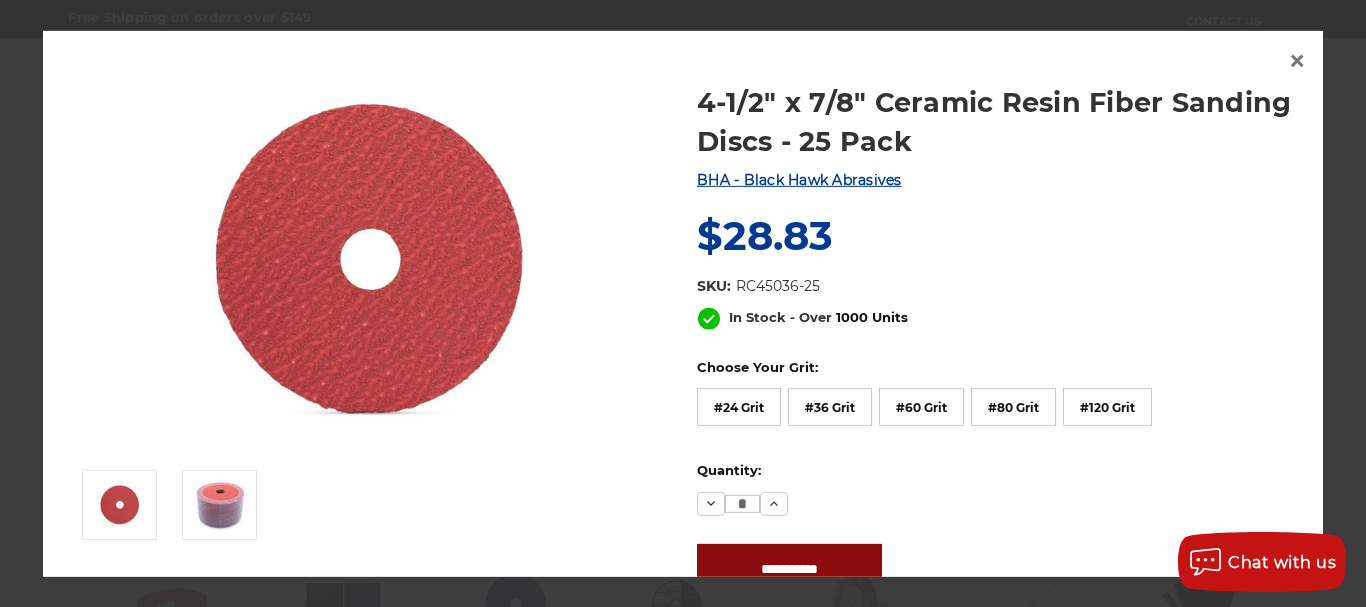 click on "**********" at bounding box center [789, 569] 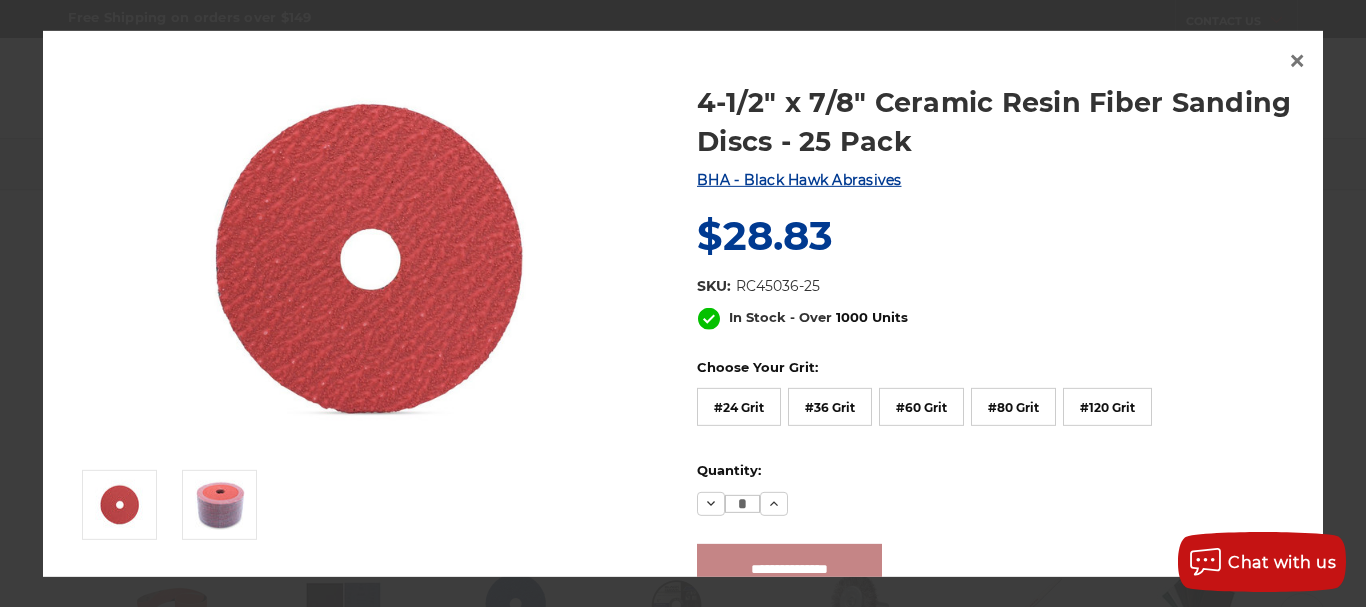 type on "**********" 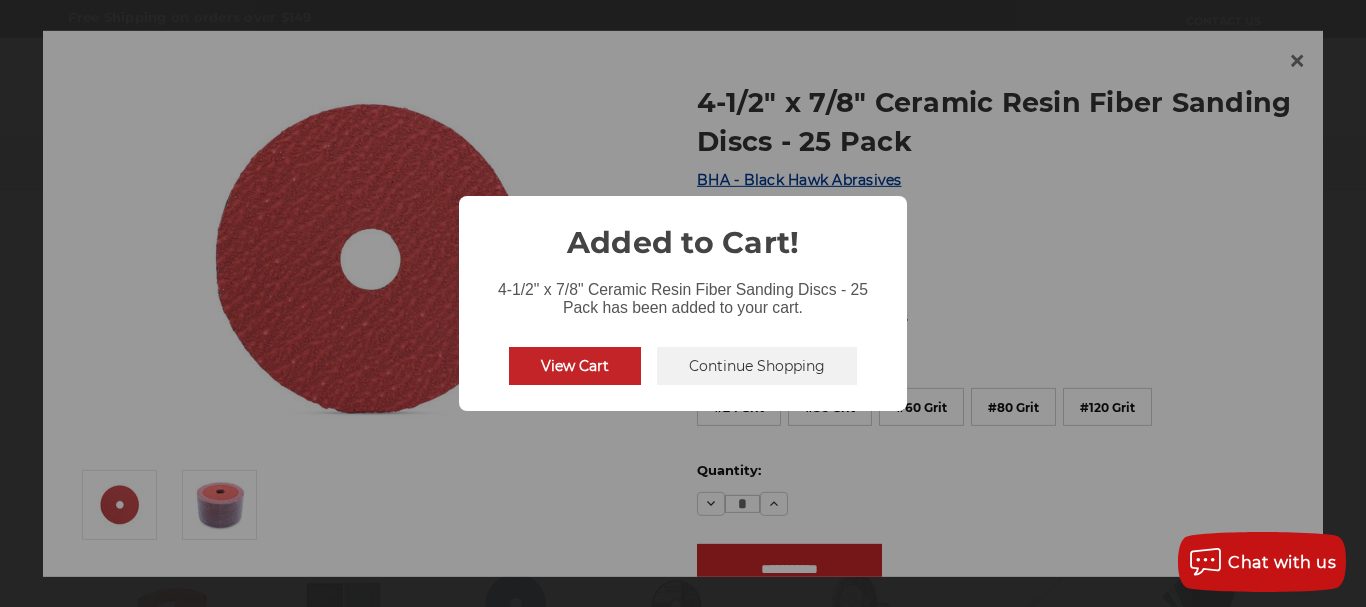 click on "Continue Shopping" at bounding box center [757, 366] 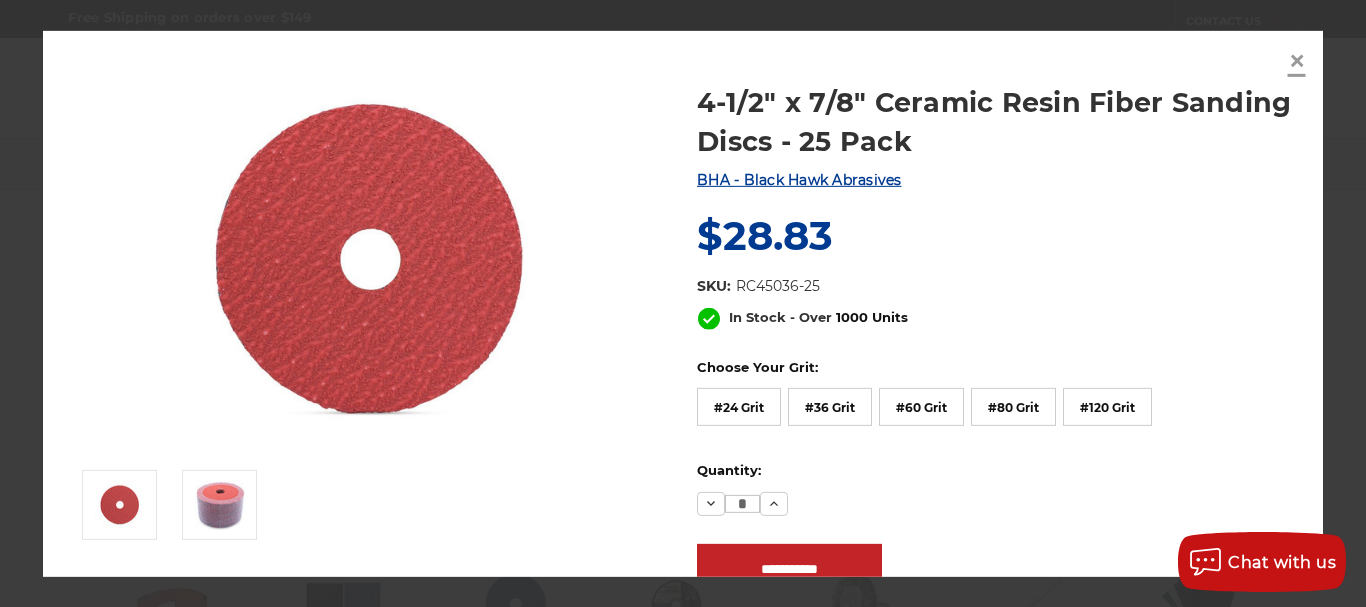 click on "×" at bounding box center [1297, 60] 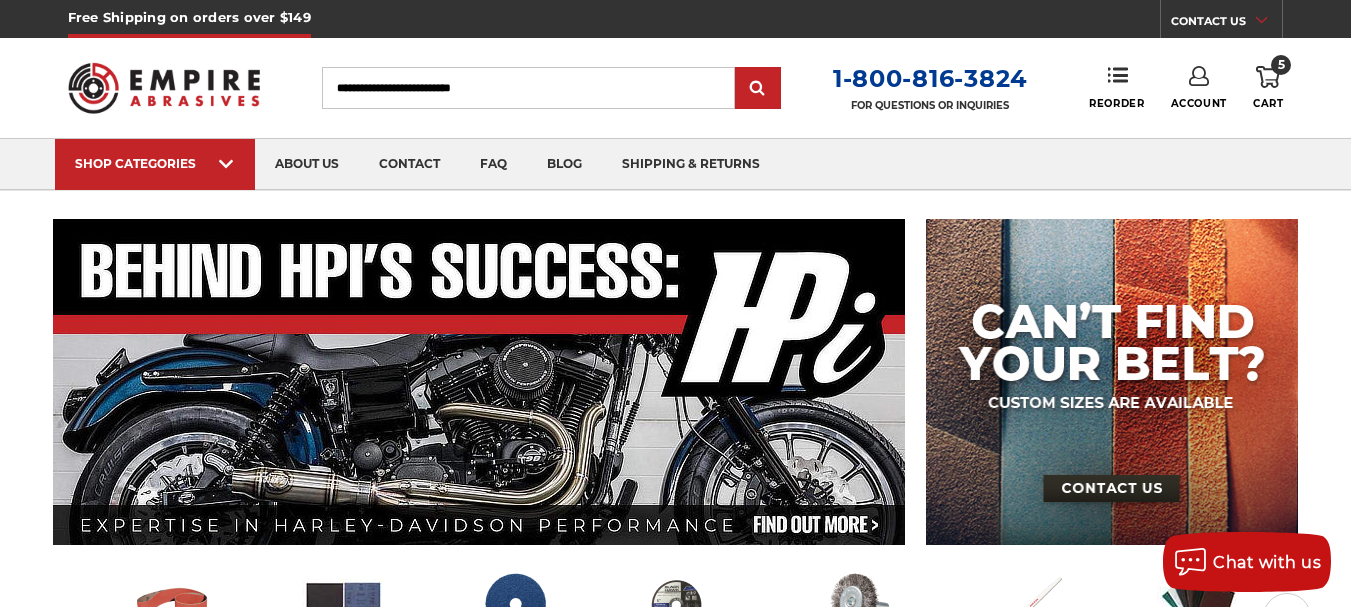 click on "Account" at bounding box center (1199, 88) 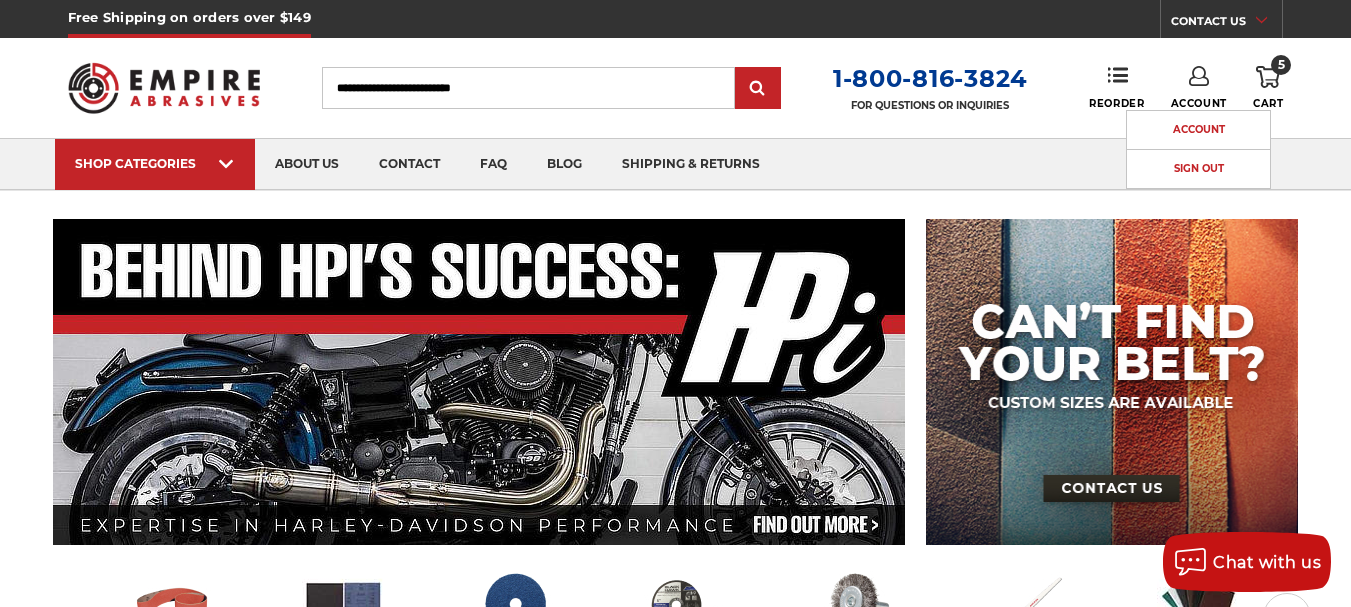 click on "Toggle menu
Menu
Search
1-800-816-3824
FOR QUESTIONS OR INQUIRIES
Phone
Reorder
Account
Account
Sign Out
5
Cart" at bounding box center (676, 88) 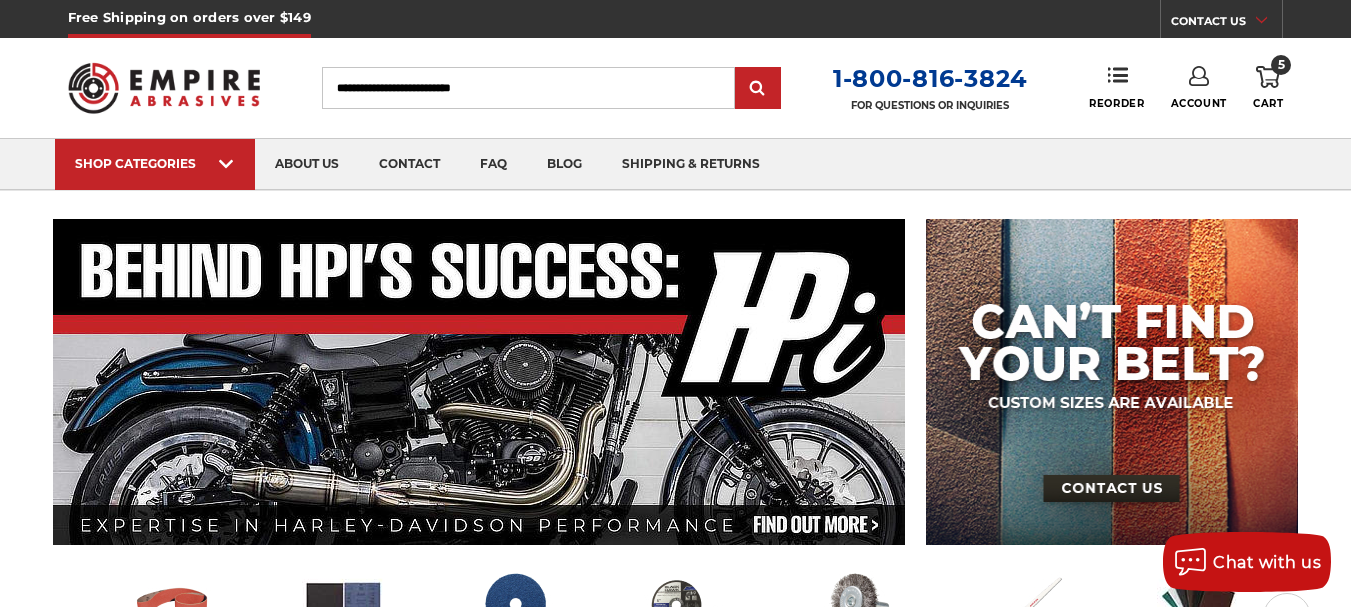click on "5
Cart" at bounding box center [1268, 88] 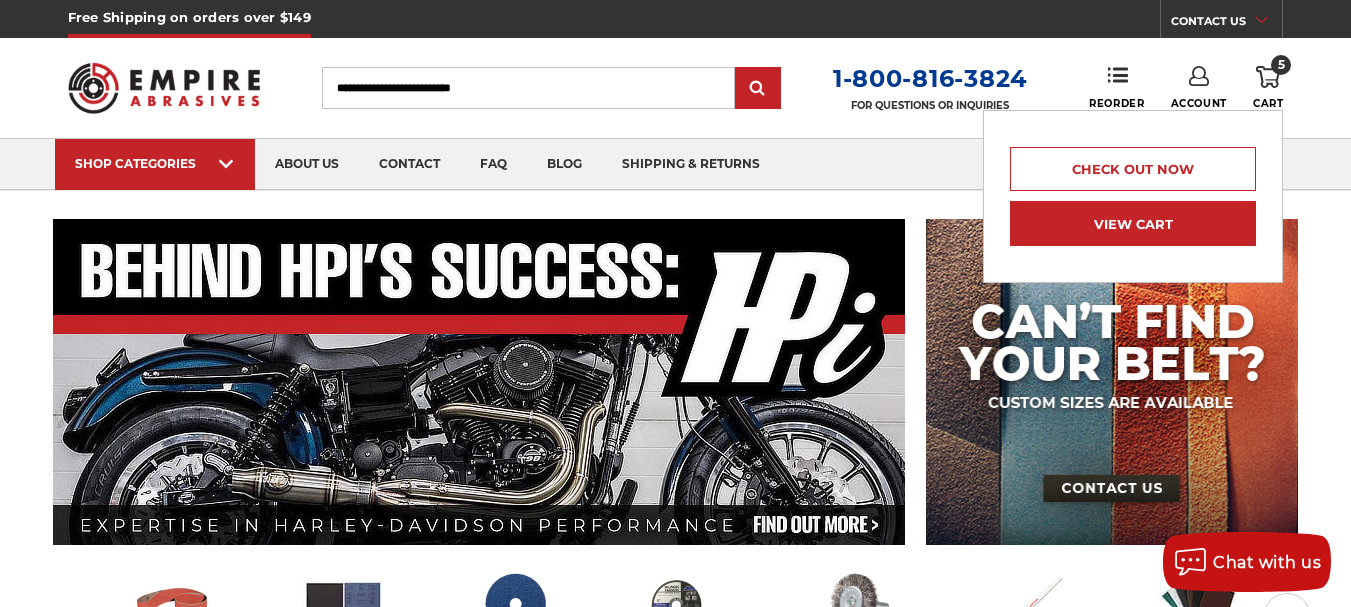 click on "View Cart" at bounding box center [1133, 223] 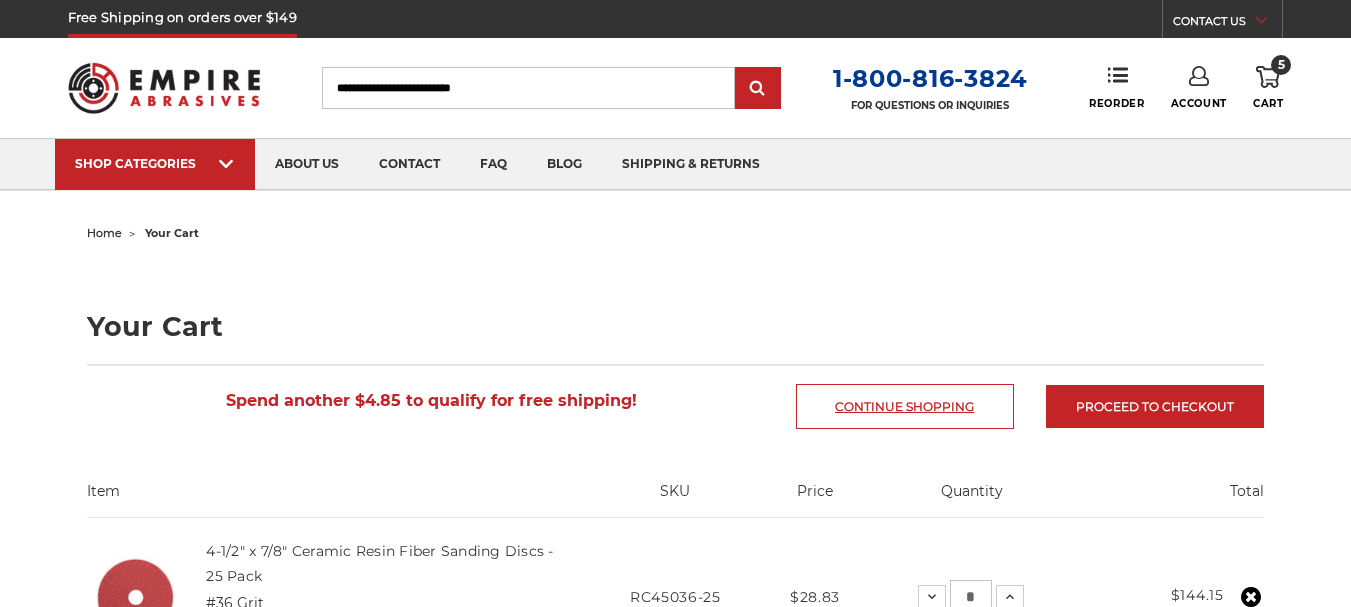 scroll, scrollTop: 0, scrollLeft: 0, axis: both 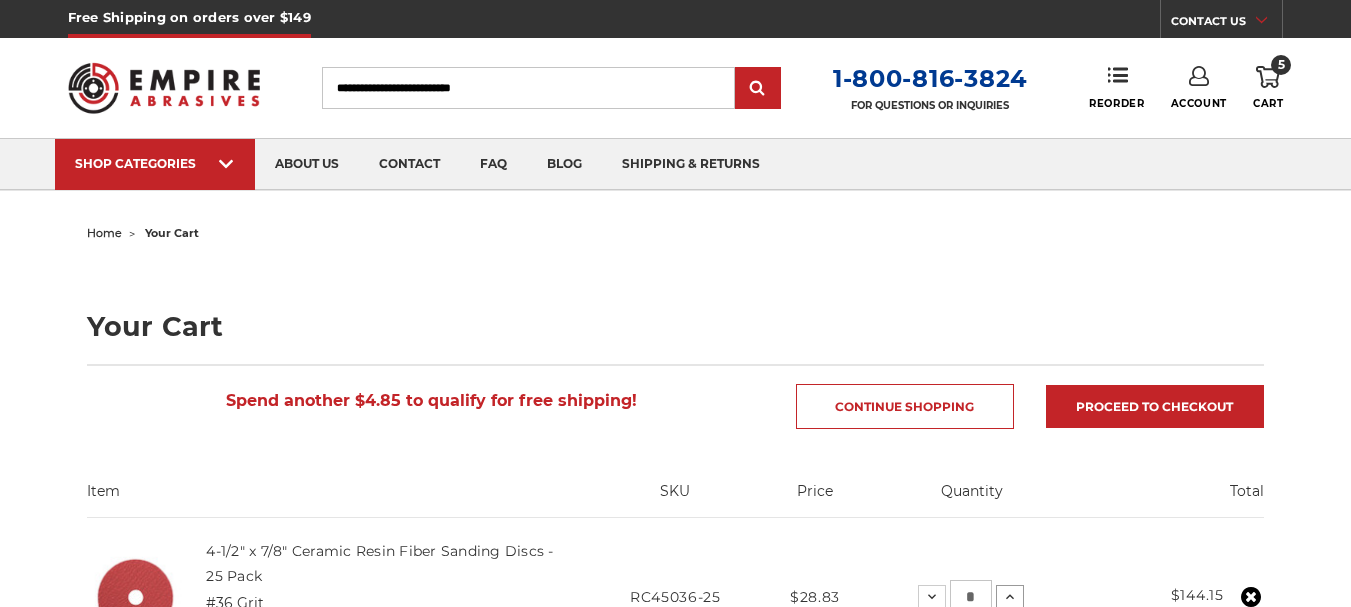 click 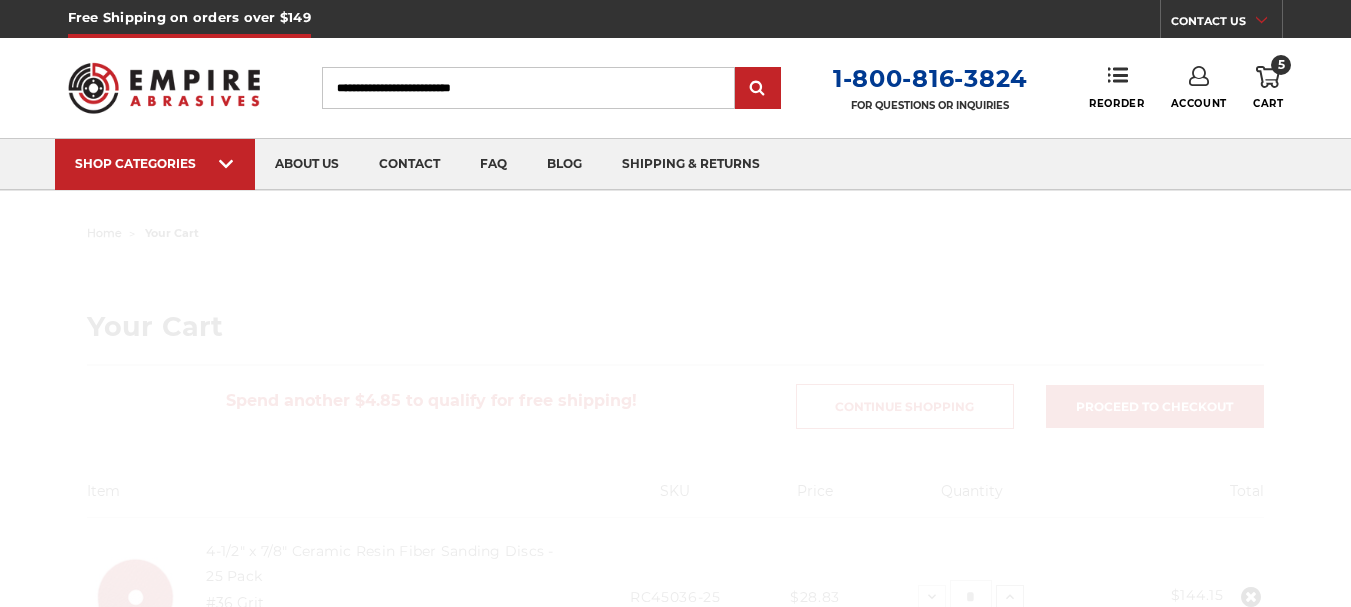 scroll, scrollTop: 0, scrollLeft: 0, axis: both 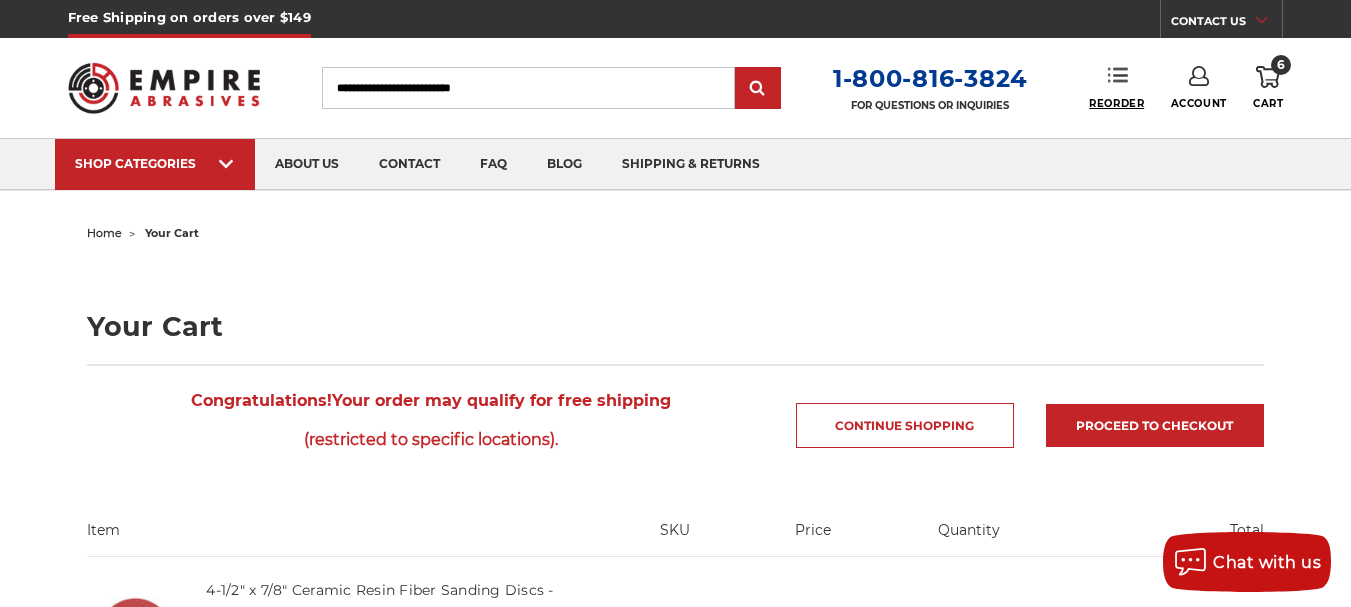 click on "Reorder" at bounding box center (1116, 103) 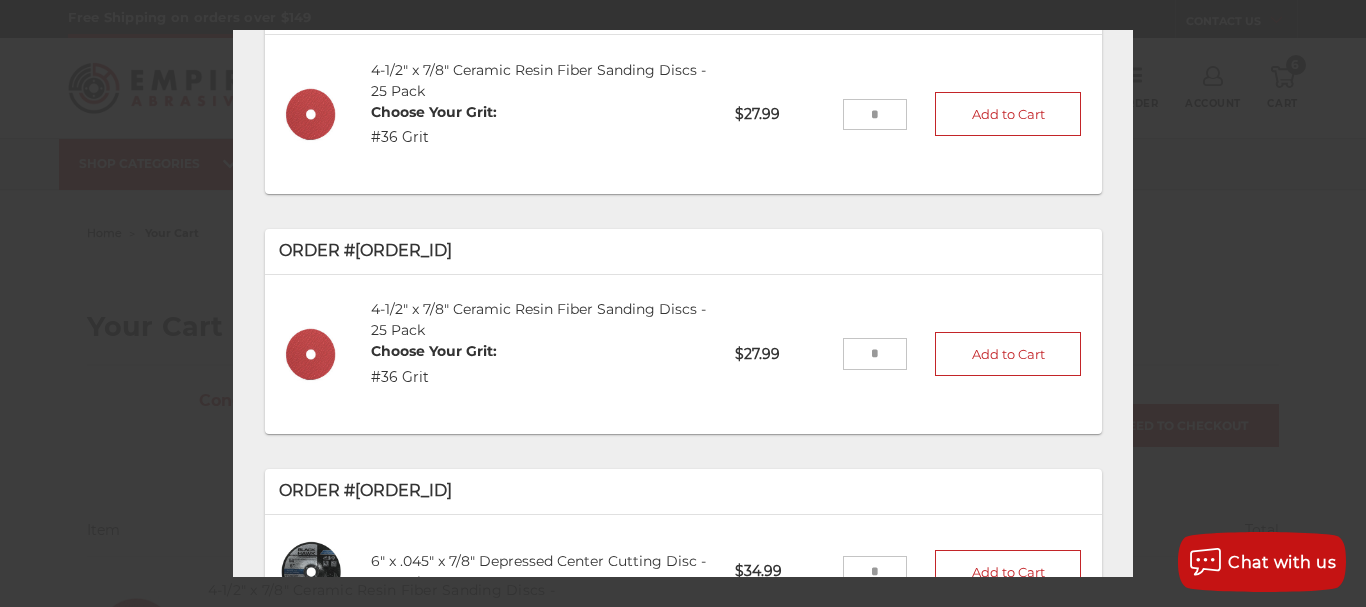 scroll, scrollTop: 172, scrollLeft: 0, axis: vertical 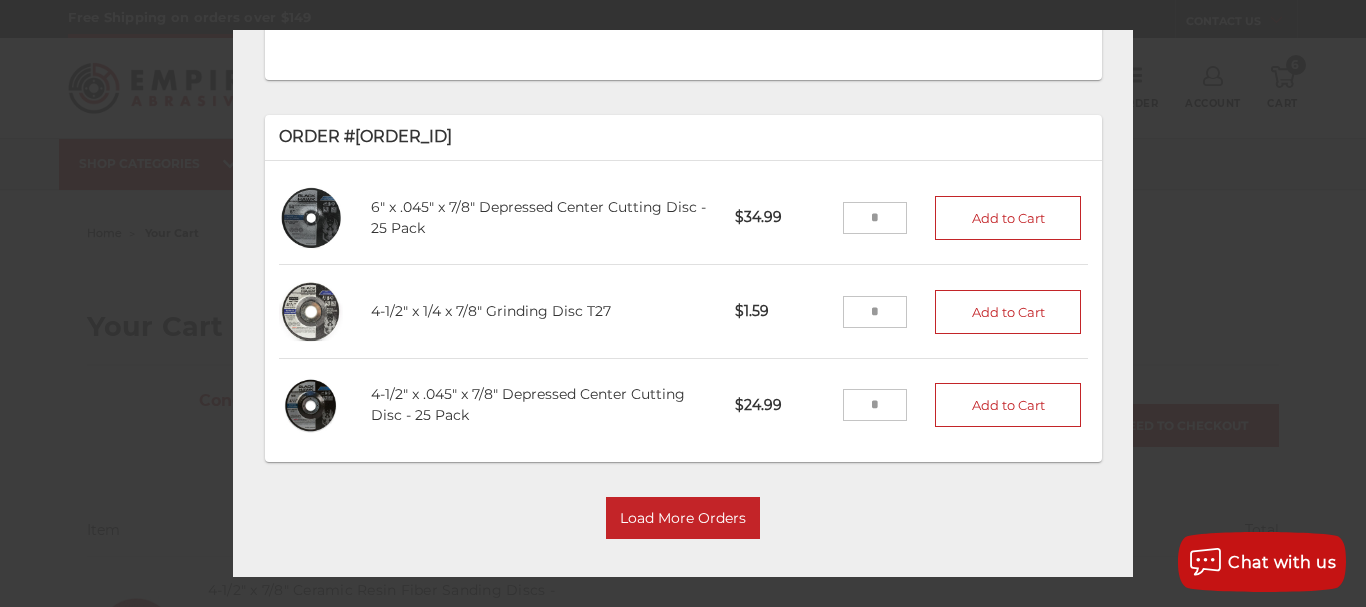 click at bounding box center (875, 218) 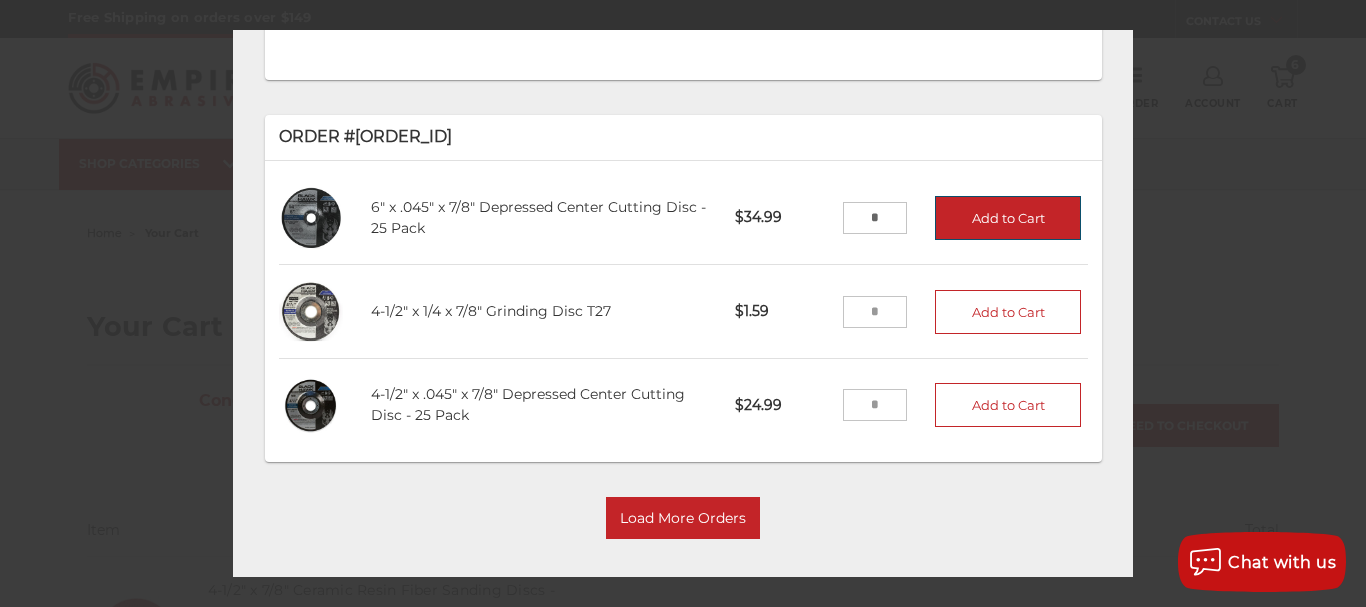 type on "*" 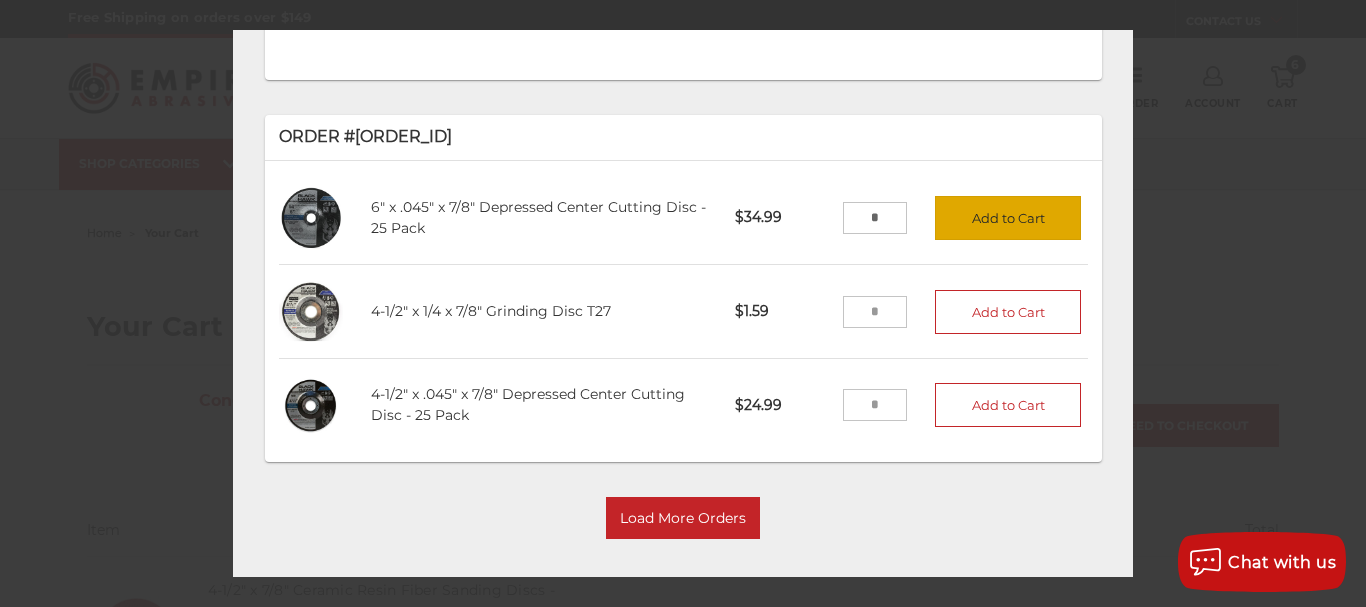 click on "Add to Cart" at bounding box center (1008, 218) 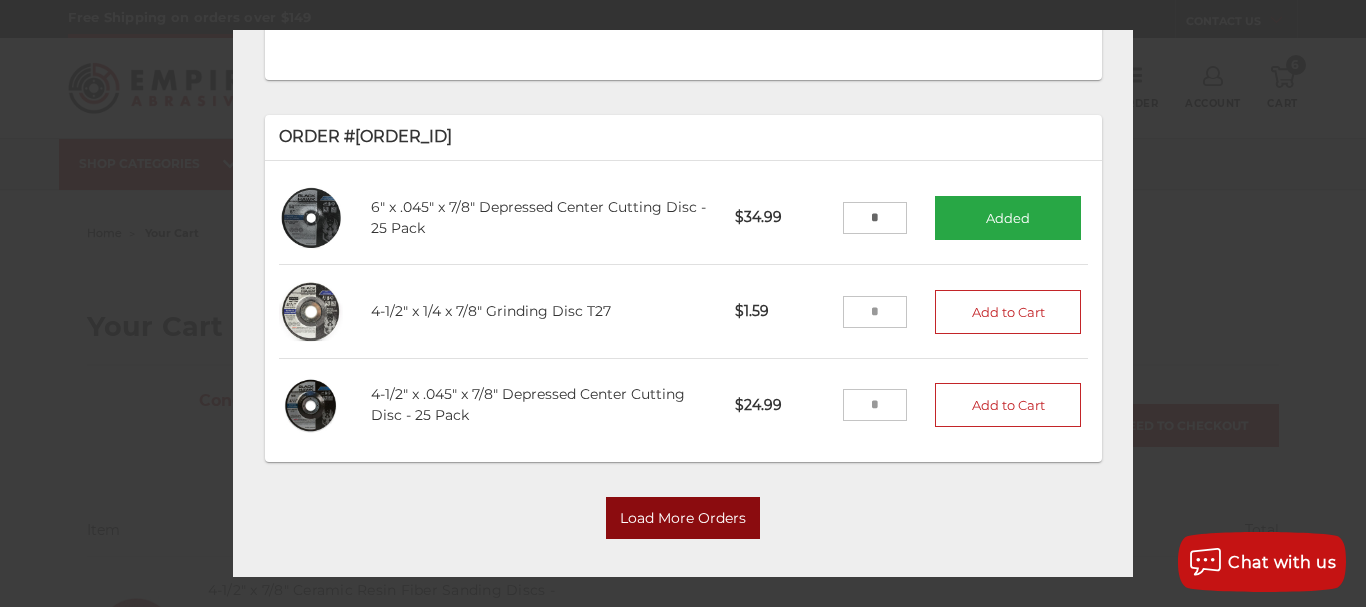 click on "Load More Orders" at bounding box center (683, 518) 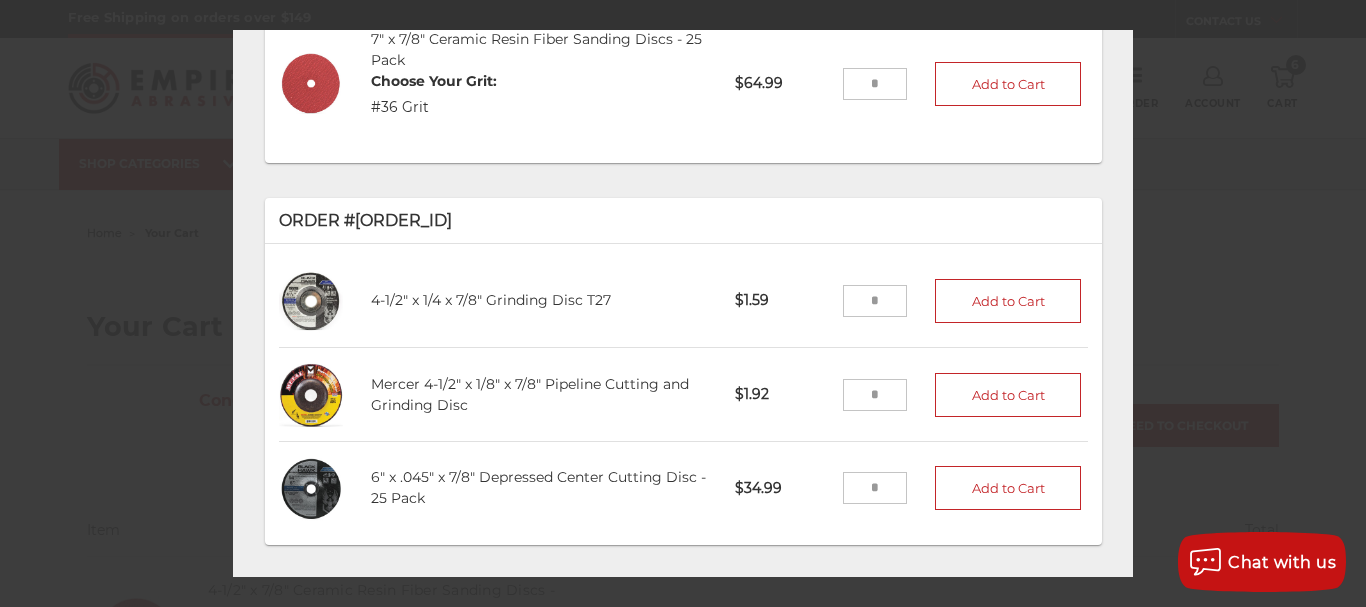 scroll, scrollTop: 888, scrollLeft: 0, axis: vertical 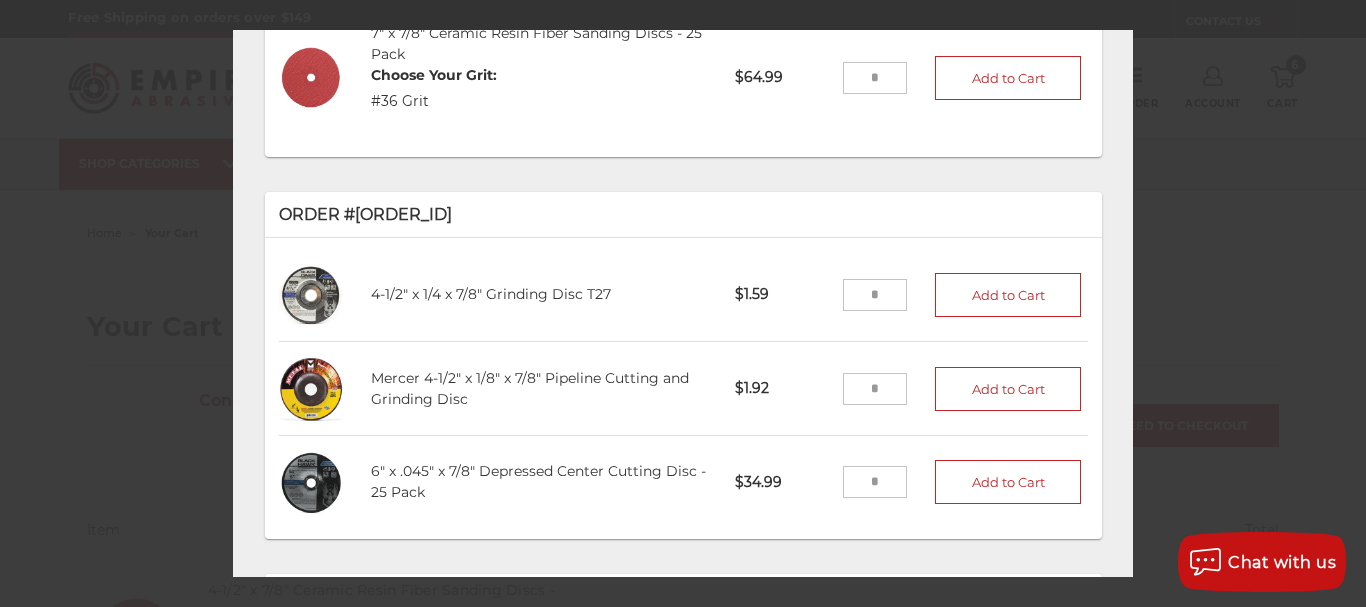 click at bounding box center (875, 389) 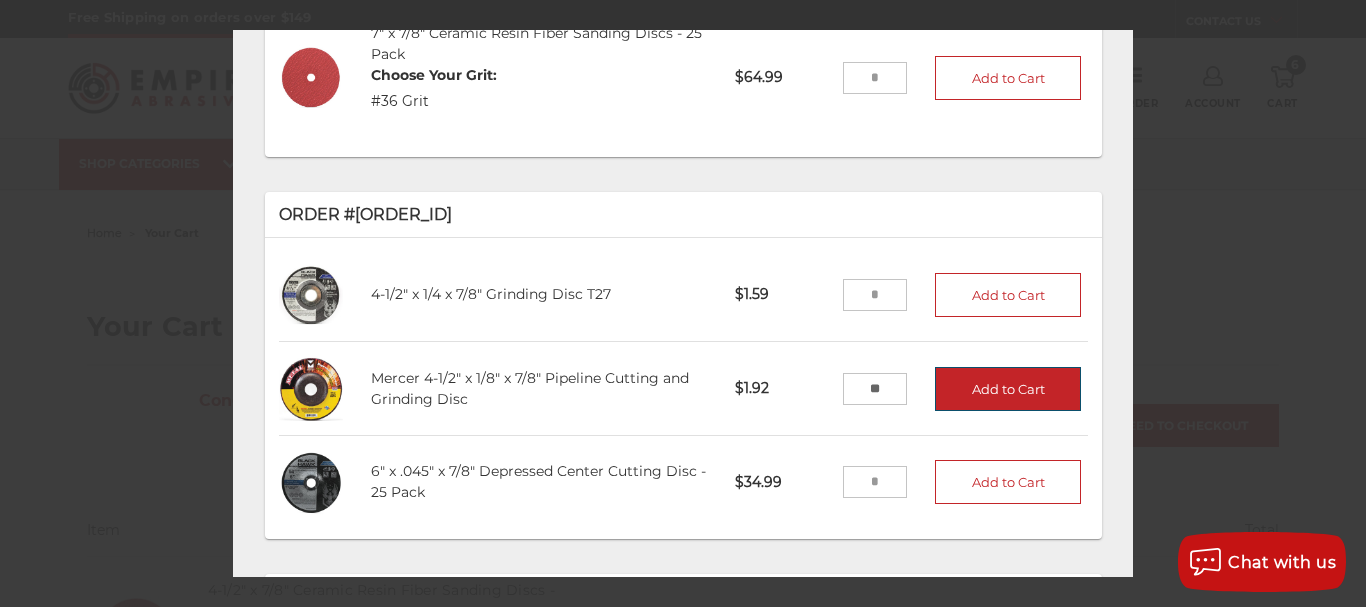 type on "**" 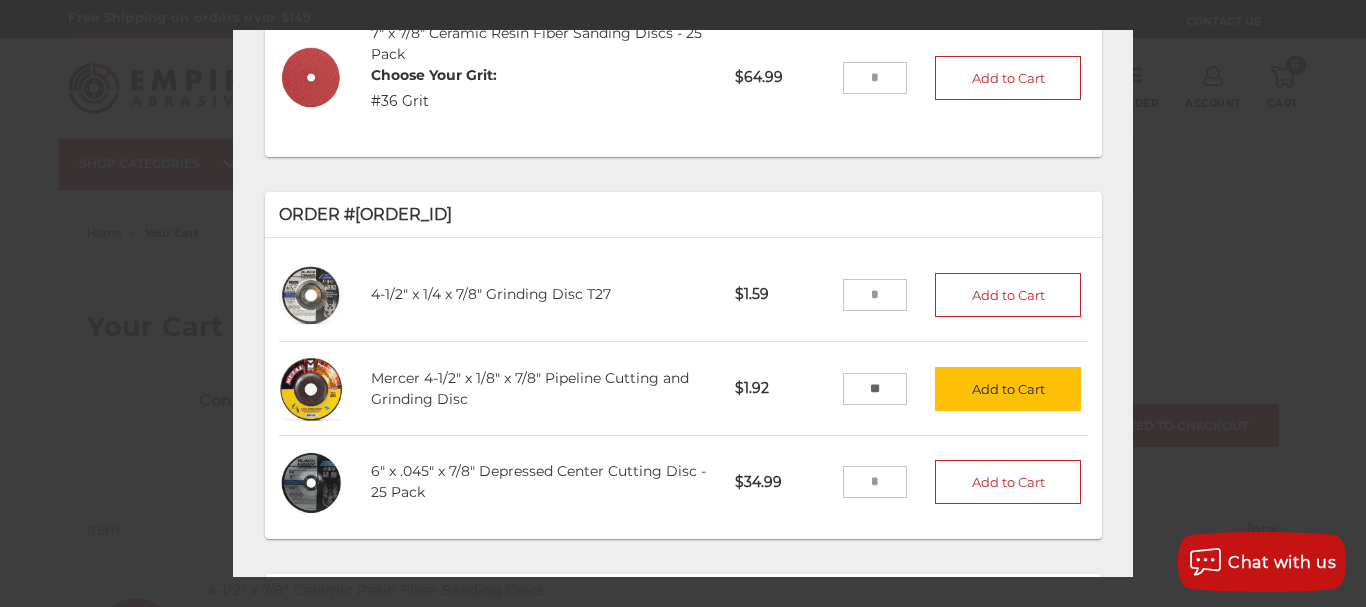 click on "Add to Cart" at bounding box center [1008, 389] 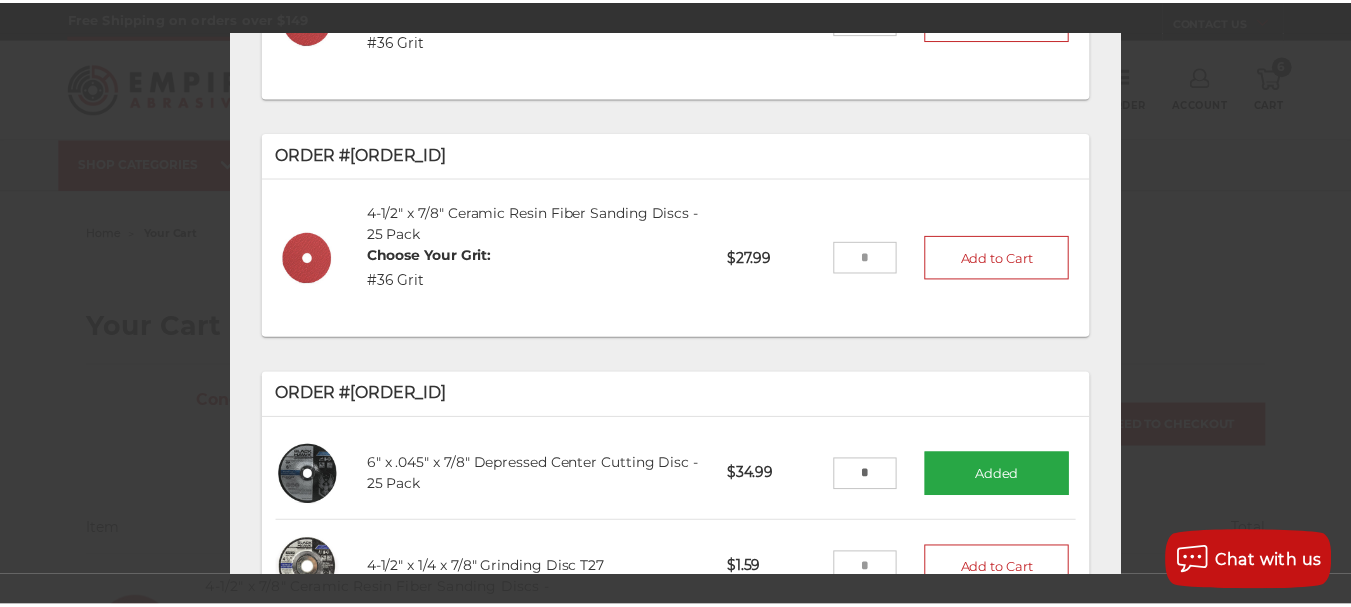 scroll, scrollTop: 0, scrollLeft: 0, axis: both 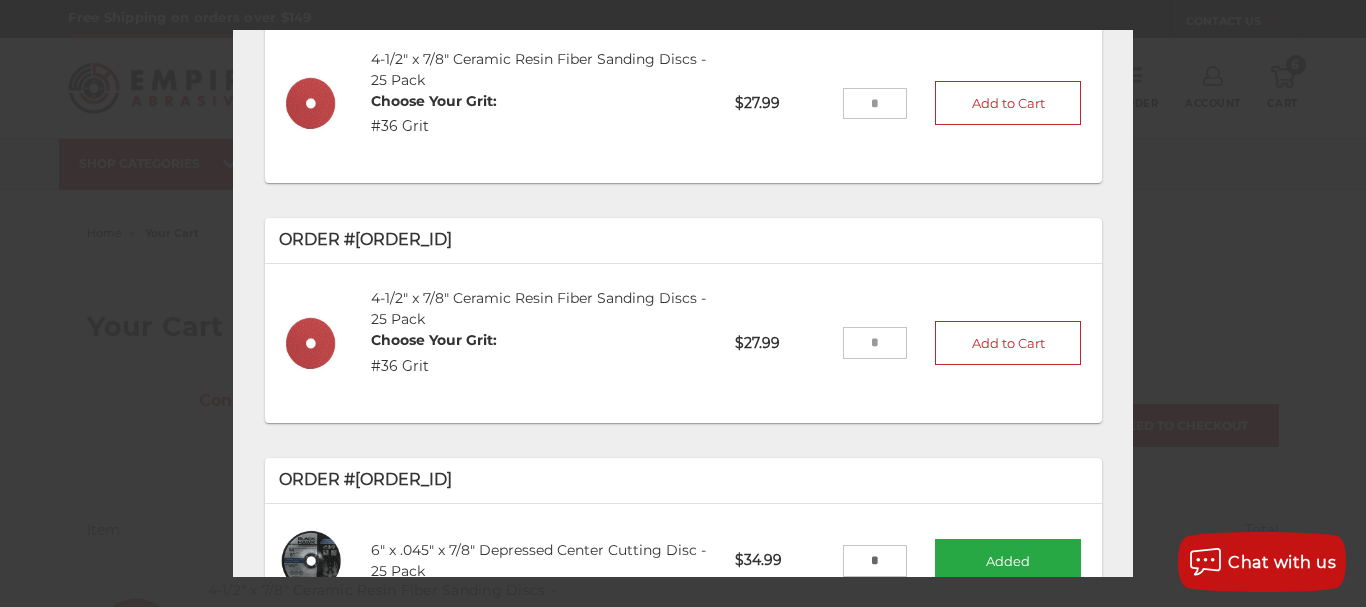 click at bounding box center [683, 303] 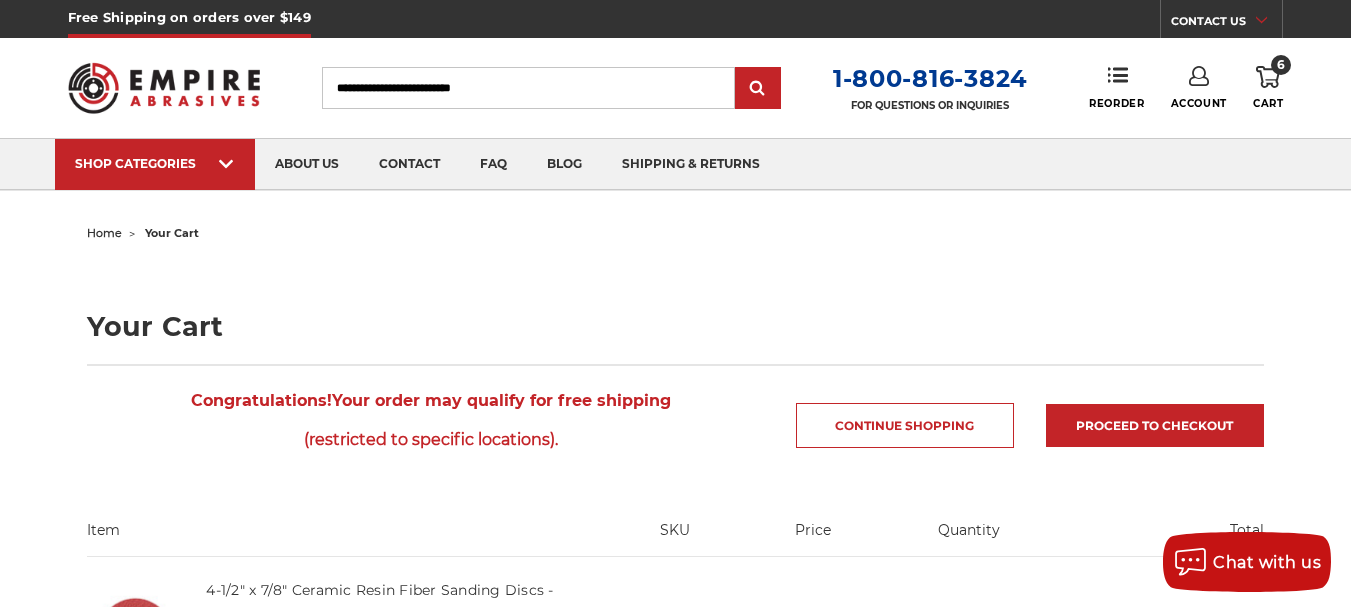 click on "6
Cart" at bounding box center [1268, 88] 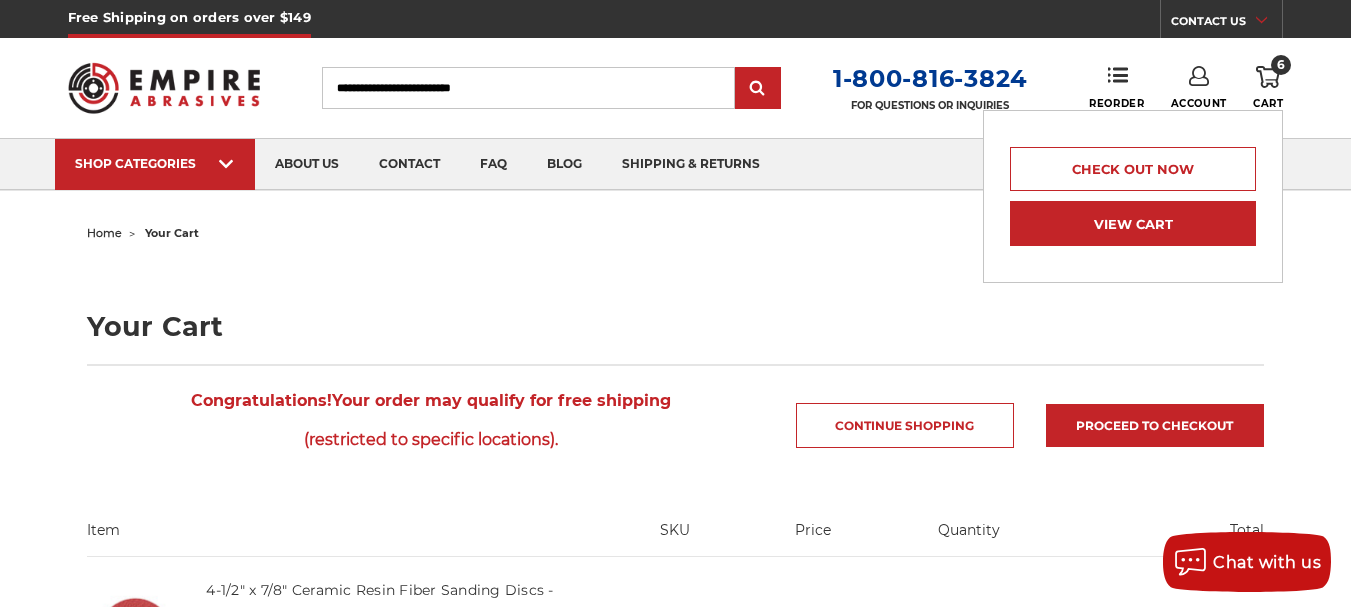 click on "View Cart" at bounding box center [1133, 223] 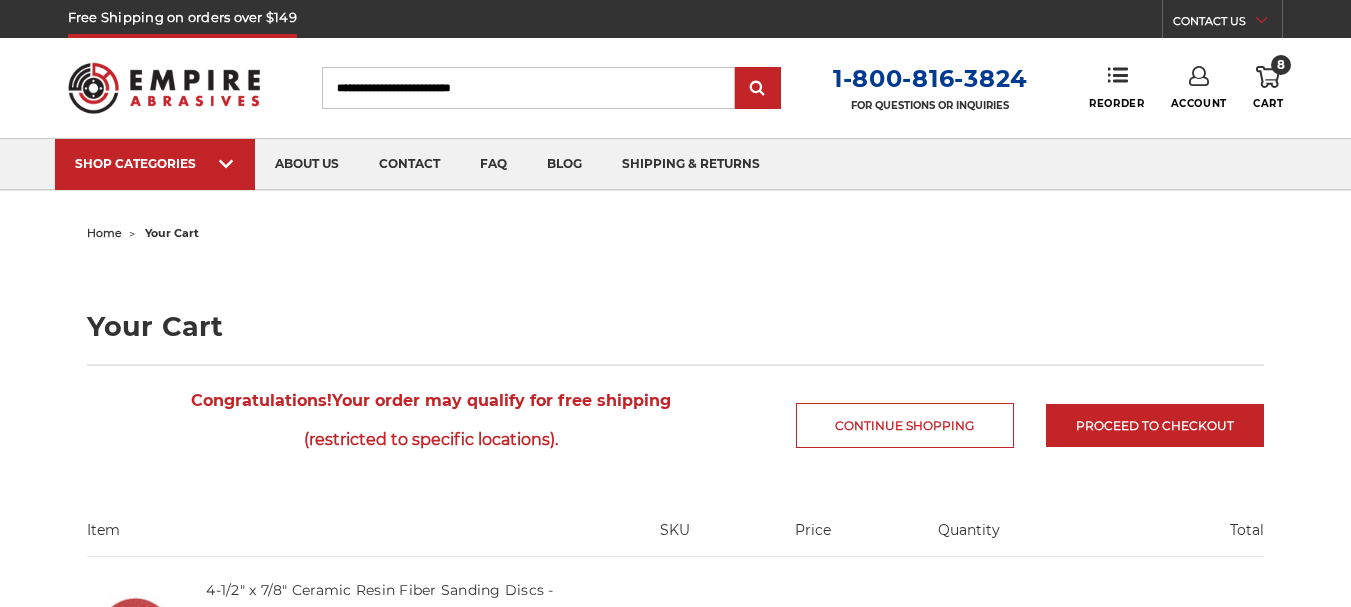 scroll, scrollTop: 0, scrollLeft: 0, axis: both 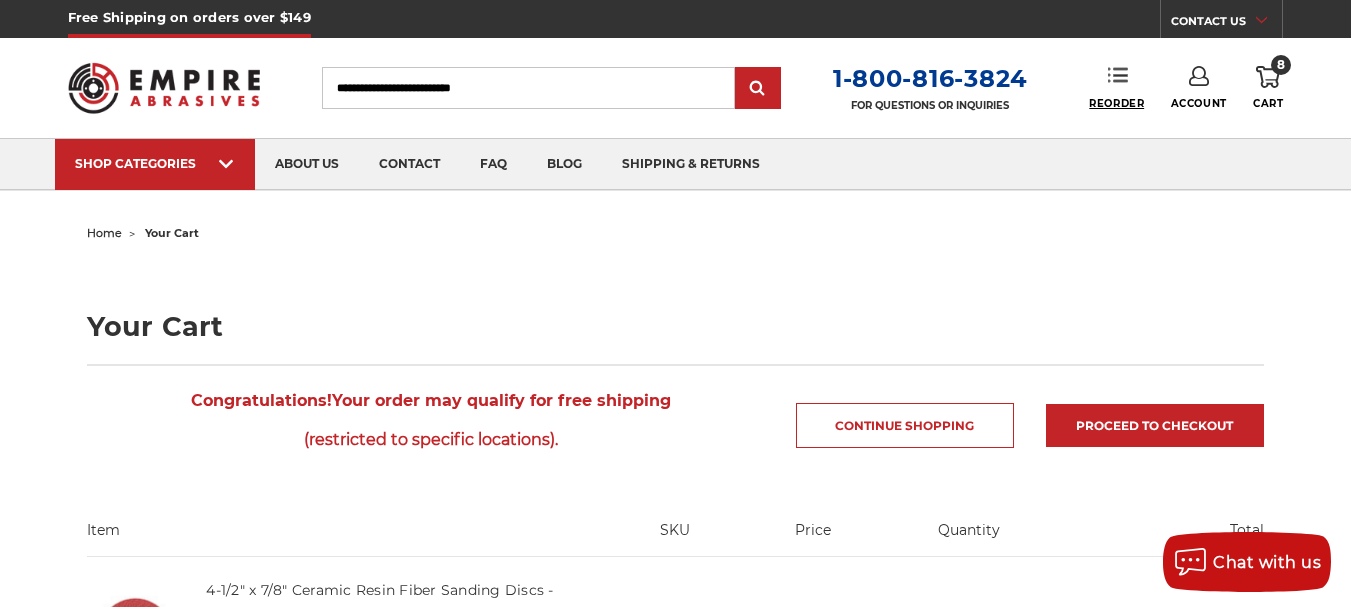 click on "Reorder" at bounding box center (1116, 103) 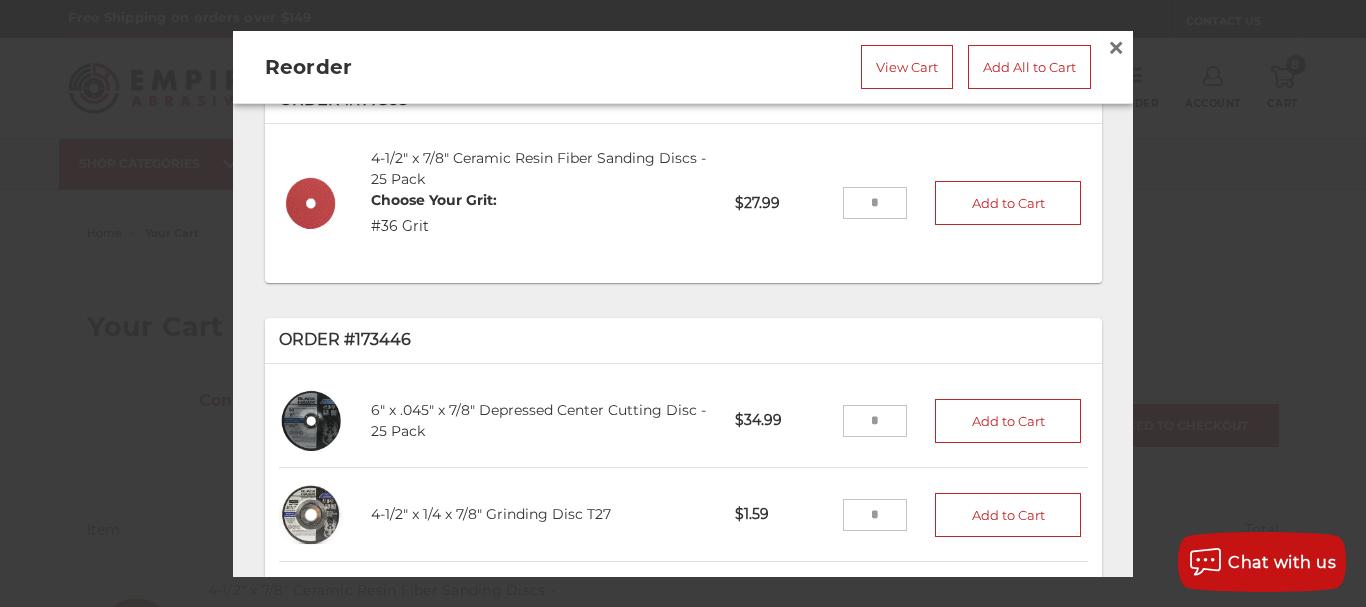 scroll, scrollTop: 343, scrollLeft: 0, axis: vertical 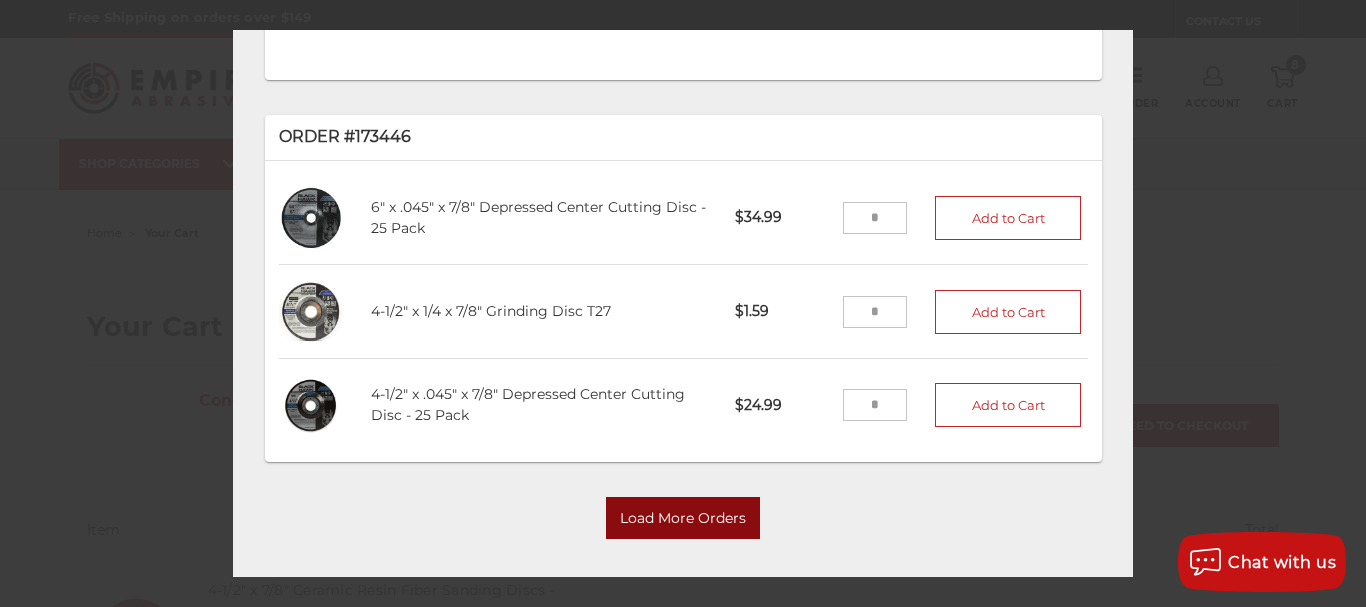click on "Load More Orders" at bounding box center (683, 518) 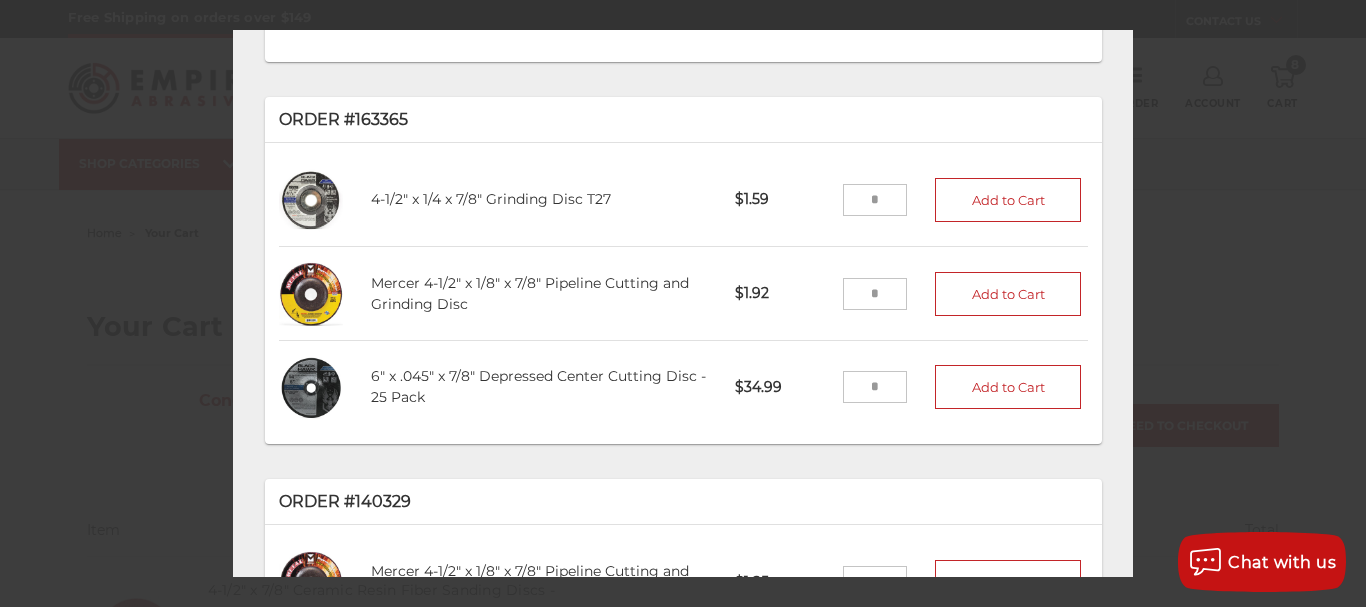 scroll, scrollTop: 986, scrollLeft: 0, axis: vertical 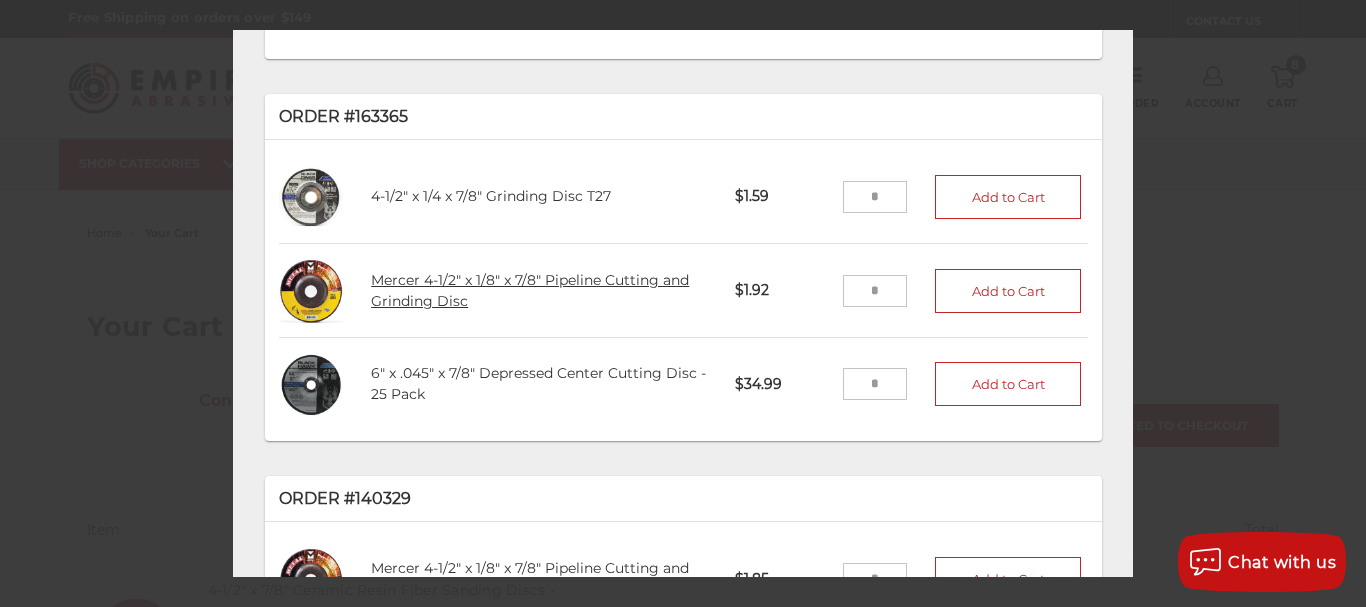 click on "Mercer 4-1/2" x 1/8" x 7/8" Pipeline Cutting and Grinding Disc" at bounding box center (530, 290) 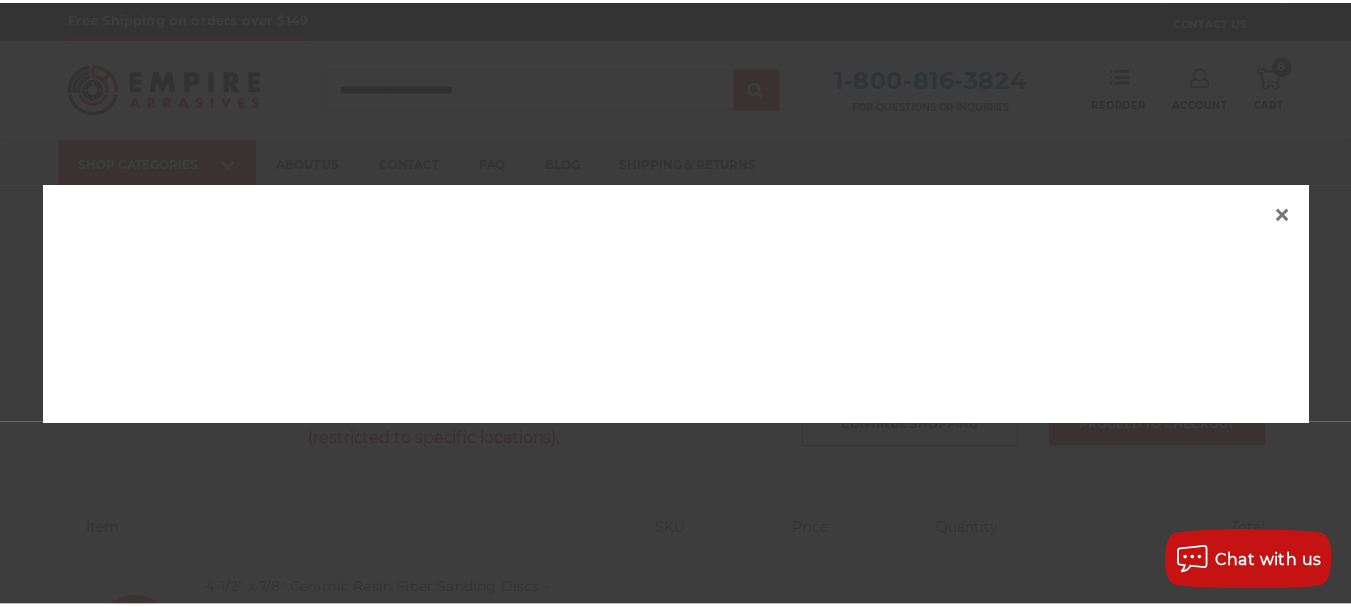 scroll, scrollTop: 0, scrollLeft: 0, axis: both 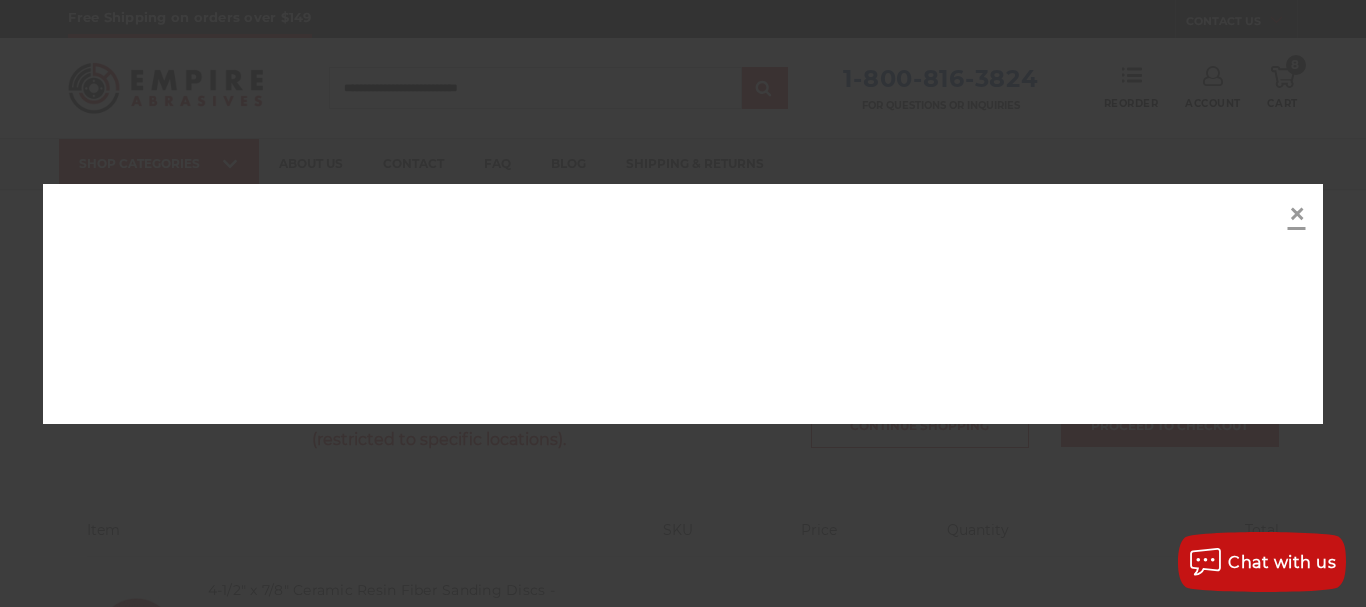 click on "×" at bounding box center [1297, 213] 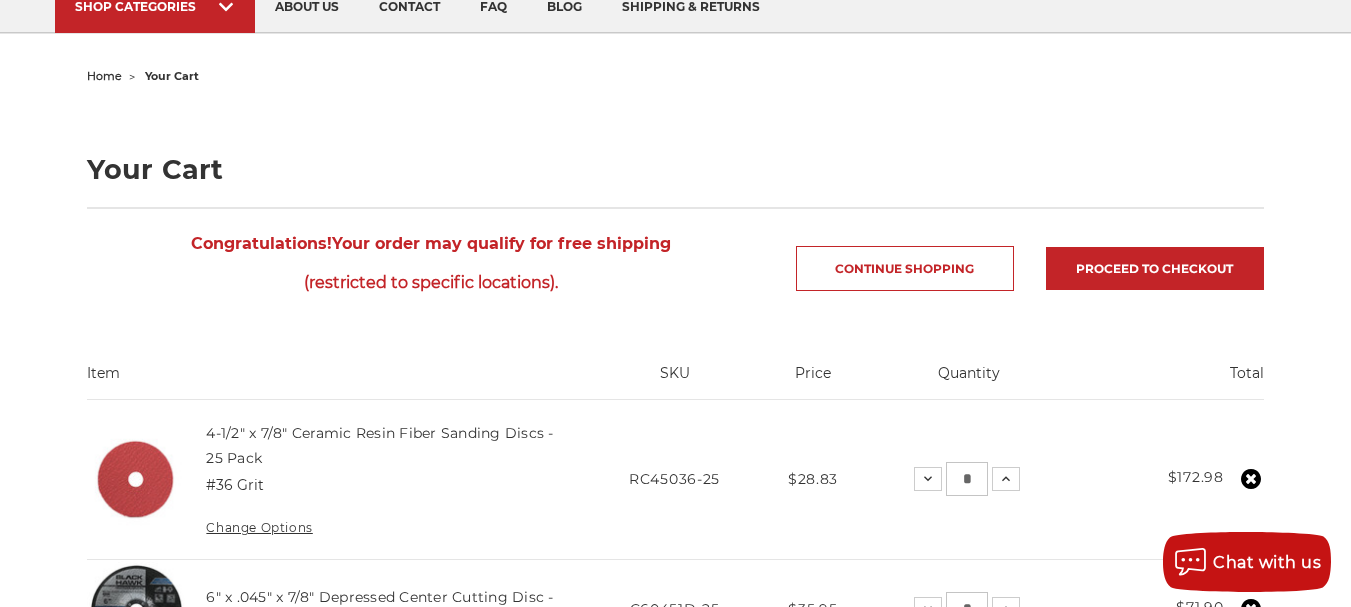 scroll, scrollTop: 135, scrollLeft: 0, axis: vertical 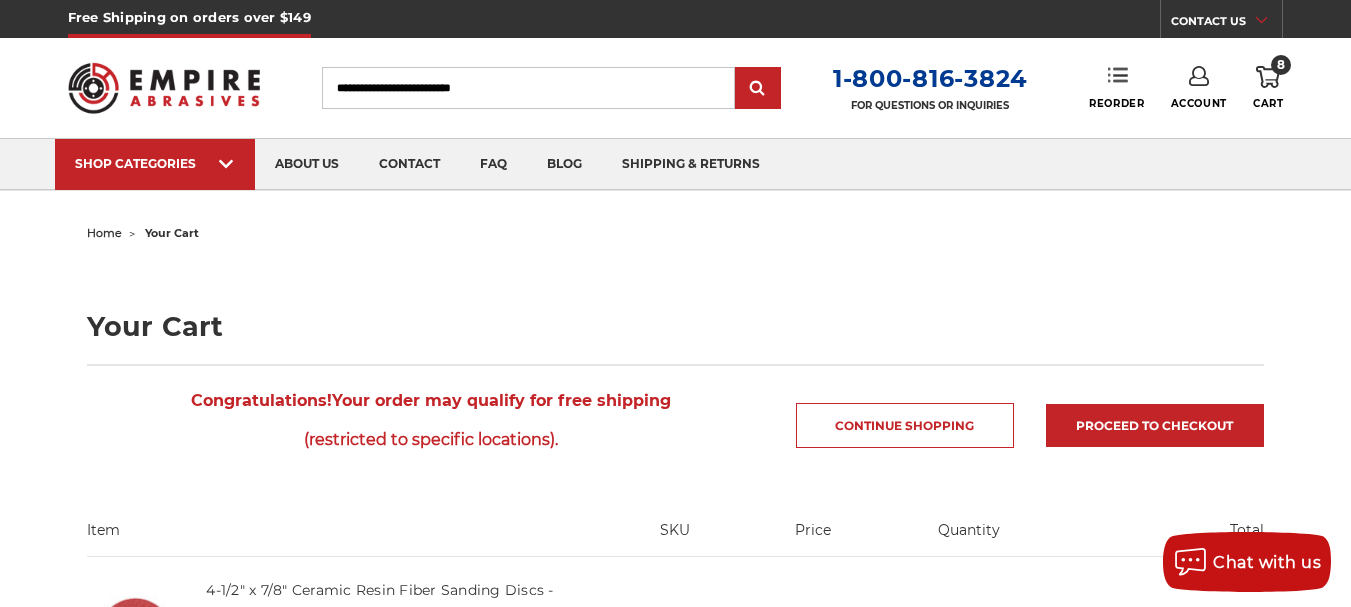 click on "Reorder" at bounding box center (1116, 87) 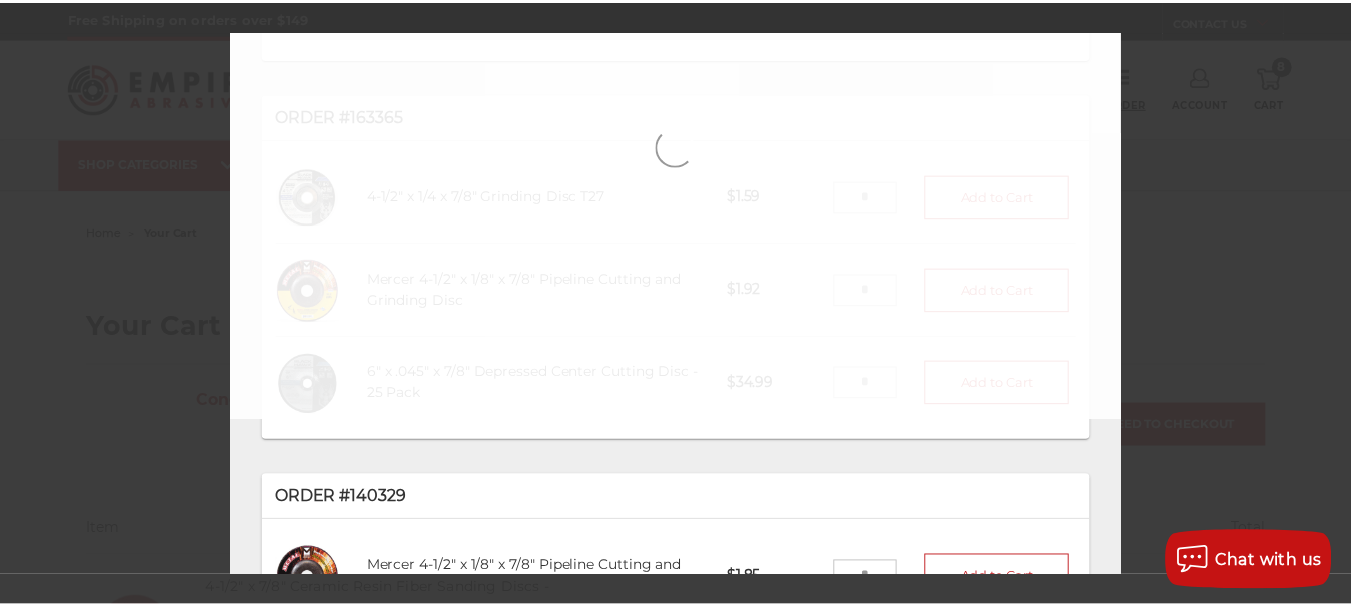 scroll, scrollTop: 1076, scrollLeft: 0, axis: vertical 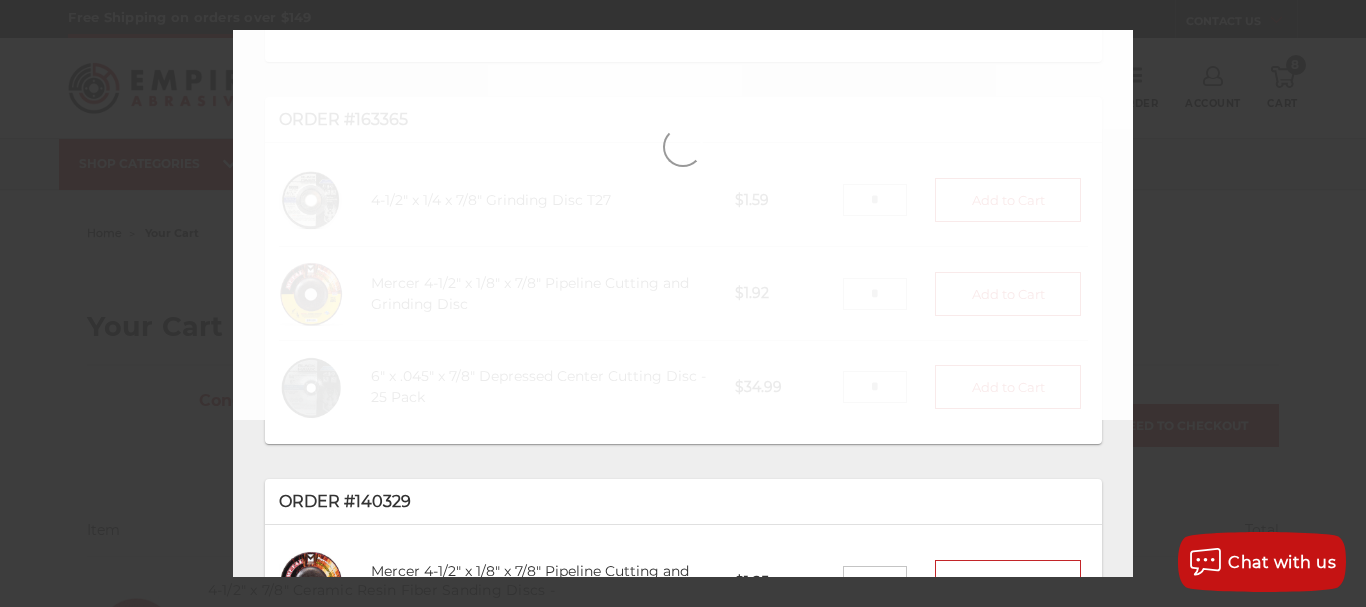 click at bounding box center (683, 303) 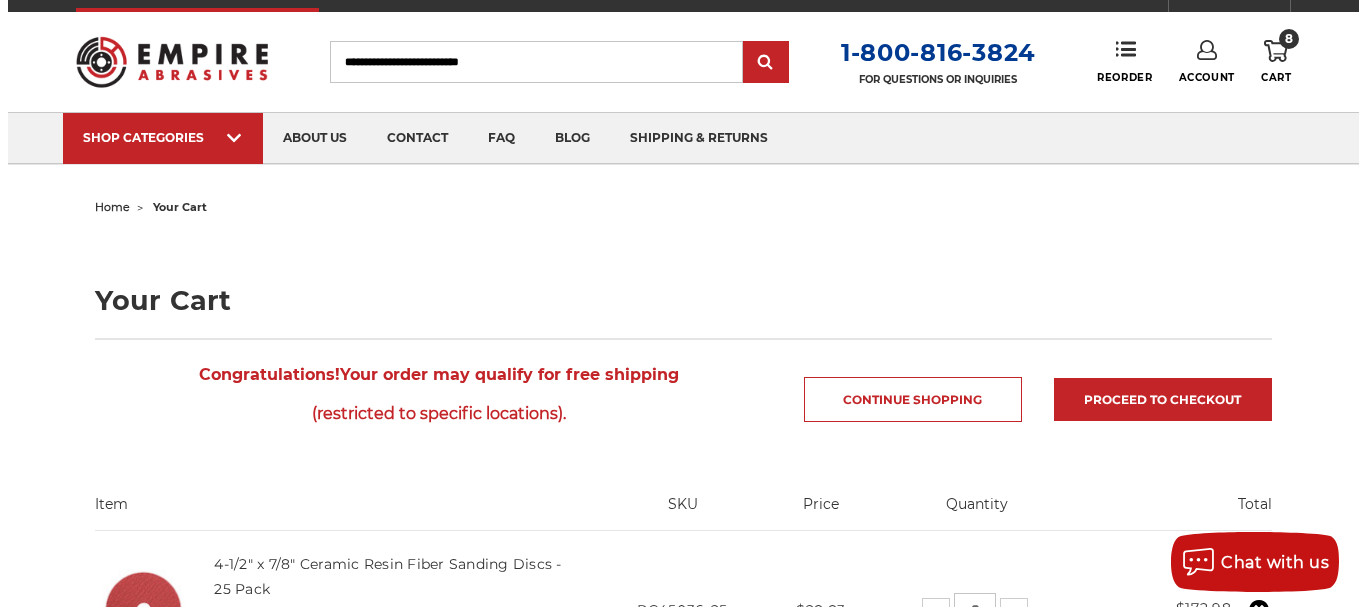 scroll, scrollTop: 55, scrollLeft: 0, axis: vertical 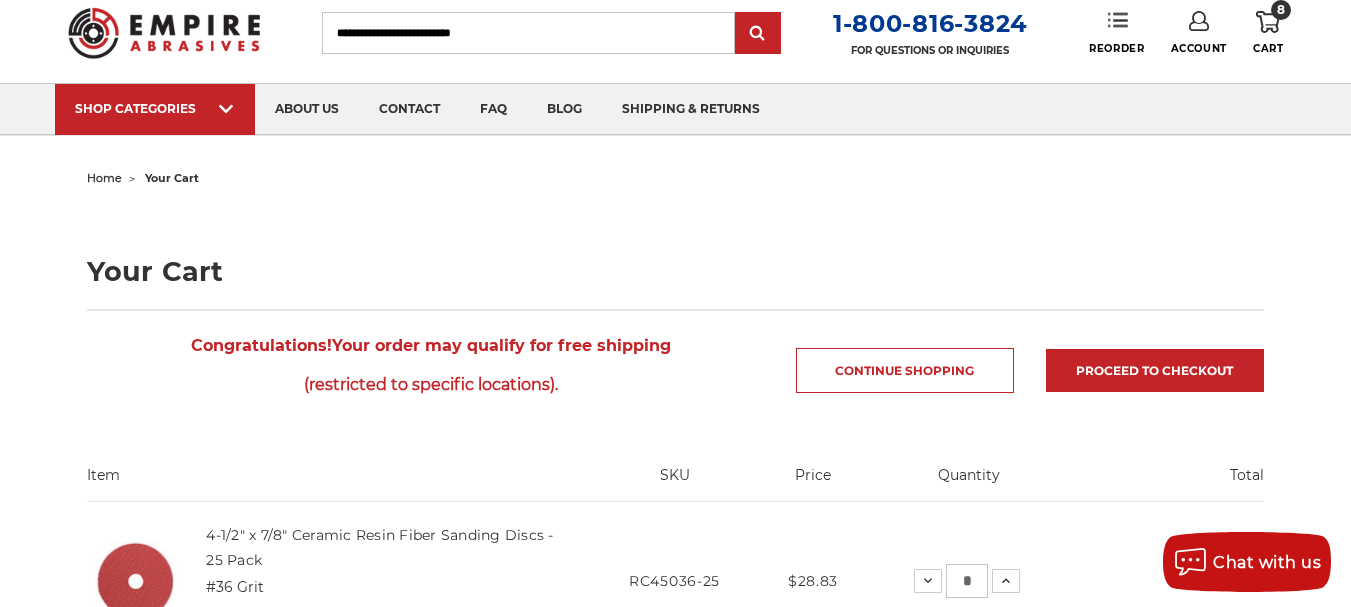 click on "Reorder" at bounding box center (1116, 32) 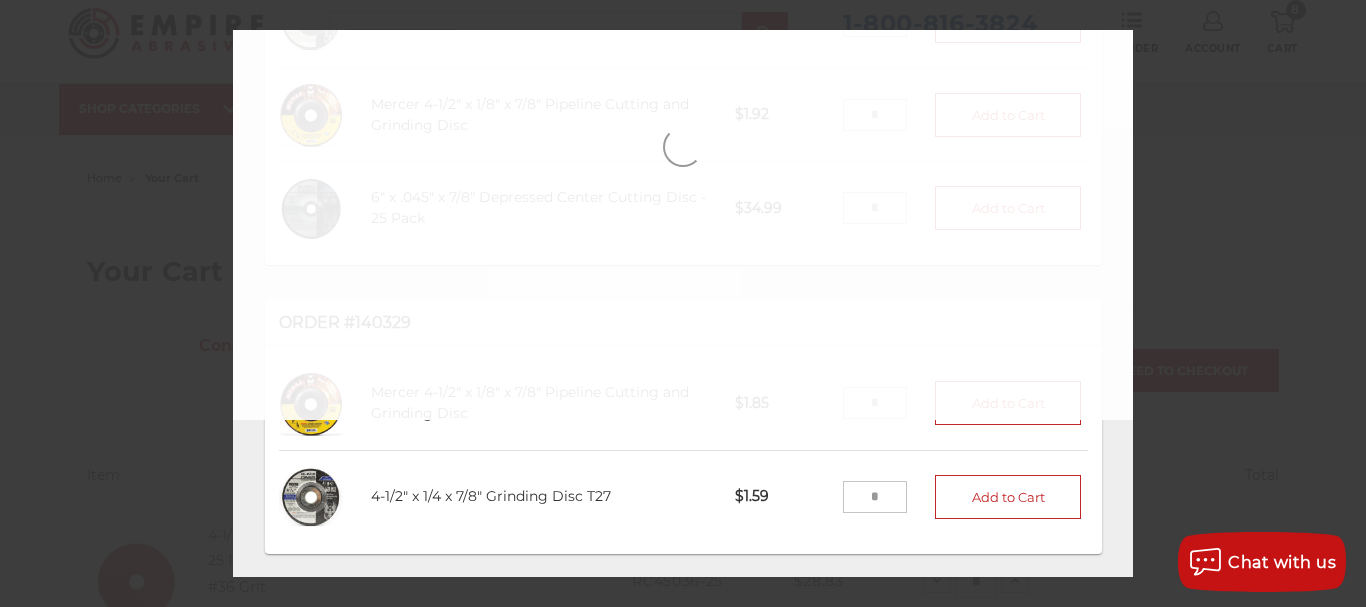 scroll, scrollTop: 1333, scrollLeft: 0, axis: vertical 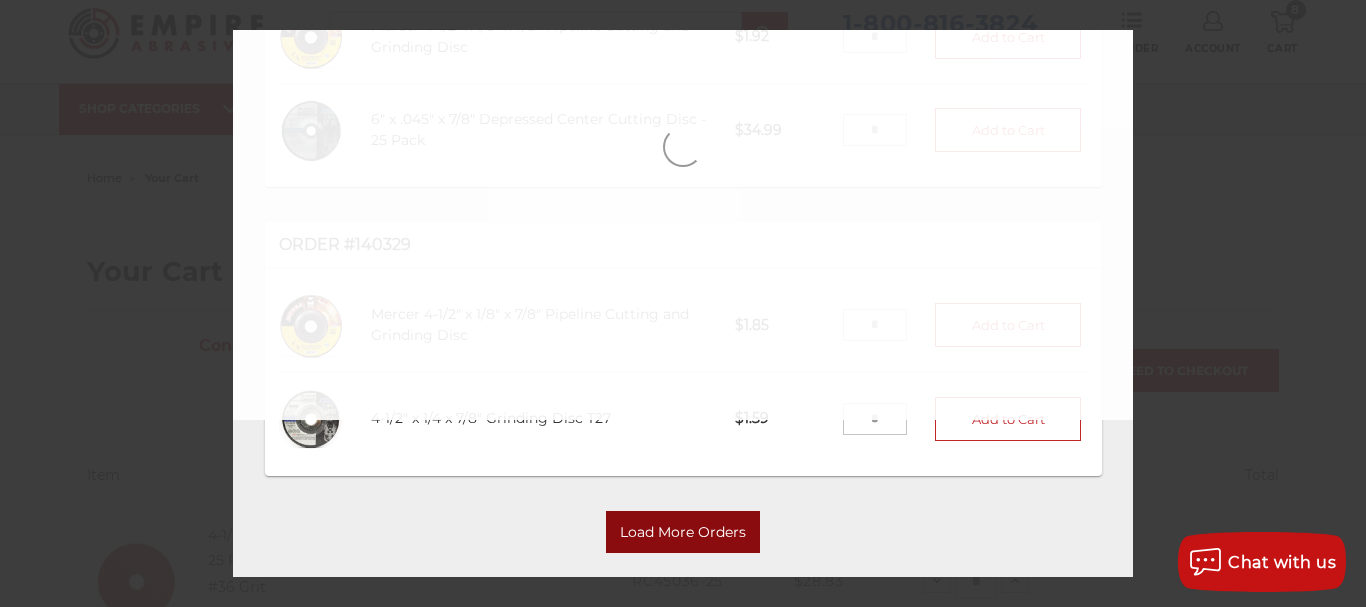 click on "Load More Orders" at bounding box center (683, 532) 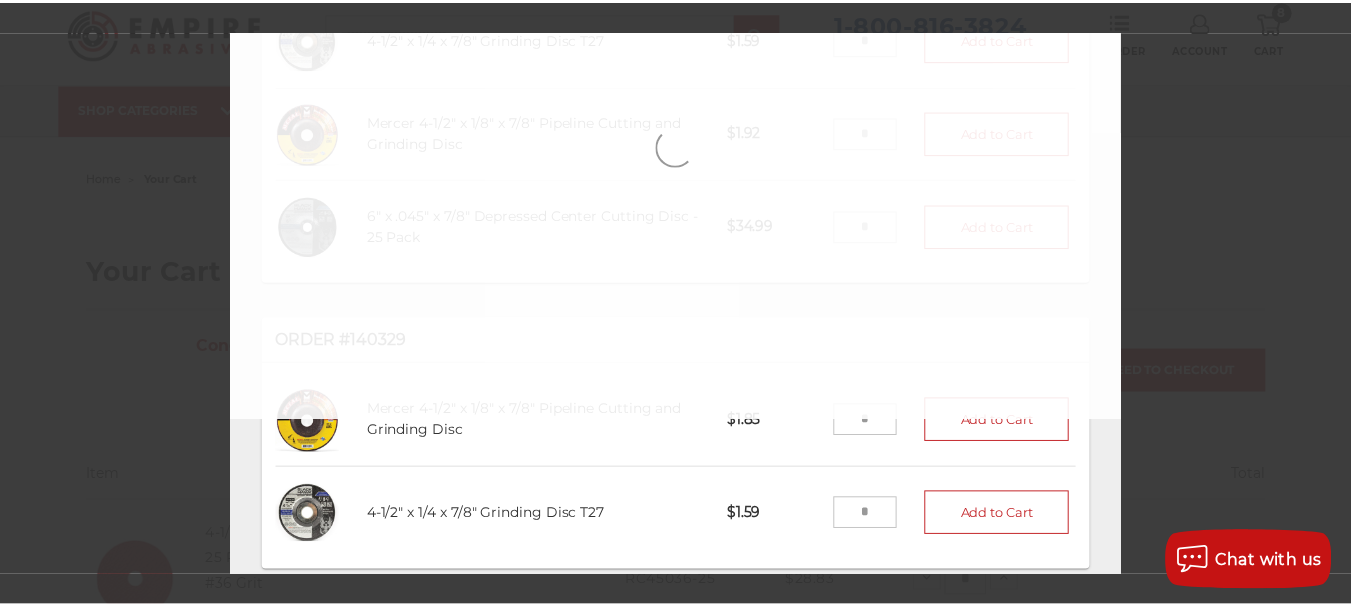 scroll, scrollTop: 1514, scrollLeft: 0, axis: vertical 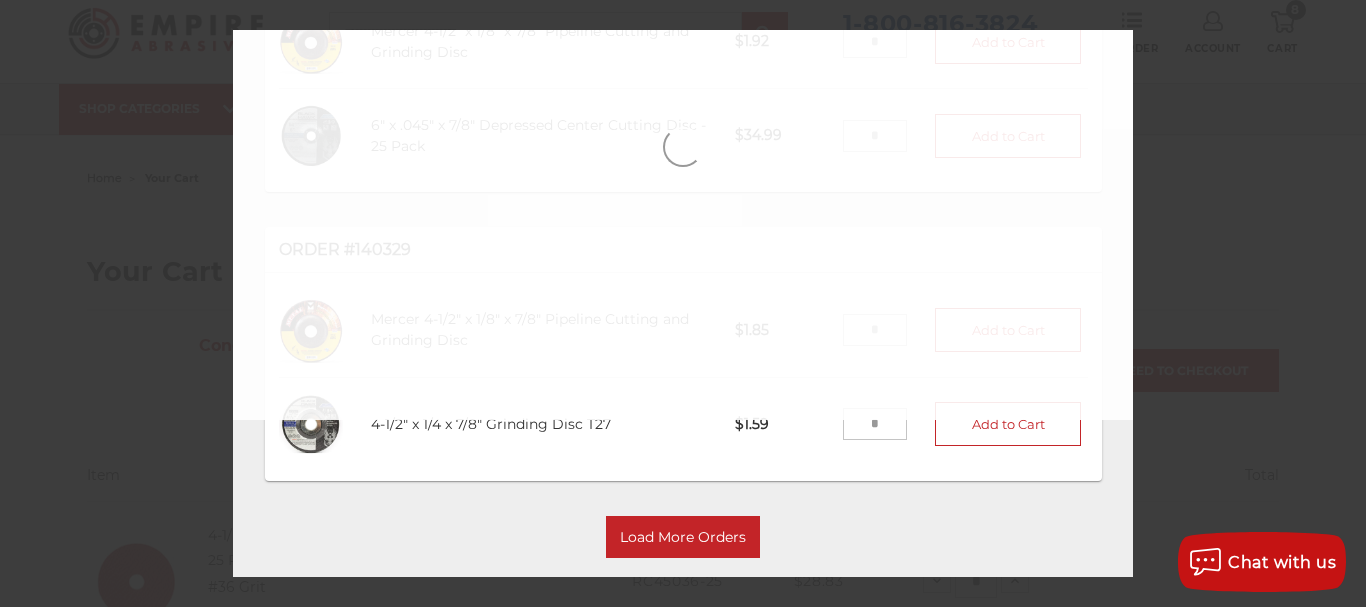 click at bounding box center [683, 146] 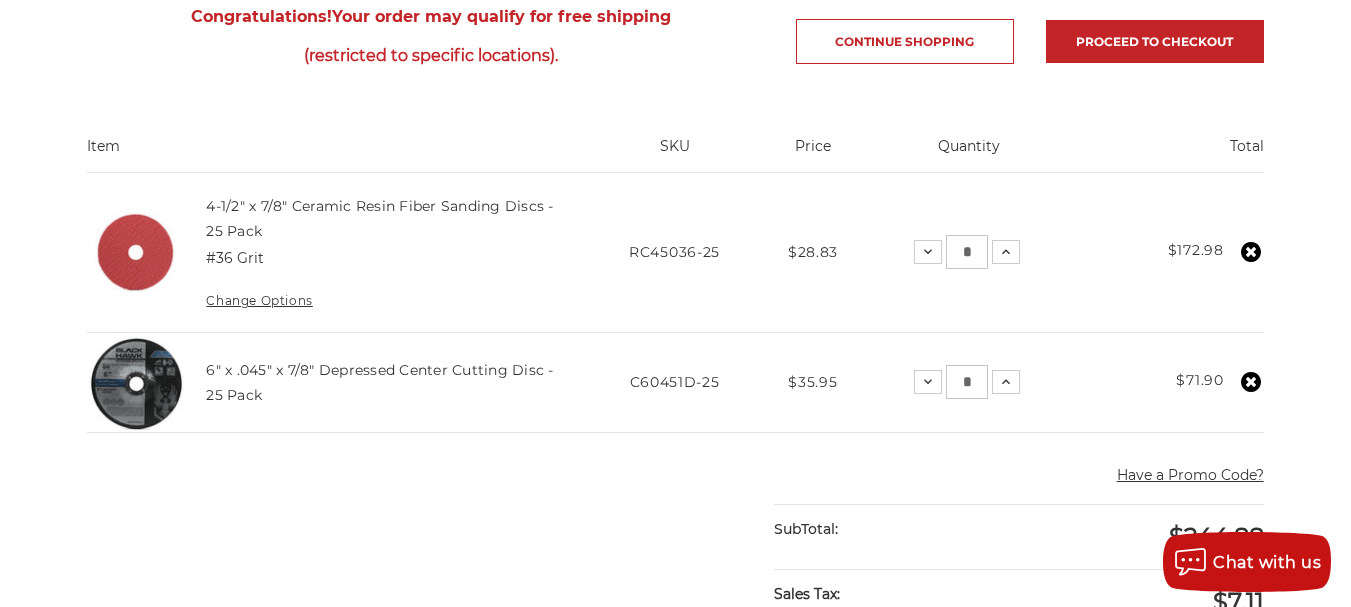 scroll, scrollTop: 0, scrollLeft: 0, axis: both 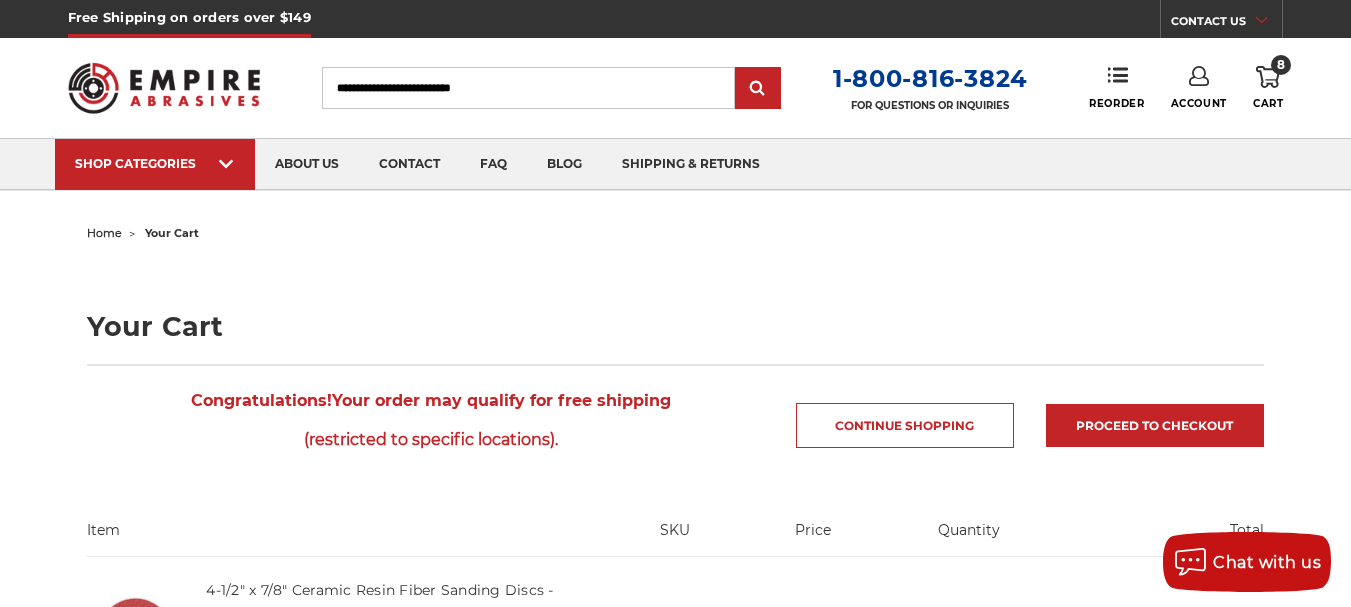 click on "Account" at bounding box center [1199, 88] 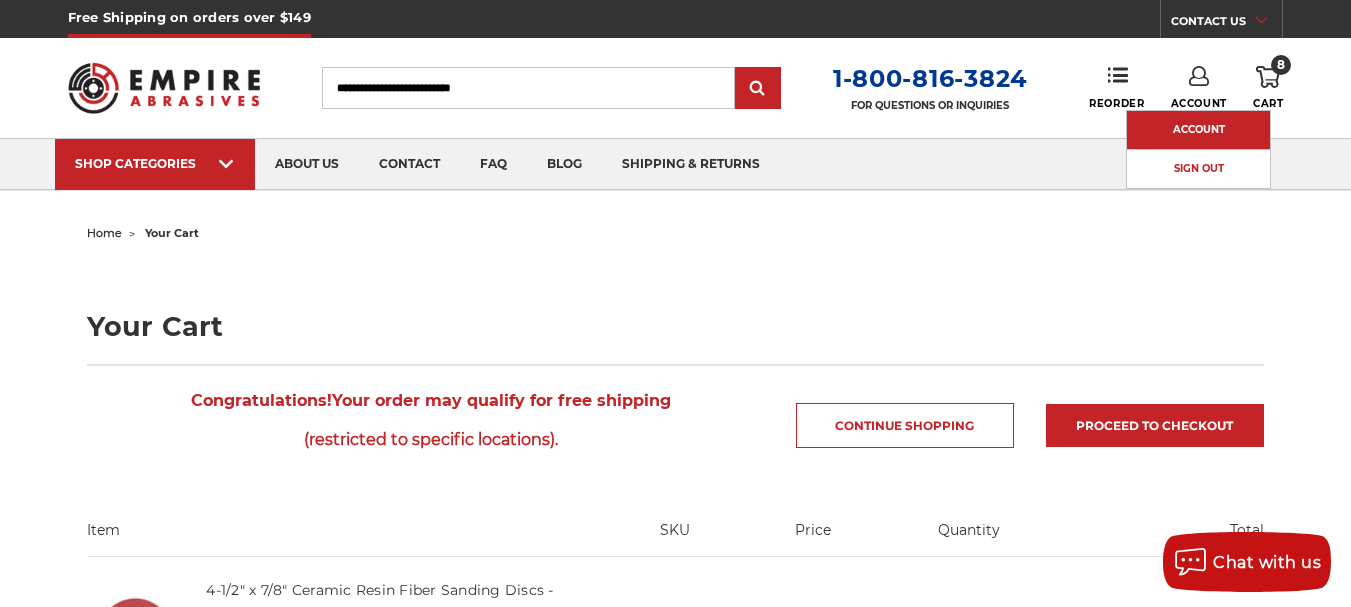 click on "Account" at bounding box center (1198, 130) 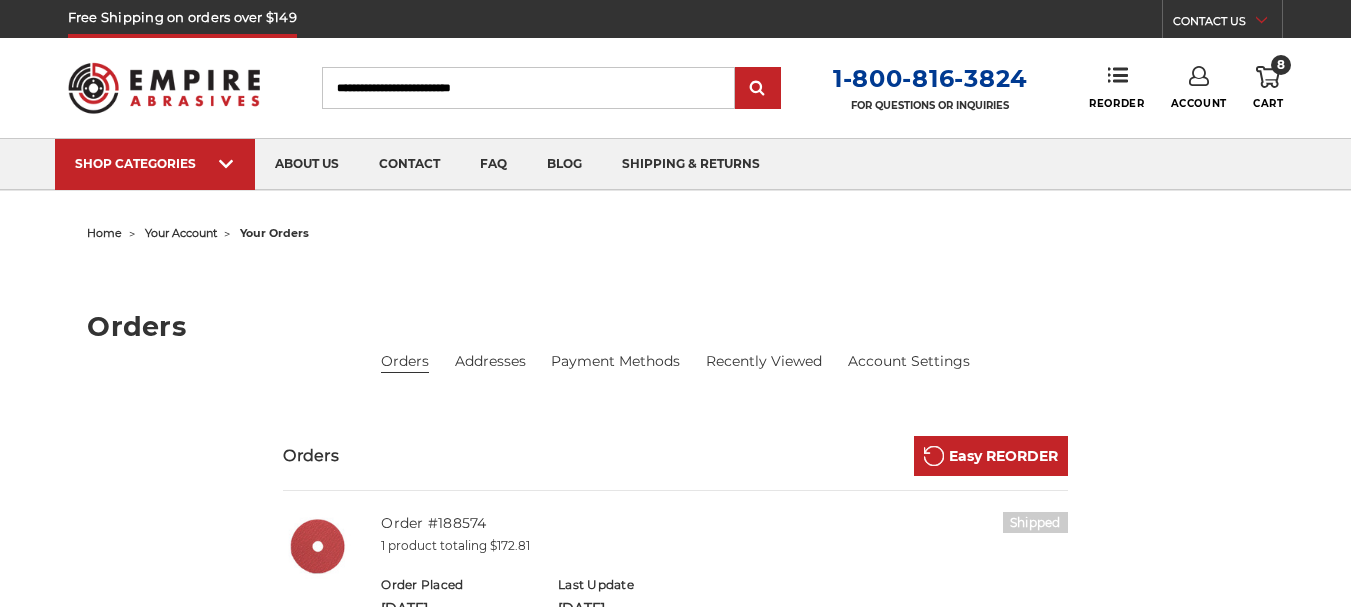 scroll, scrollTop: 0, scrollLeft: 0, axis: both 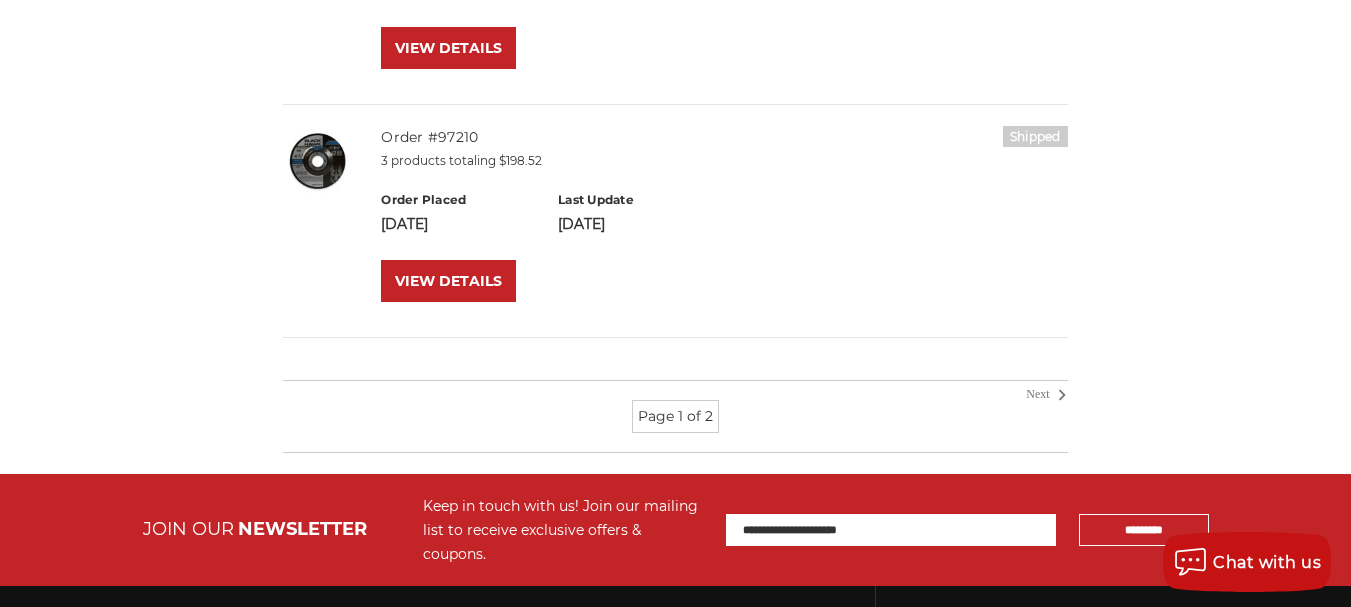 click 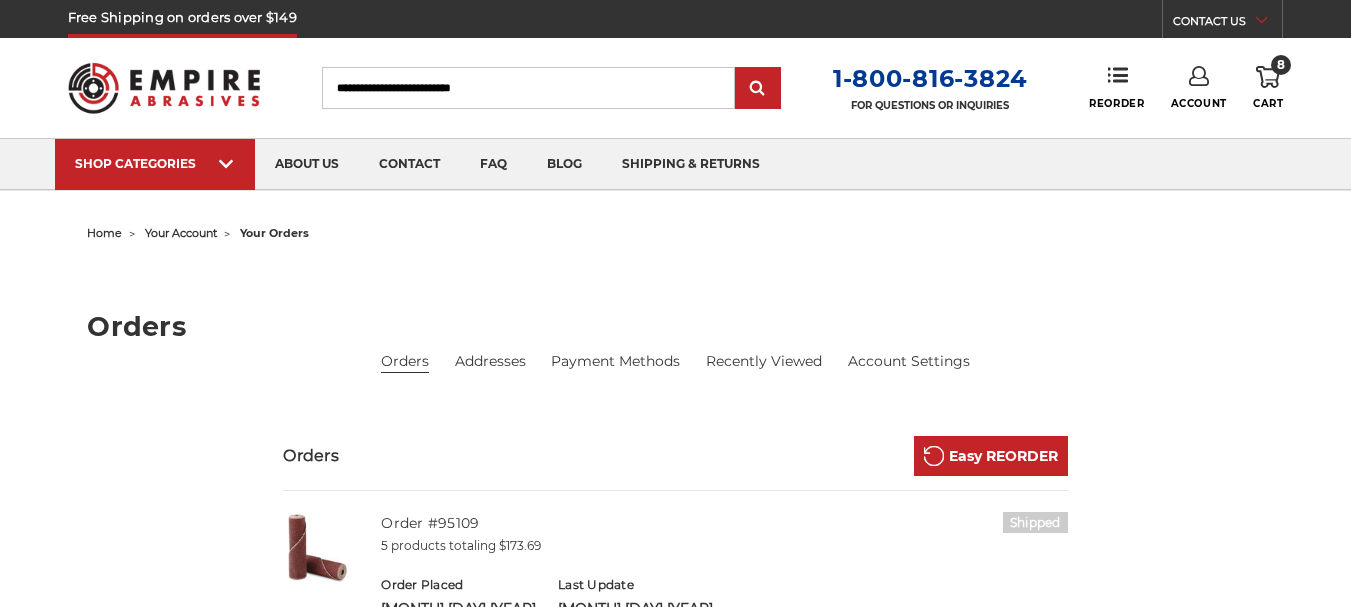 scroll, scrollTop: 0, scrollLeft: 0, axis: both 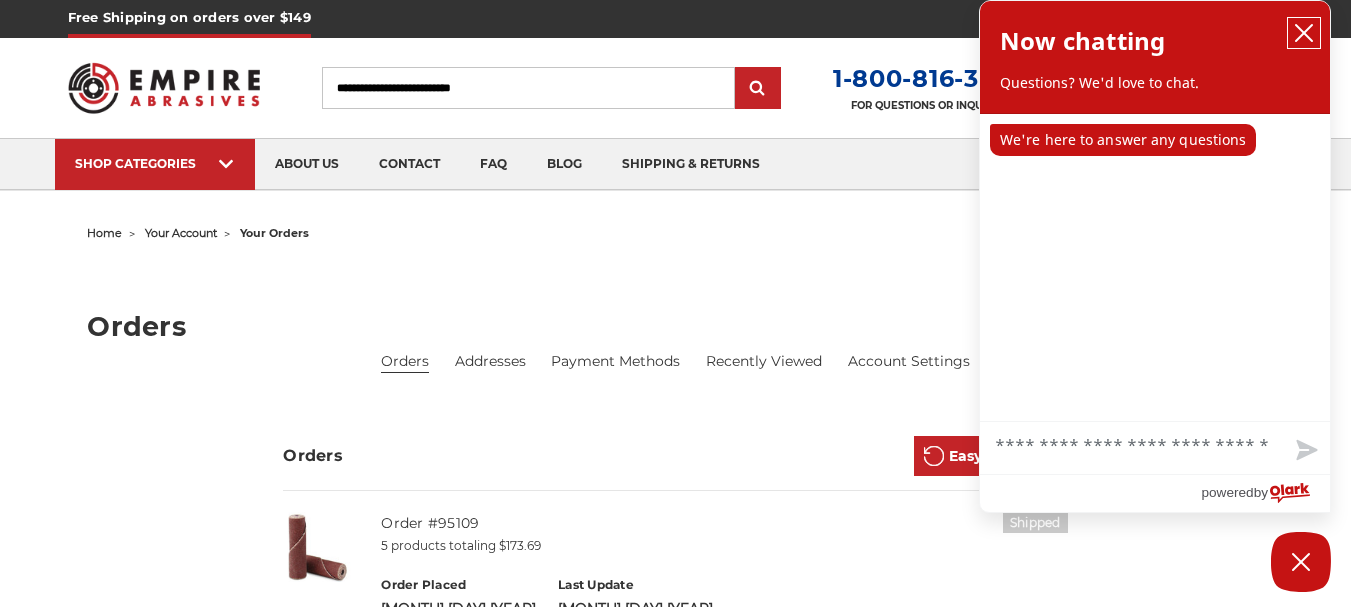click 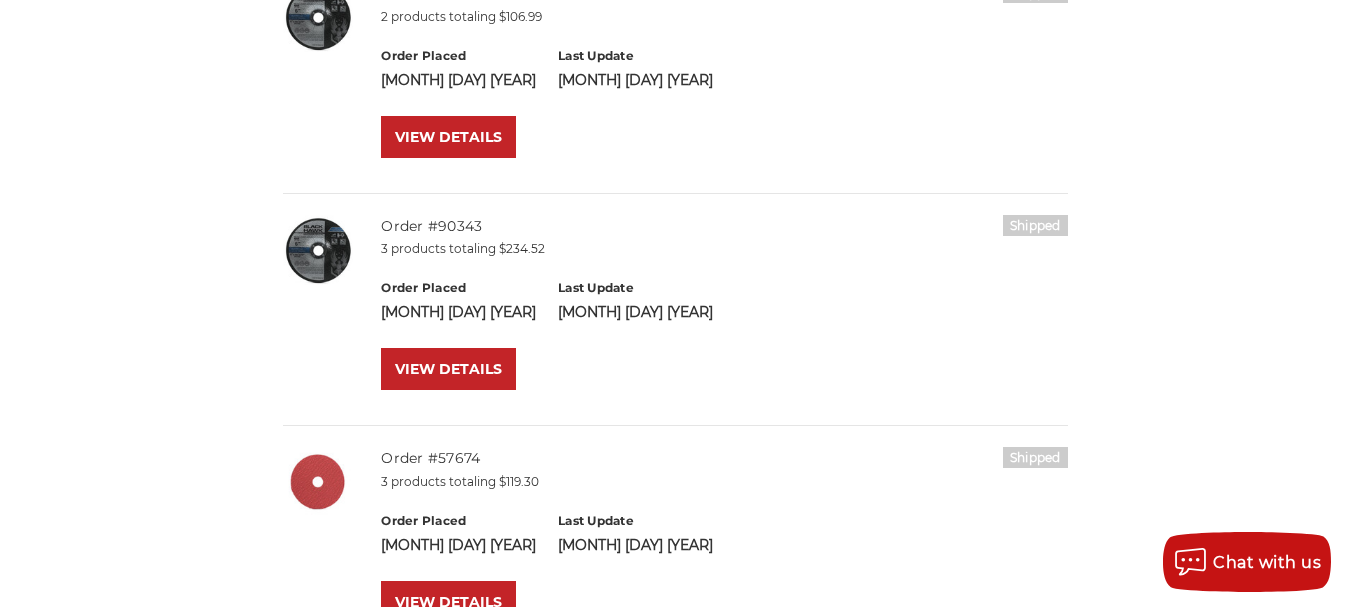 scroll, scrollTop: 781, scrollLeft: 0, axis: vertical 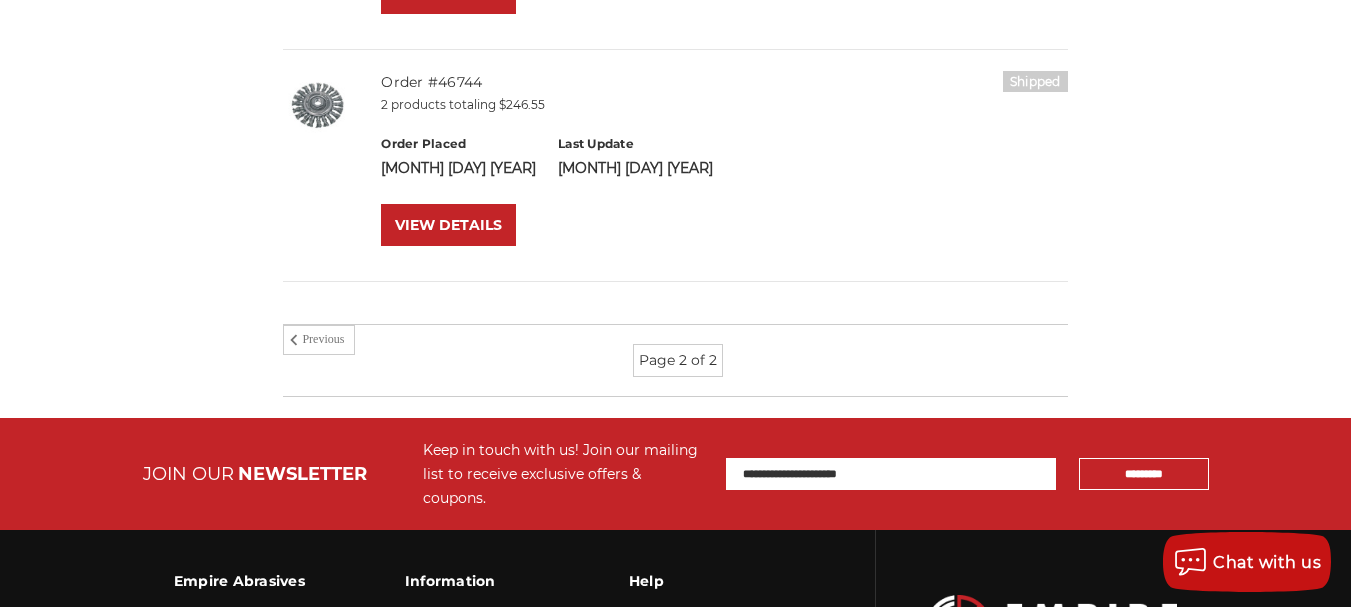click on "Previous" at bounding box center [319, 340] 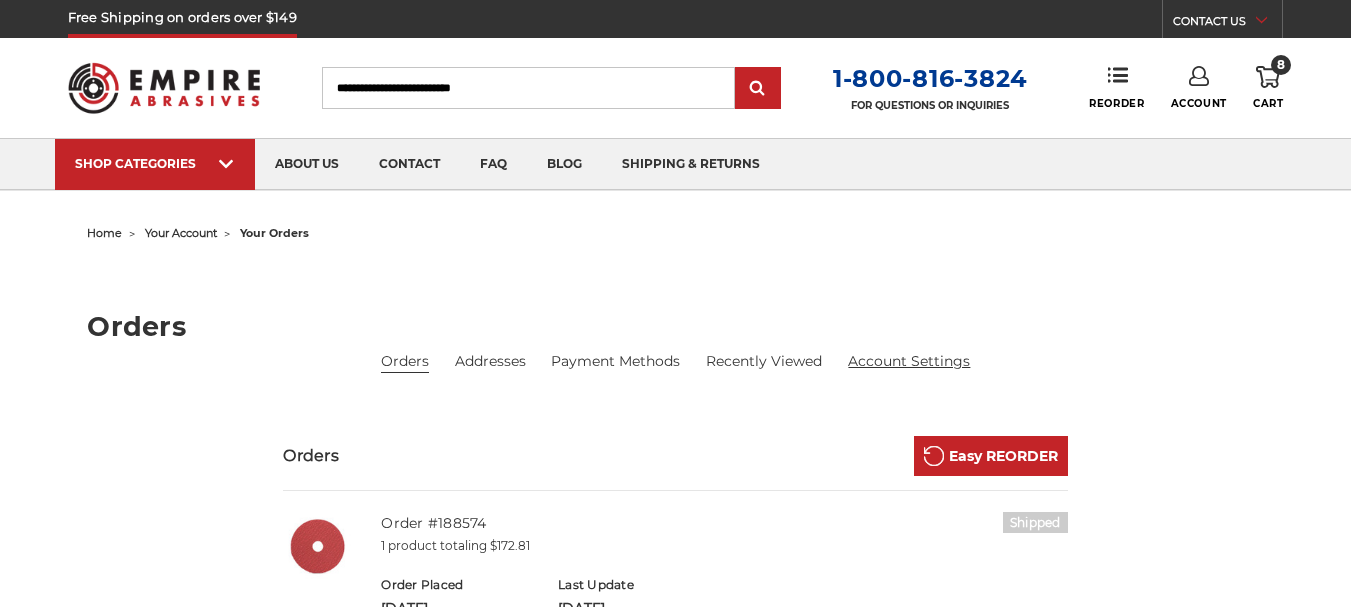 scroll, scrollTop: 0, scrollLeft: 0, axis: both 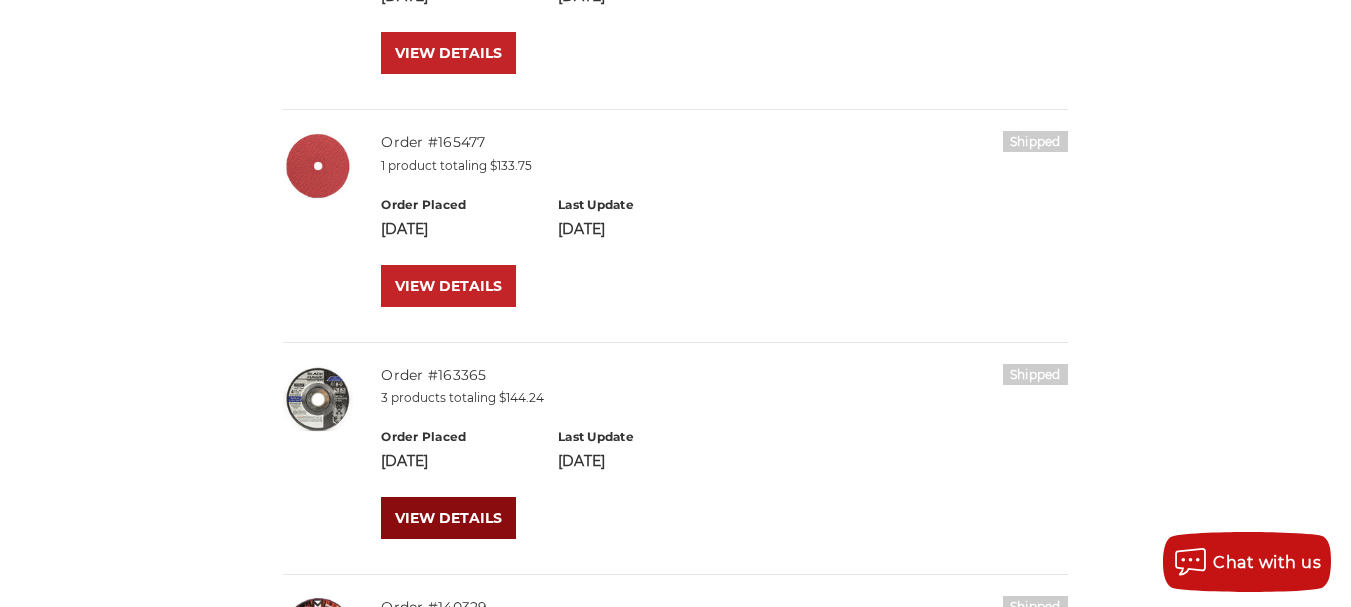 click on "VIEW DETAILS" at bounding box center (448, 518) 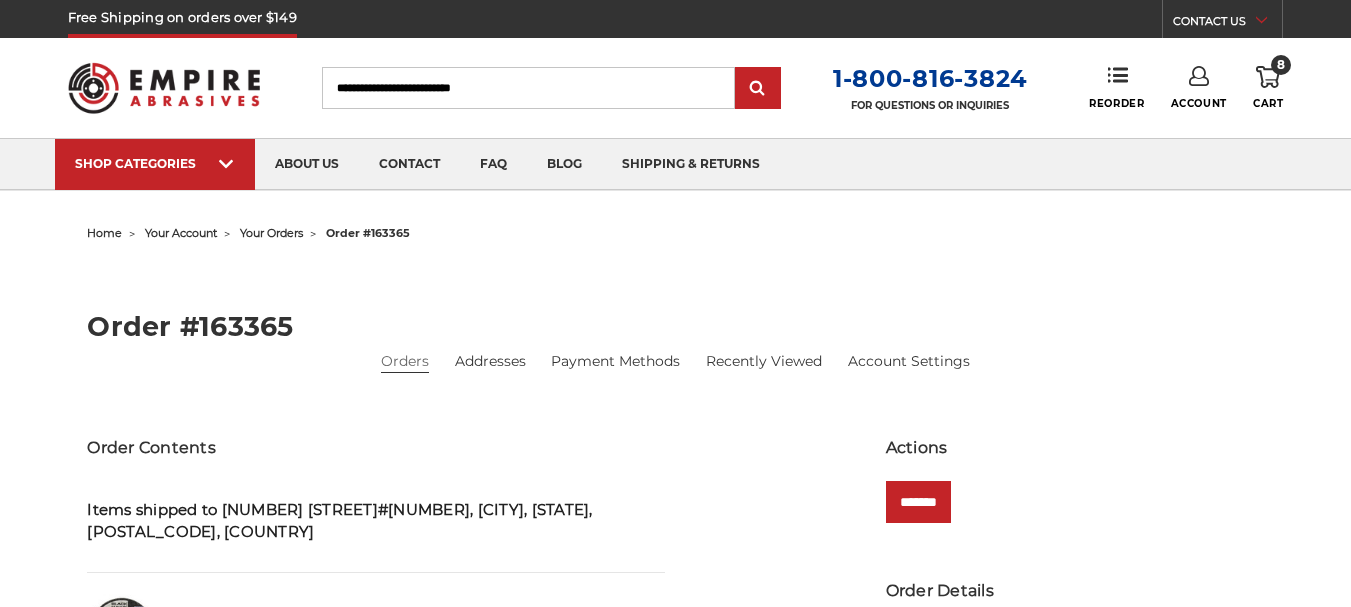scroll, scrollTop: 0, scrollLeft: 0, axis: both 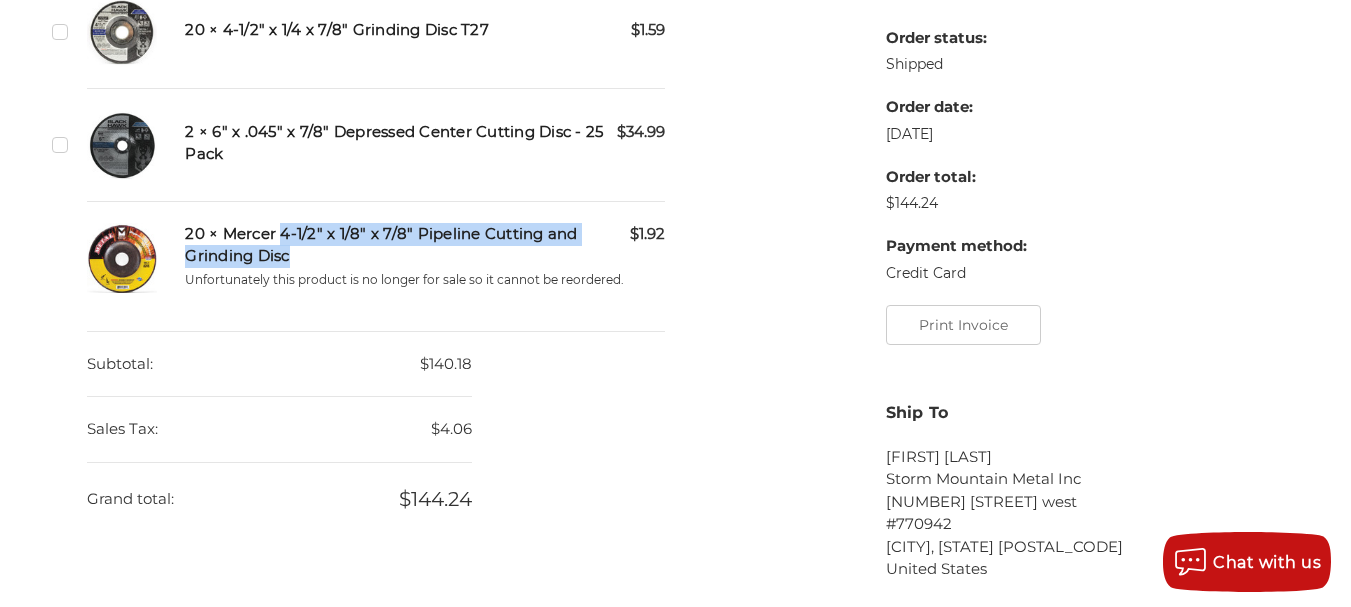 drag, startPoint x: 281, startPoint y: 228, endPoint x: 589, endPoint y: 256, distance: 309.2701 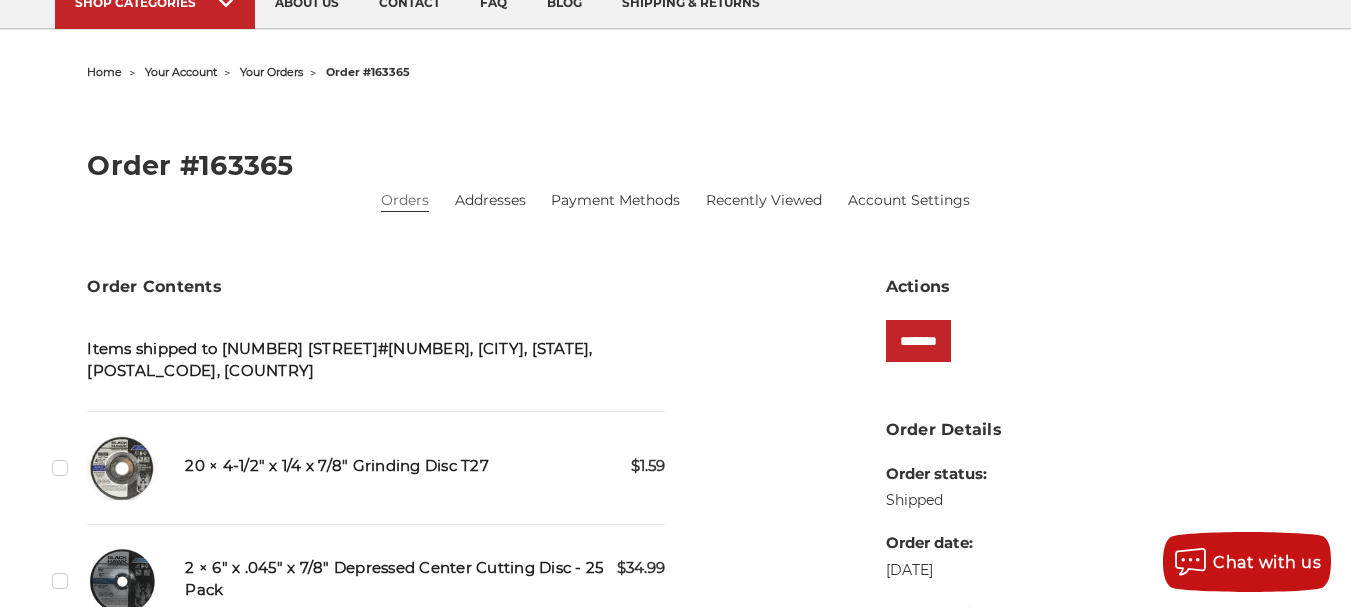 scroll, scrollTop: 0, scrollLeft: 0, axis: both 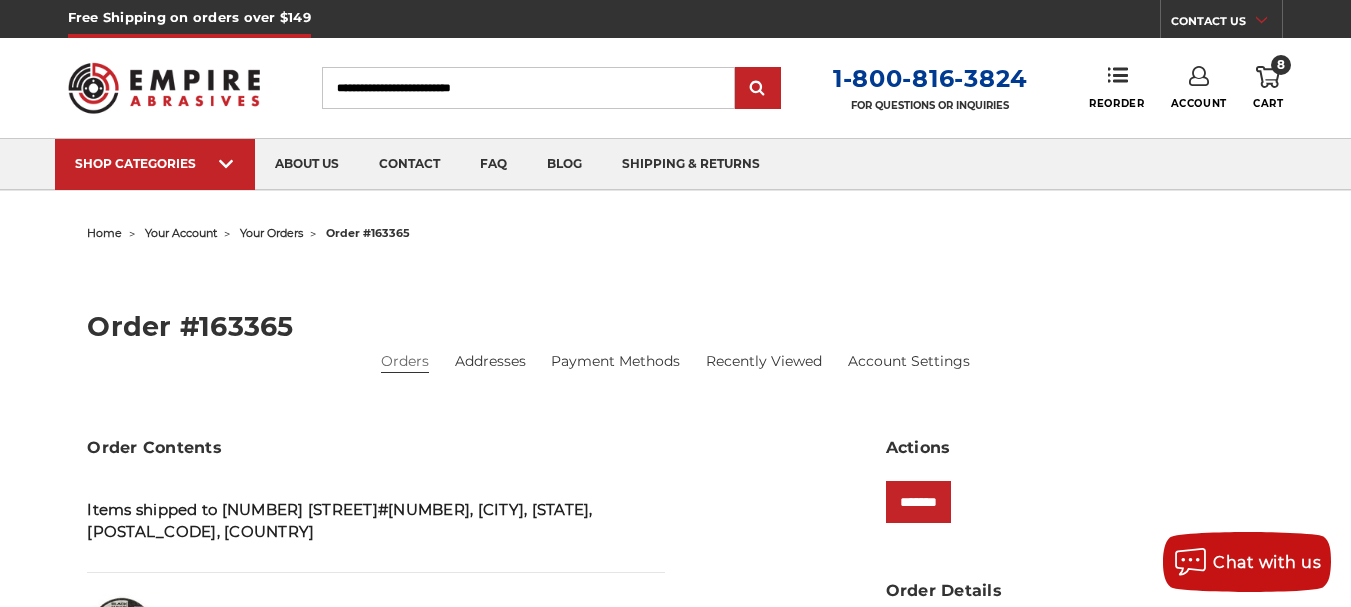 click on "Search" at bounding box center (528, 88) 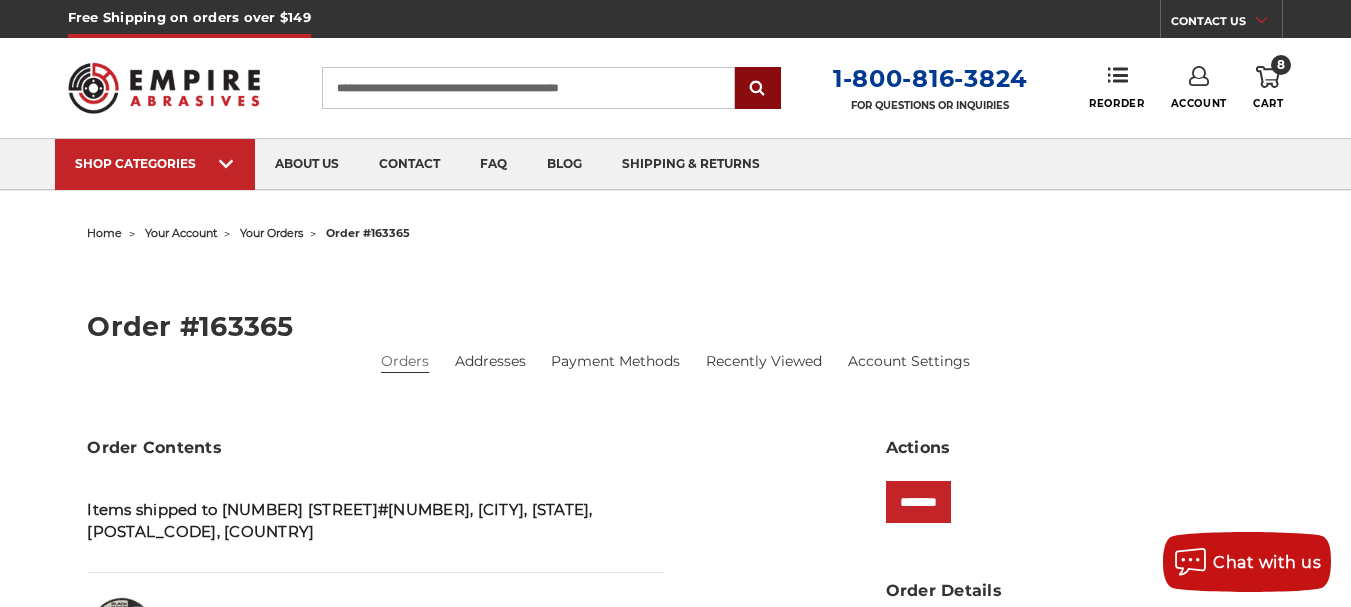 type on "**********" 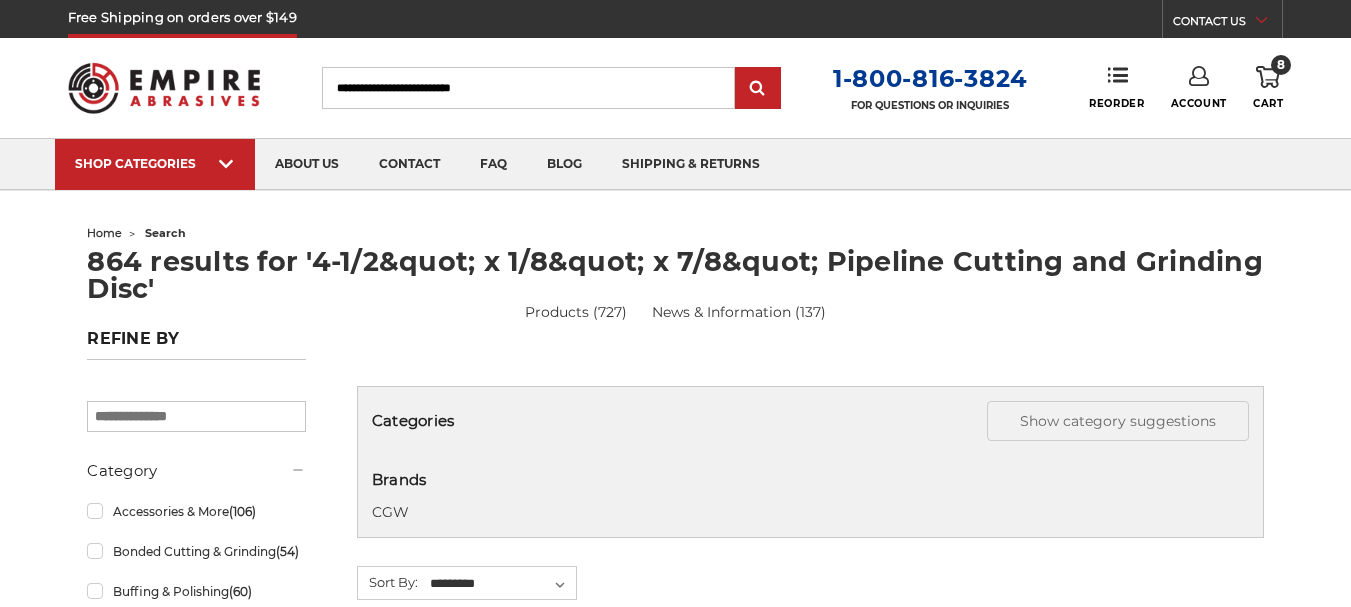 scroll, scrollTop: 0, scrollLeft: 0, axis: both 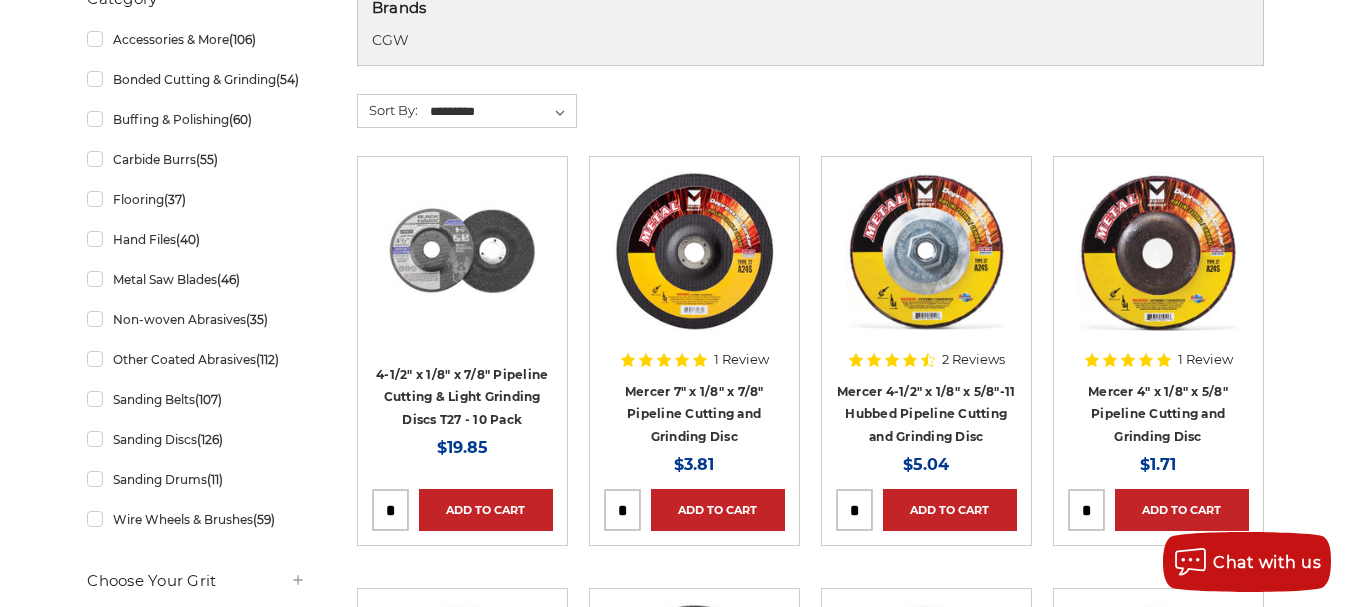 click at bounding box center [390, 510] 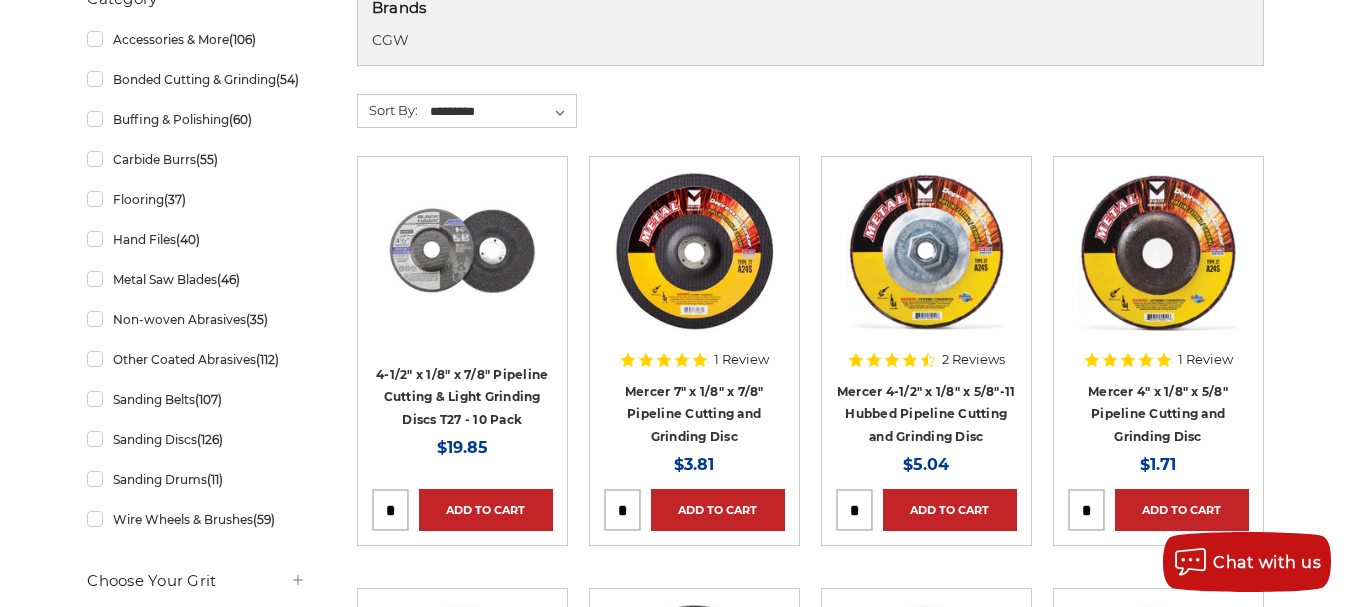click at bounding box center (390, 510) 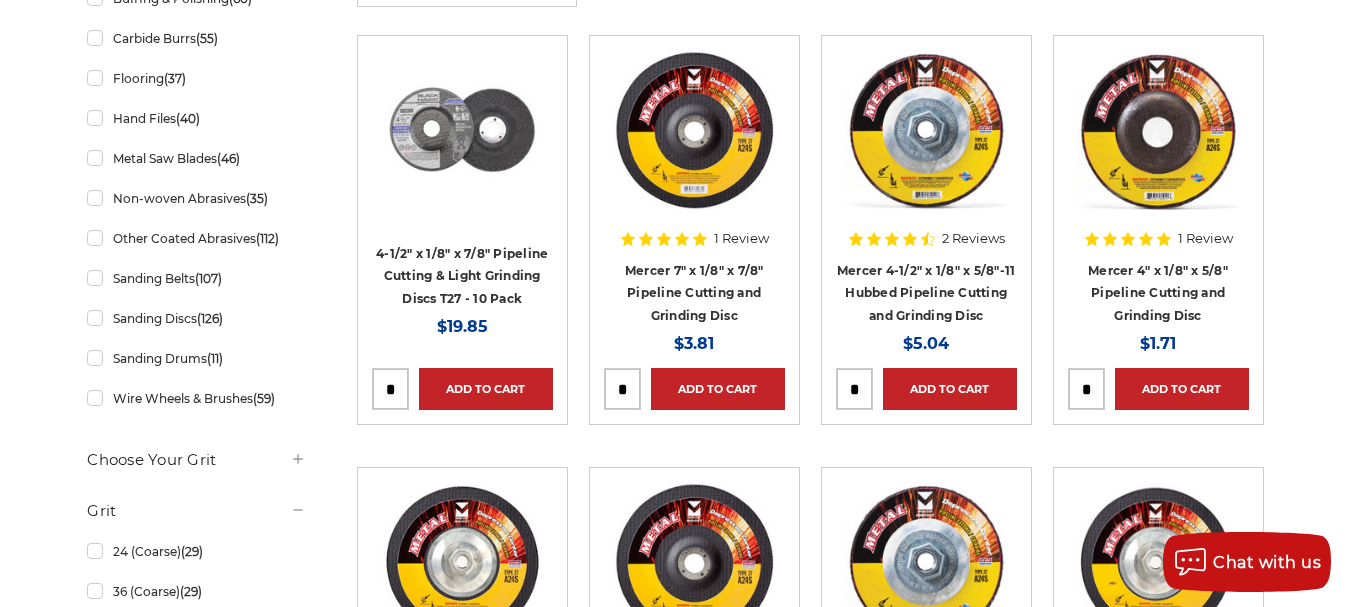 scroll, scrollTop: 583, scrollLeft: 0, axis: vertical 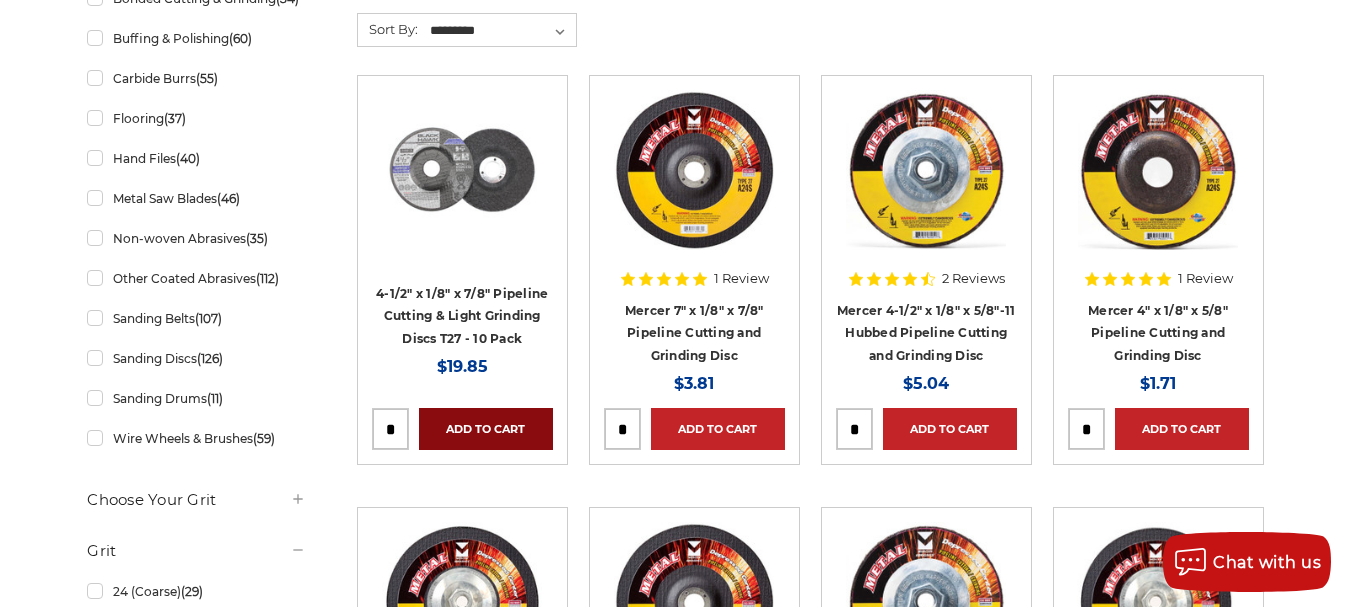 click on "Add to Cart" at bounding box center [486, 429] 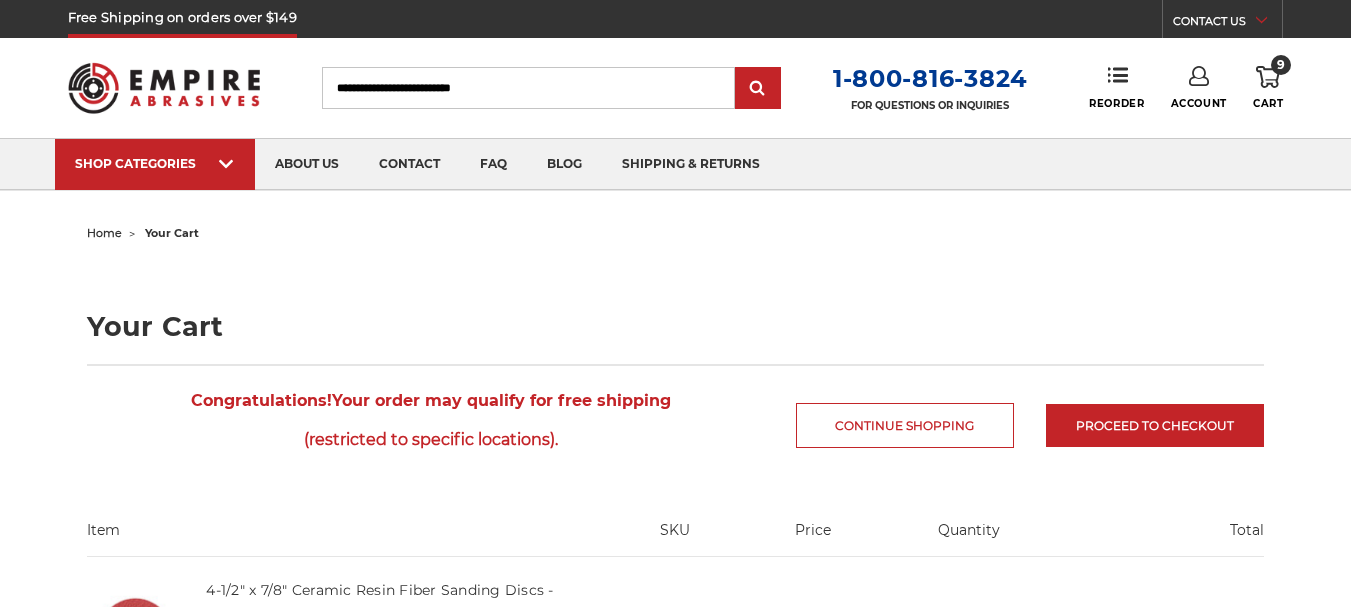 scroll, scrollTop: 0, scrollLeft: 0, axis: both 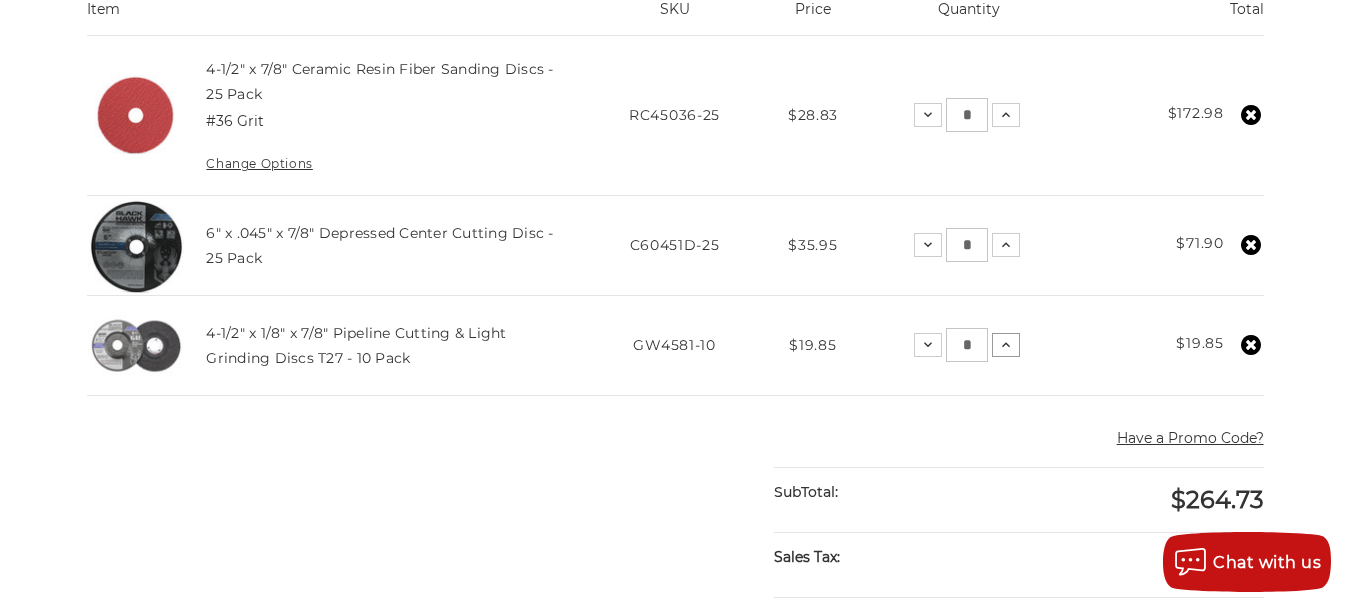 click 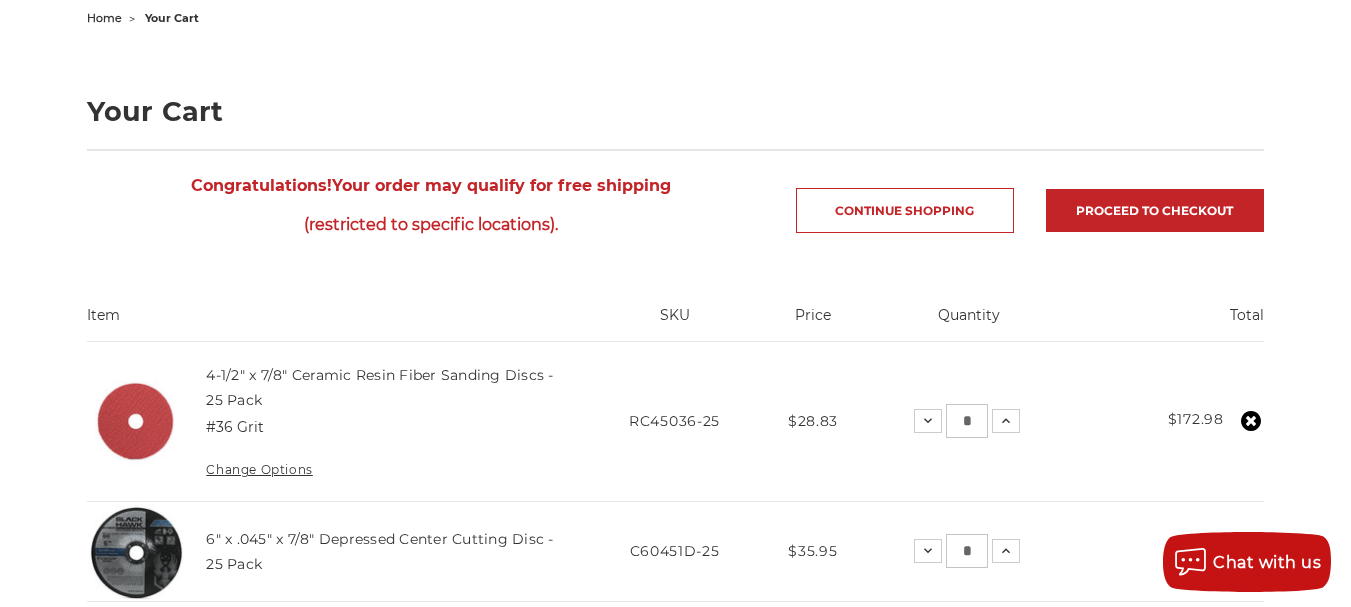scroll, scrollTop: 0, scrollLeft: 0, axis: both 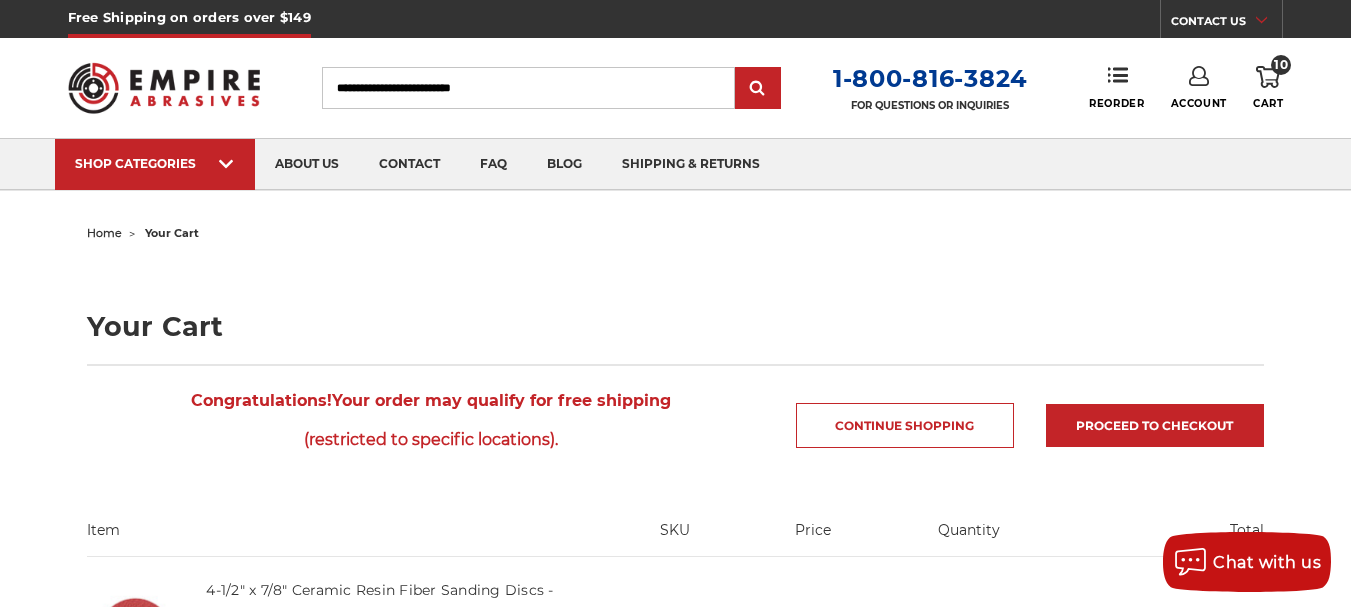 click on "Search" at bounding box center (528, 88) 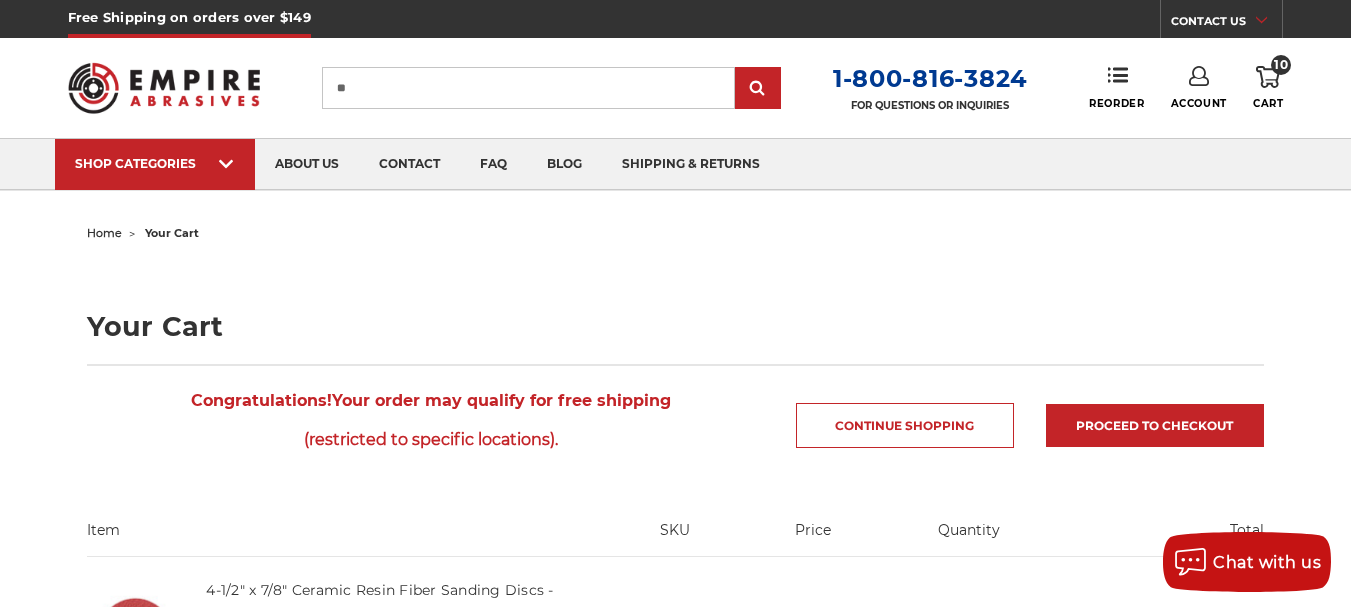 type on "*" 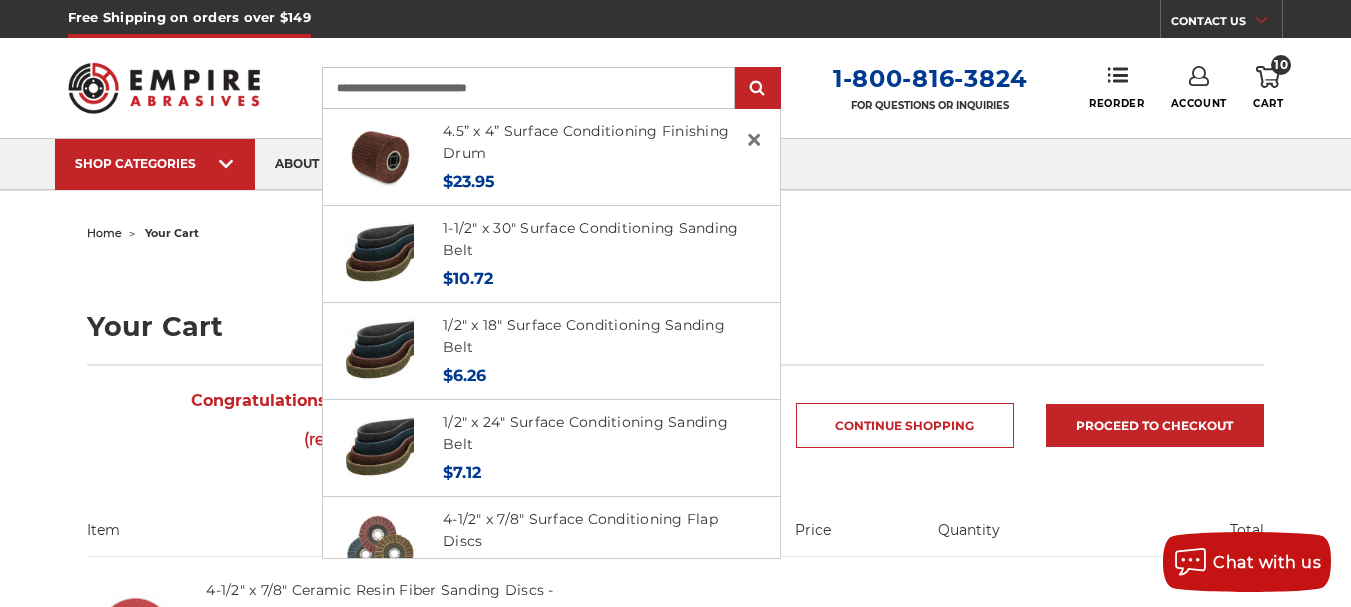 type on "**********" 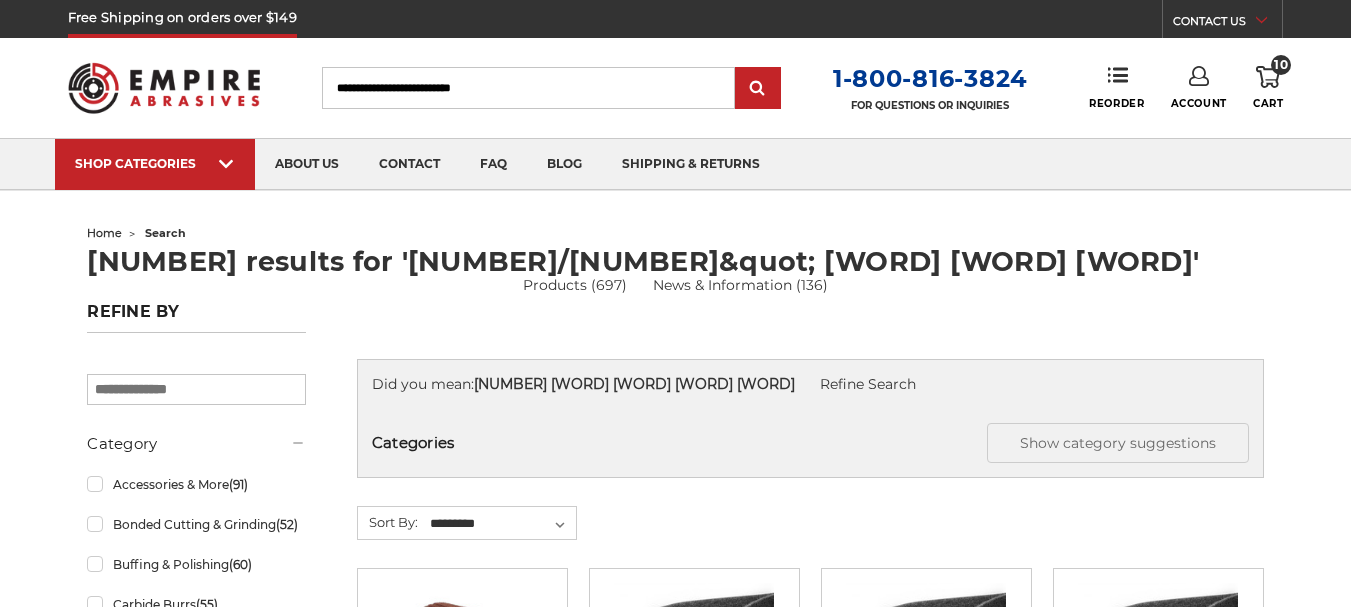 scroll, scrollTop: 0, scrollLeft: 0, axis: both 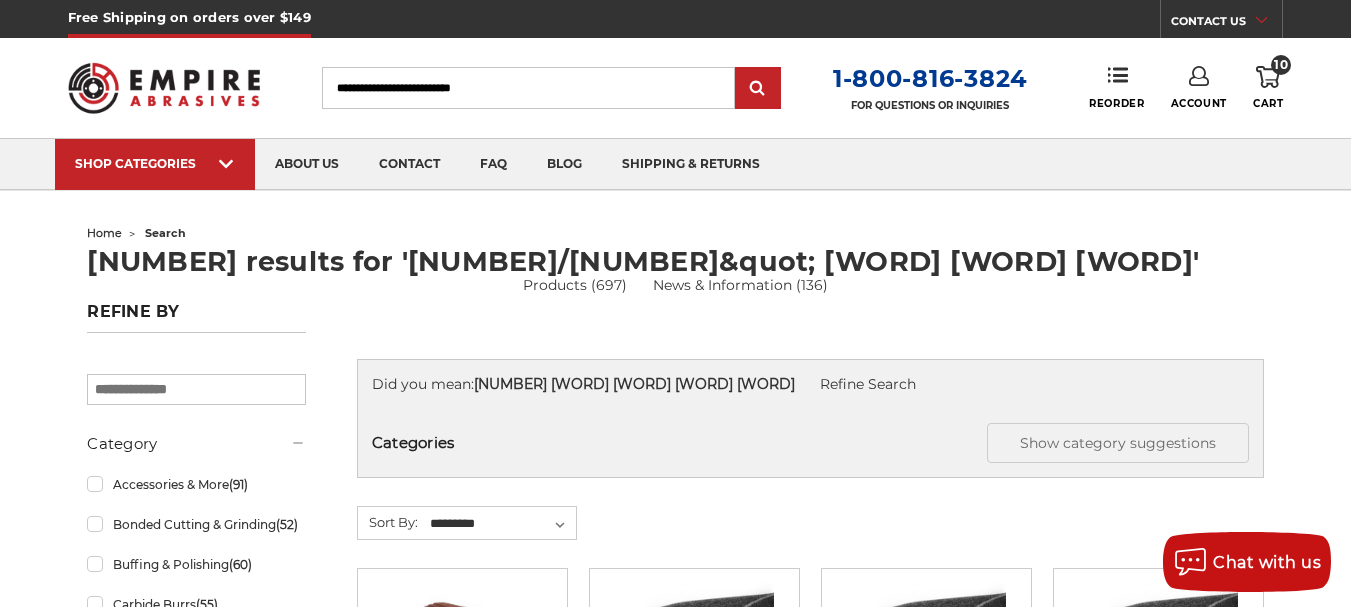 click 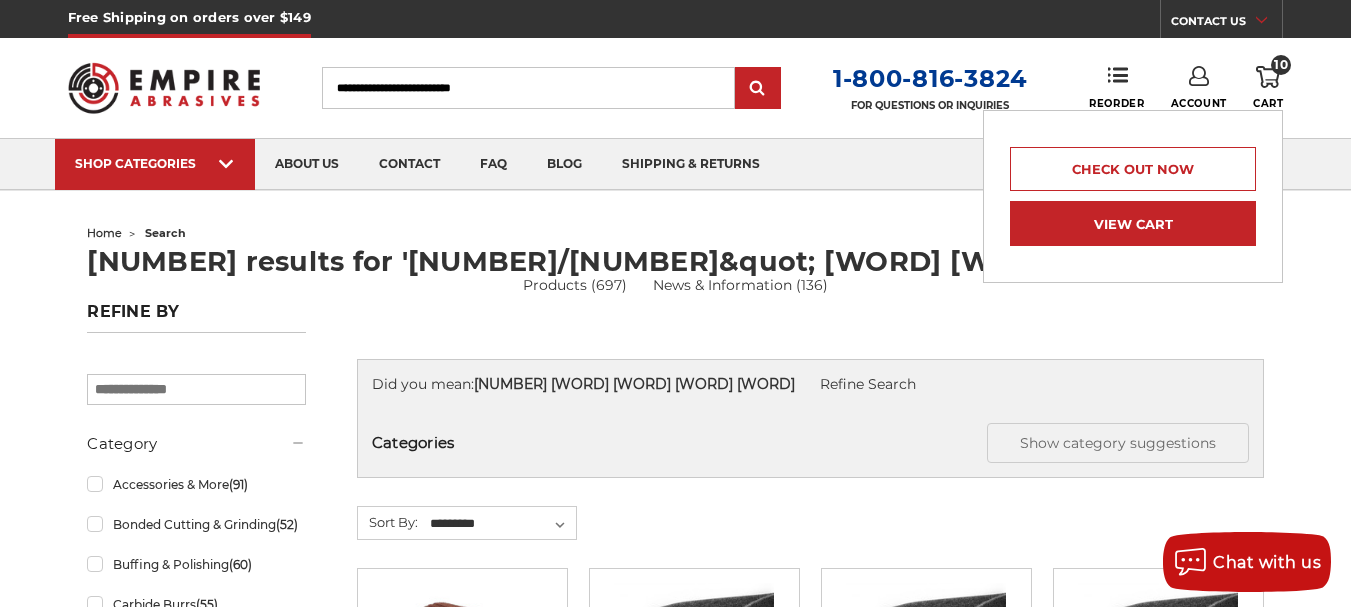 click on "View Cart" at bounding box center [1133, 223] 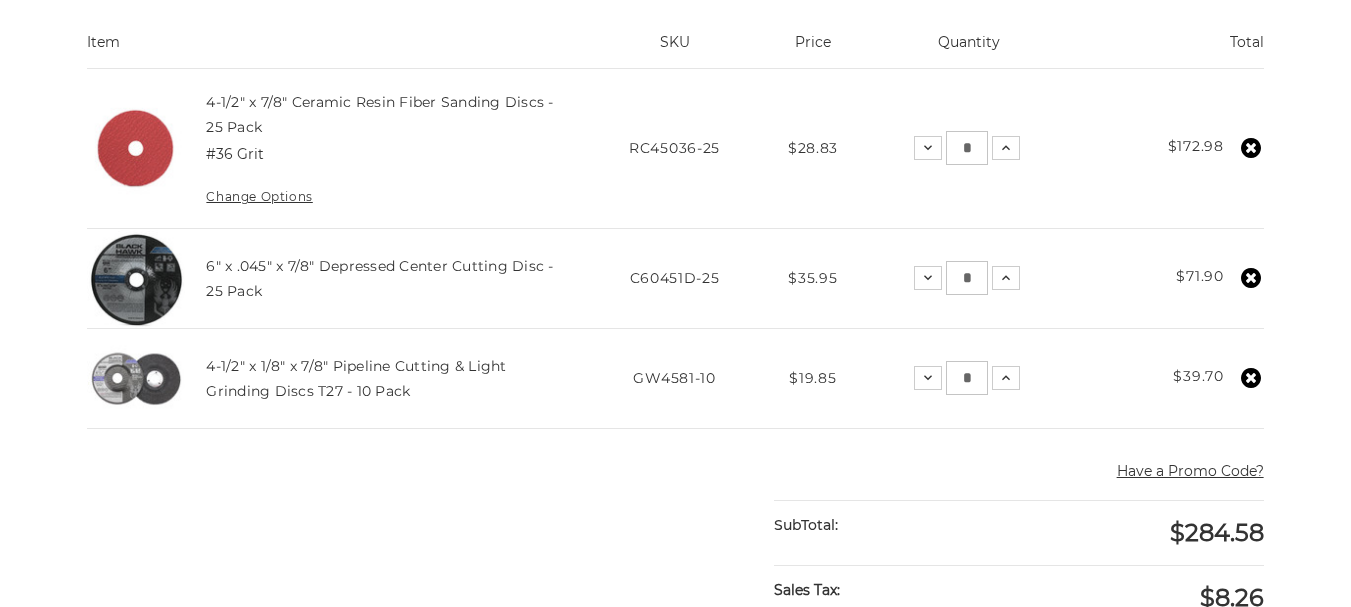 scroll, scrollTop: 488, scrollLeft: 0, axis: vertical 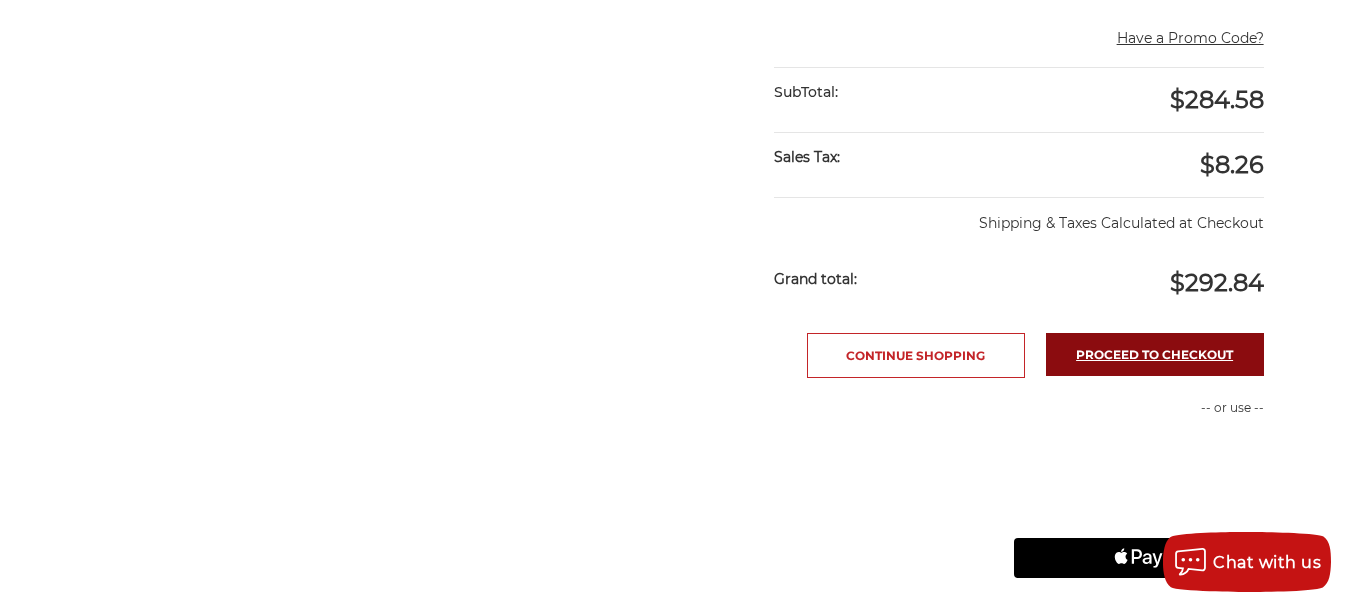 click on "Proceed to checkout" at bounding box center (1155, 354) 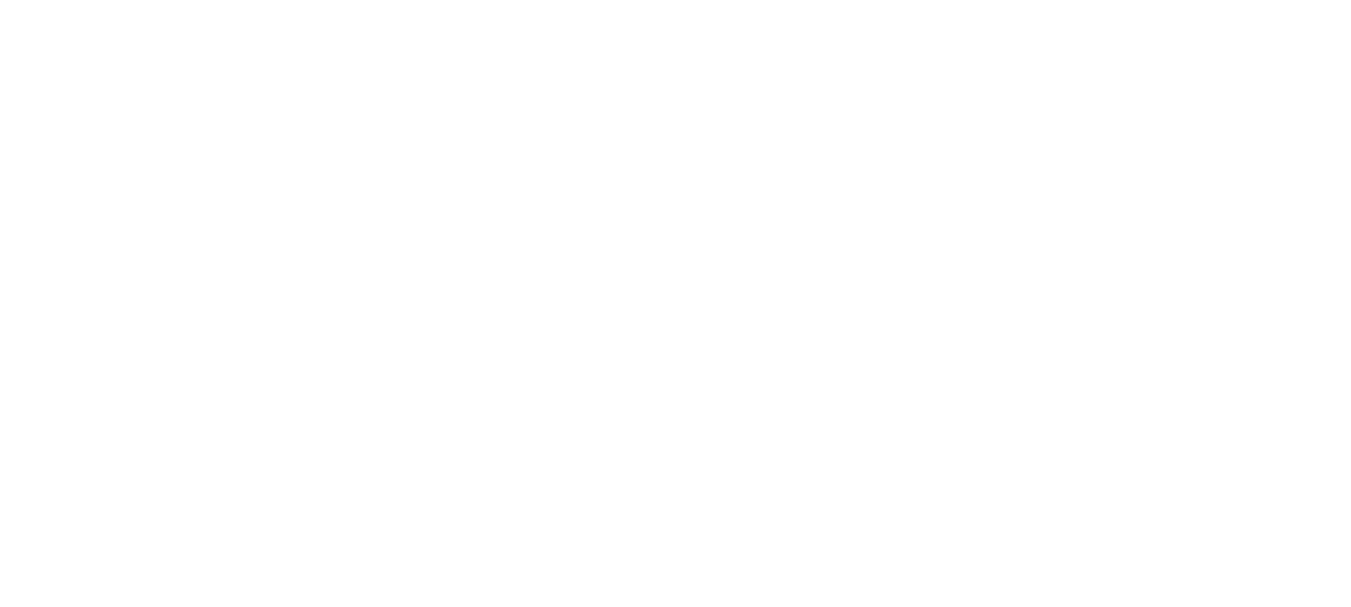 scroll, scrollTop: 0, scrollLeft: 0, axis: both 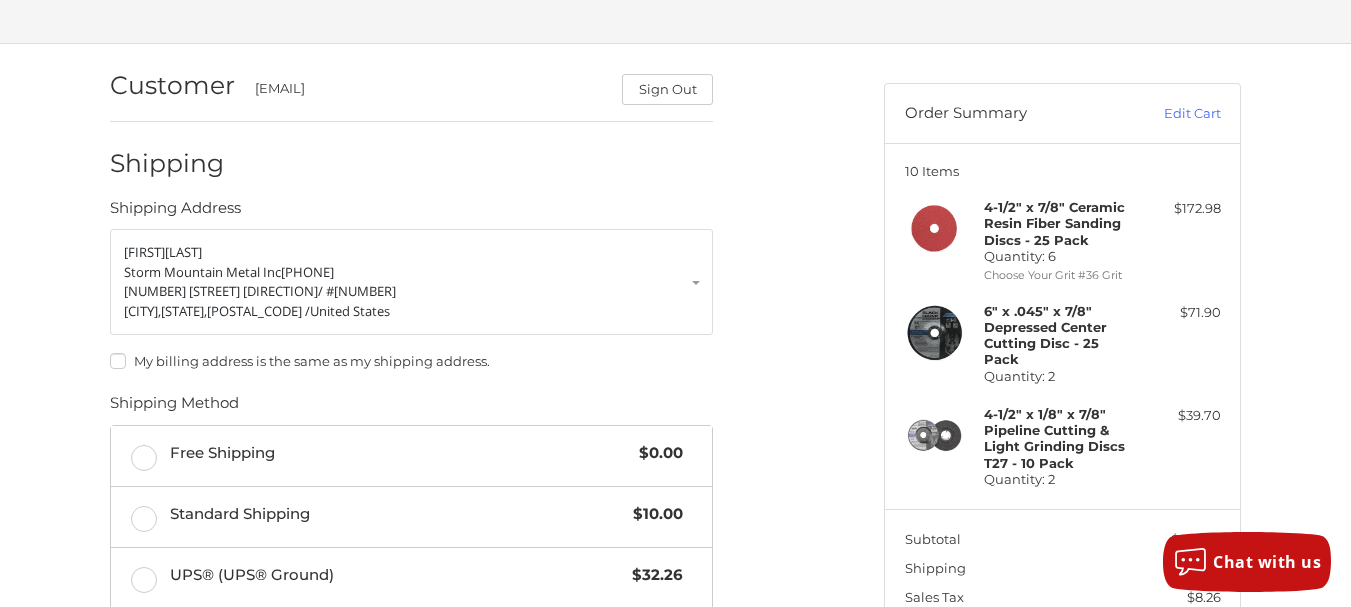 click on "My billing address is the same as my shipping address." at bounding box center [411, 361] 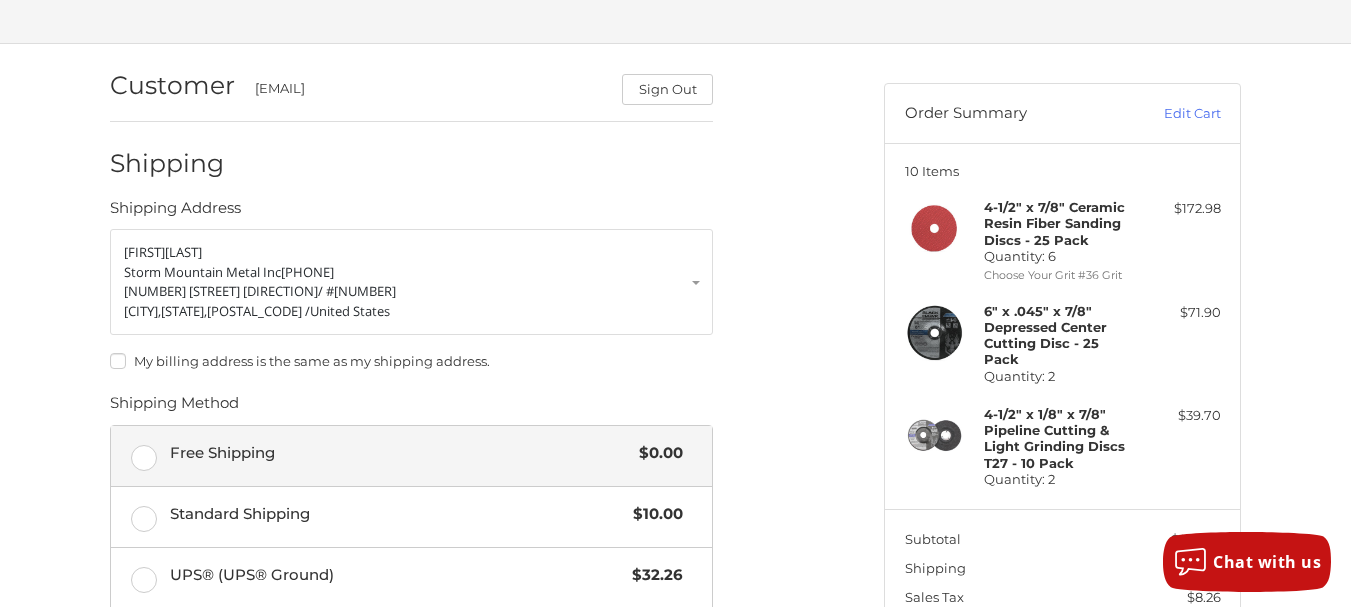 click on "Free Shipping $0.00" at bounding box center [411, 456] 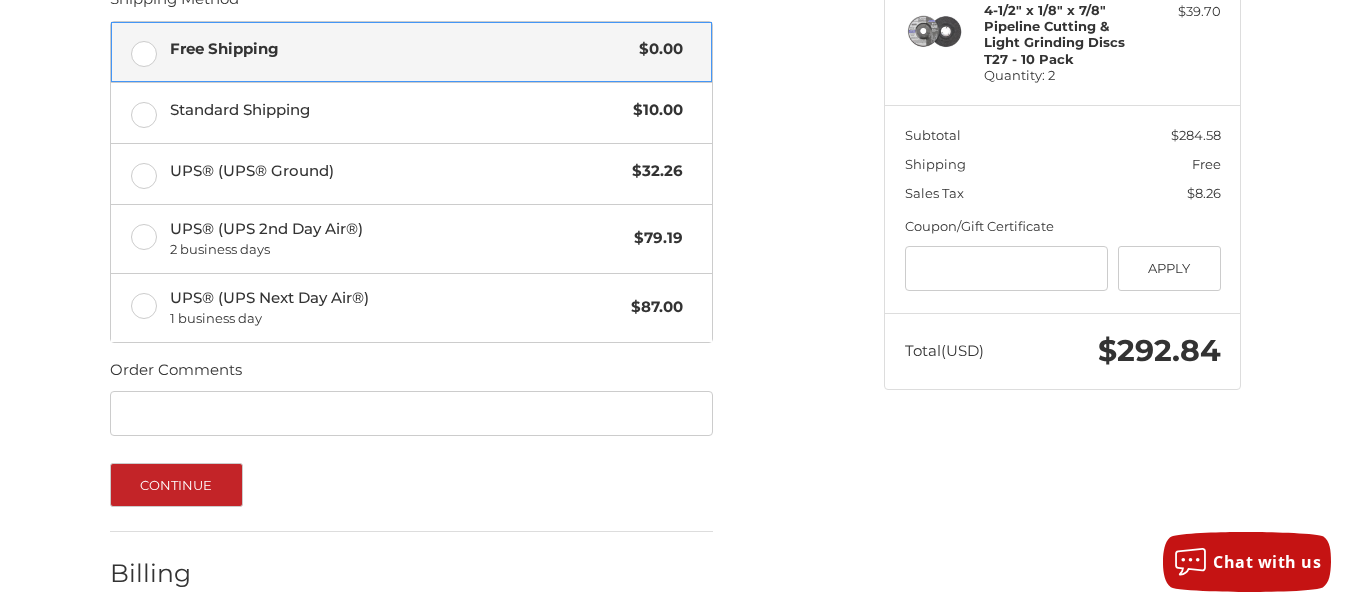 scroll, scrollTop: 515, scrollLeft: 0, axis: vertical 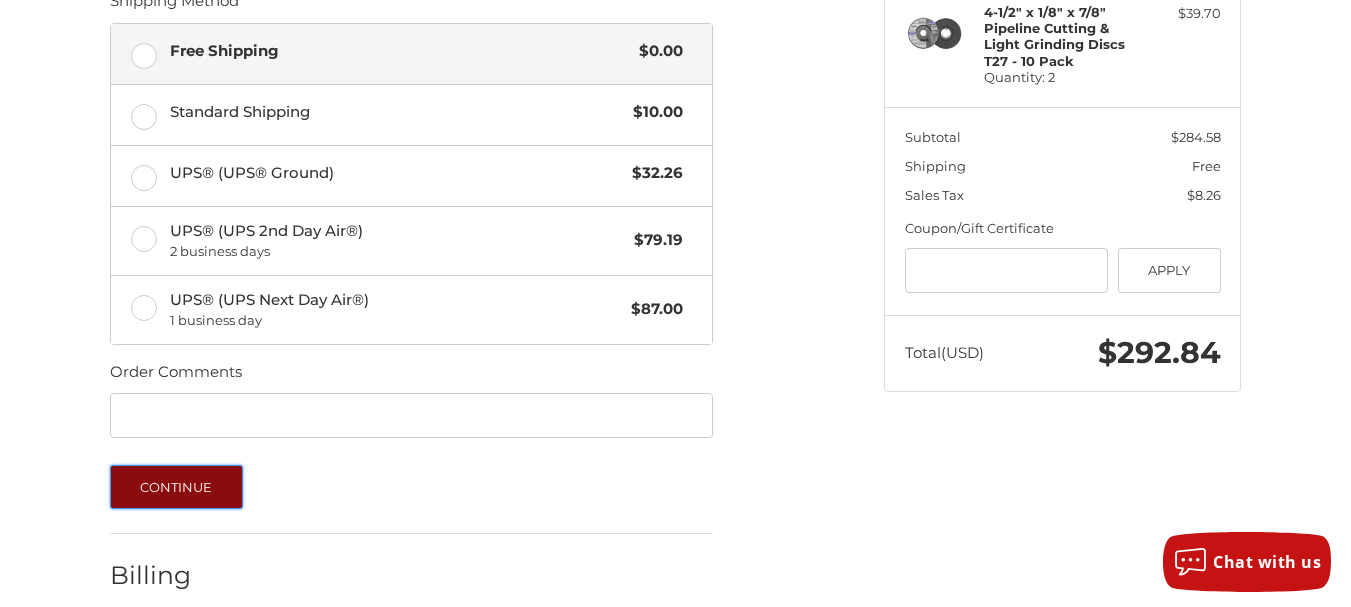 click on "Continue" at bounding box center [176, 487] 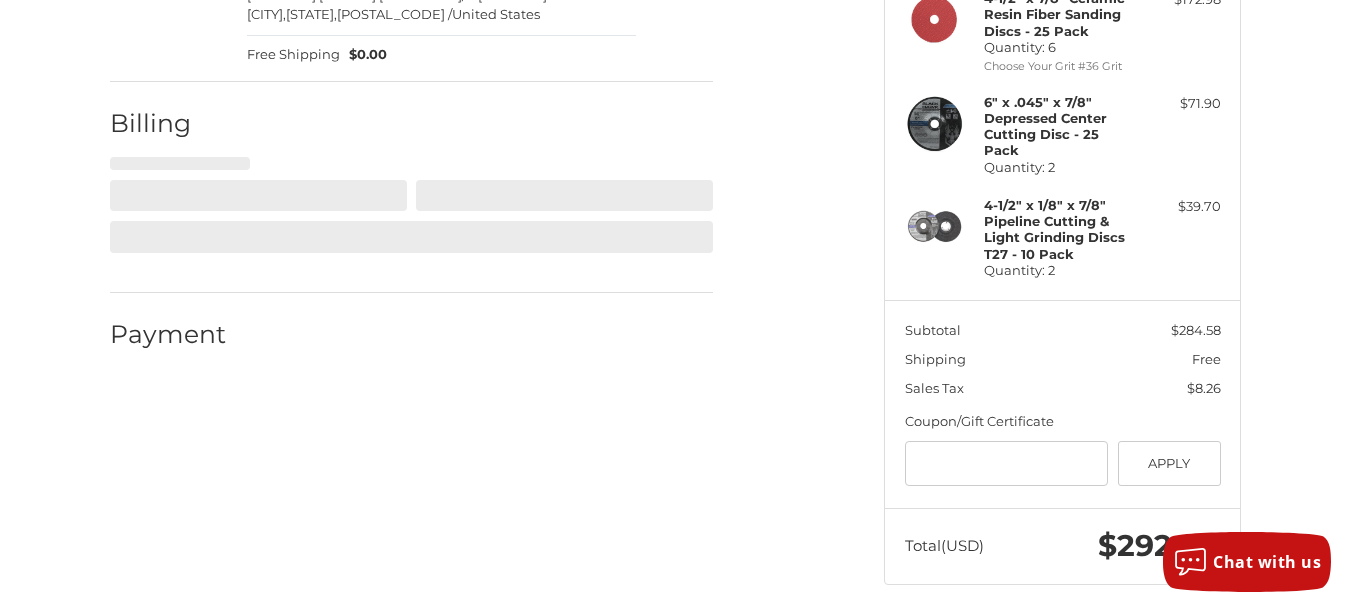 select on "**" 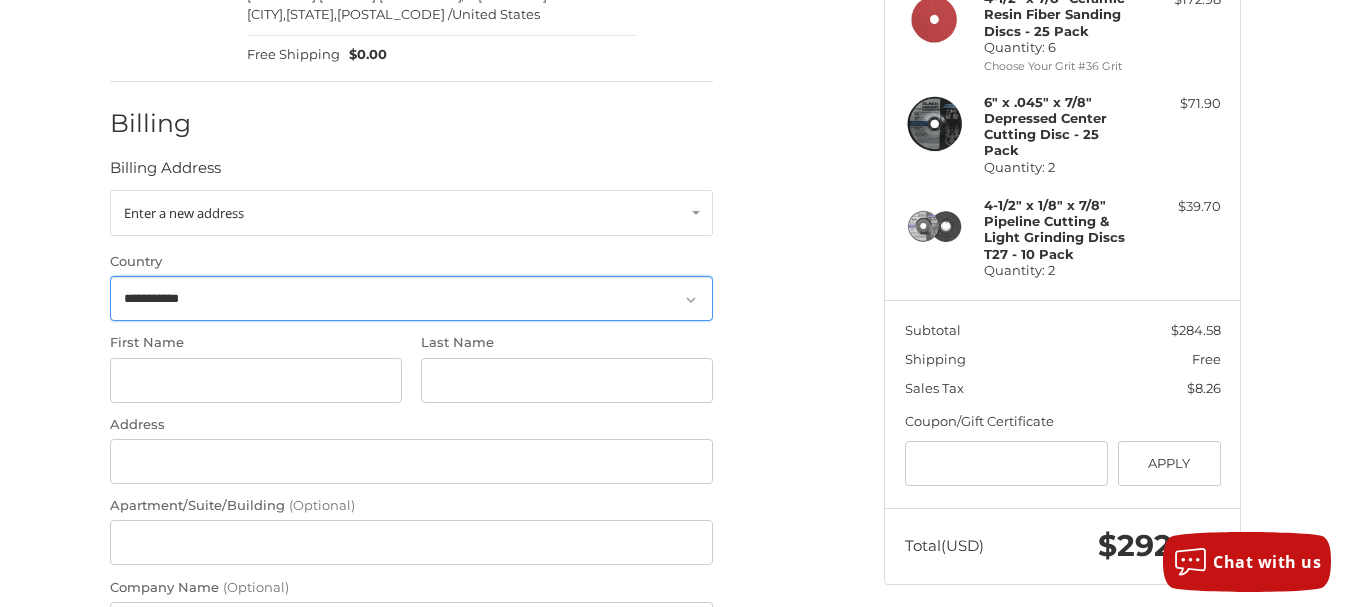scroll, scrollTop: 283, scrollLeft: 0, axis: vertical 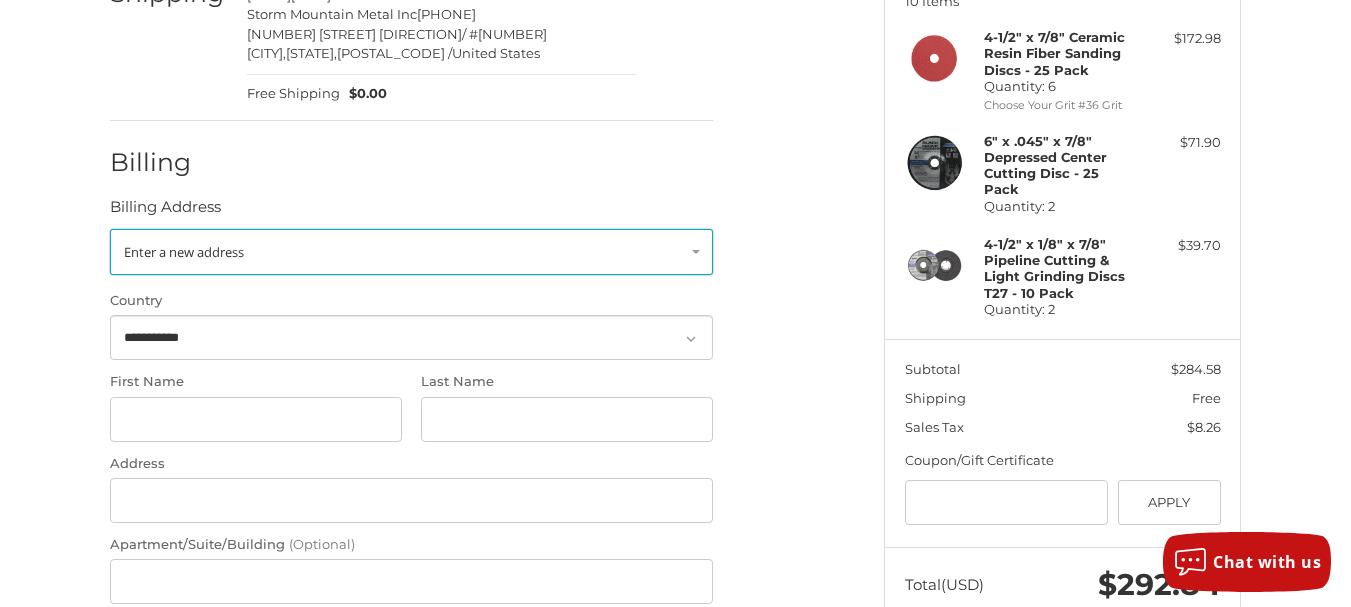 click on "Enter a new address" at bounding box center [411, 252] 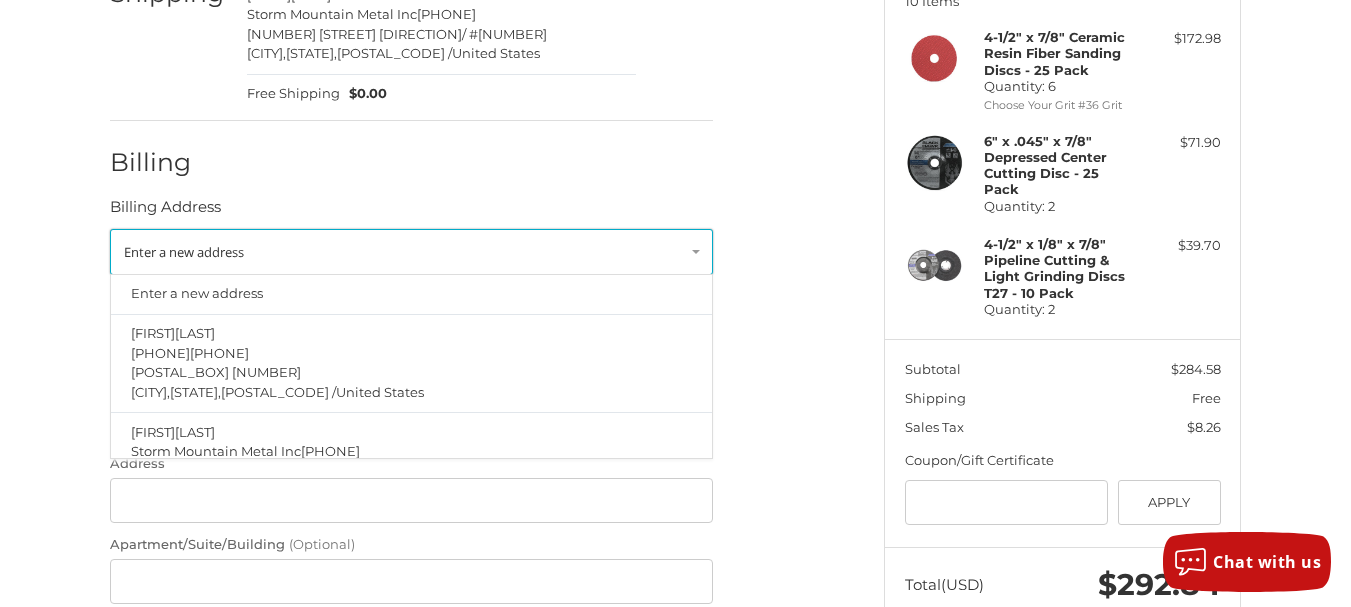 click on "Enter a new address" at bounding box center [411, 252] 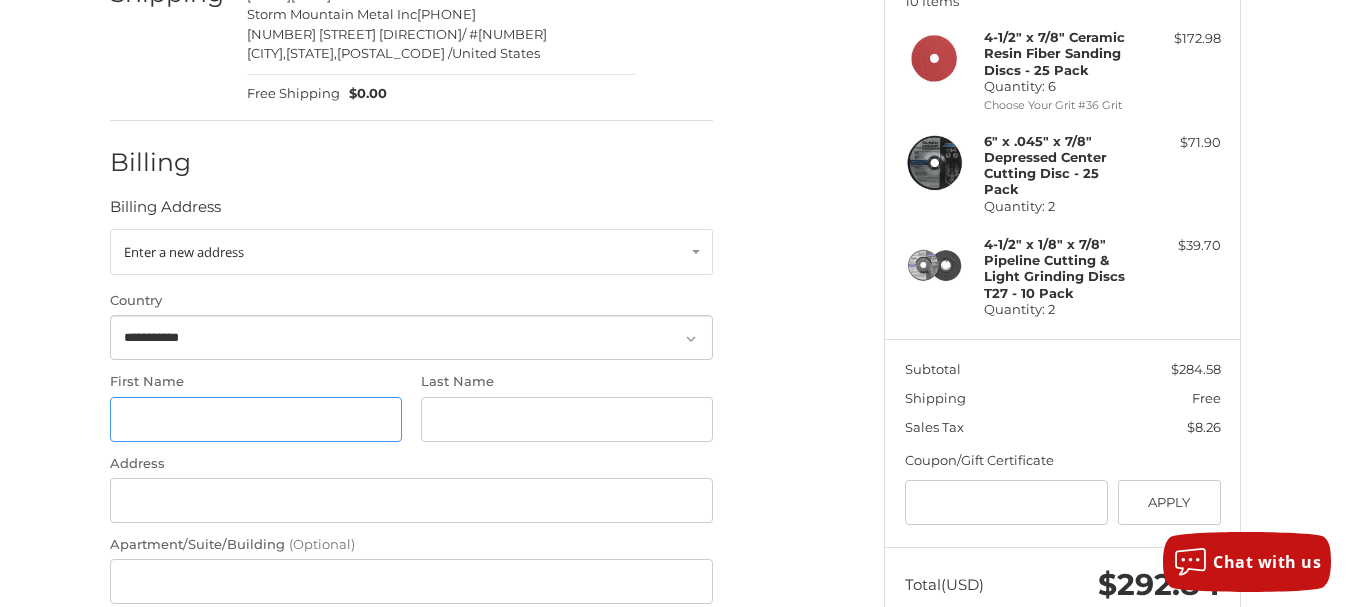click on "First Name" at bounding box center [256, 419] 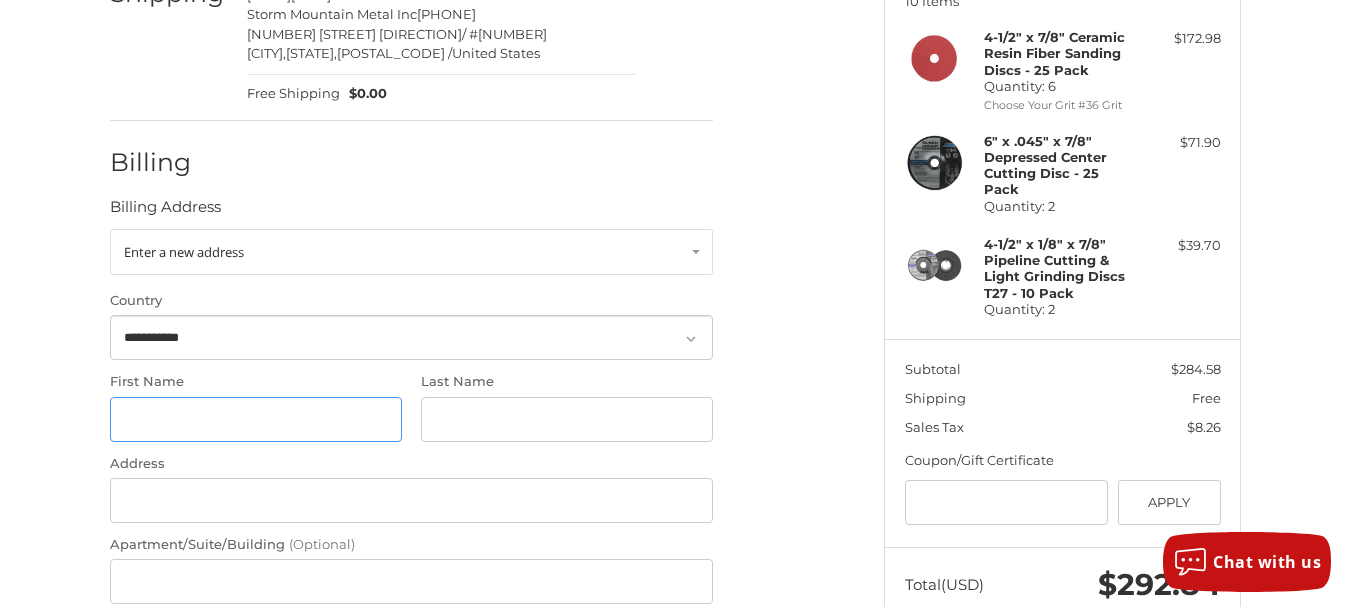 type on "*******" 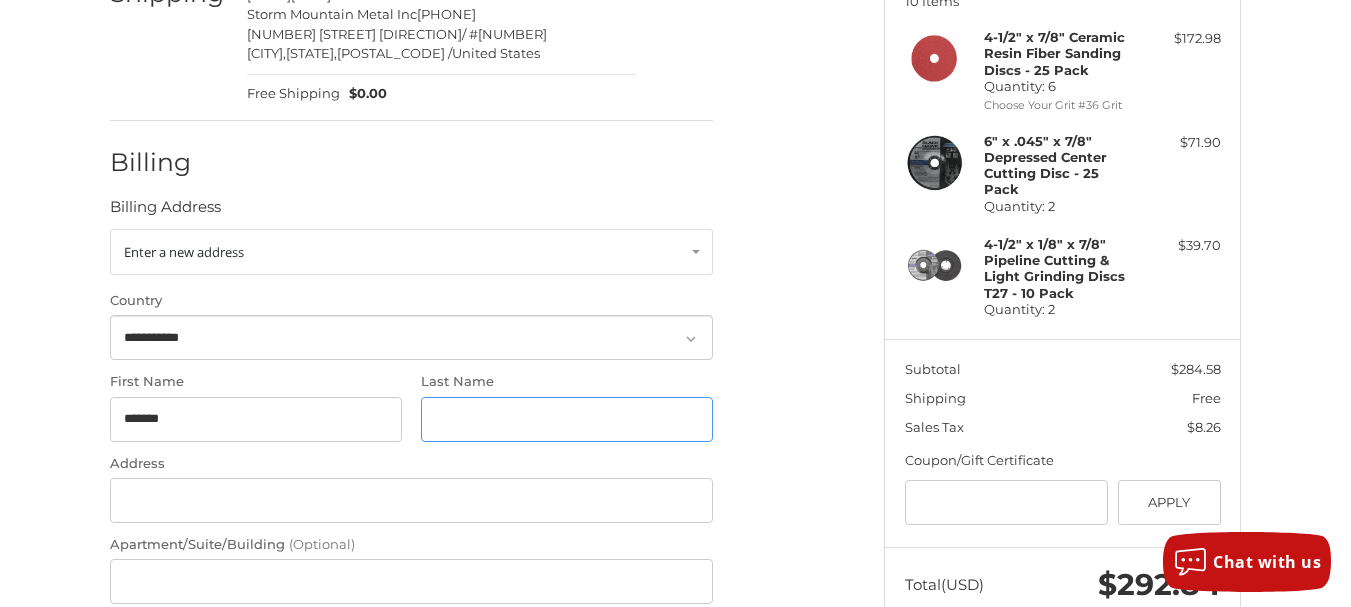 type on "********" 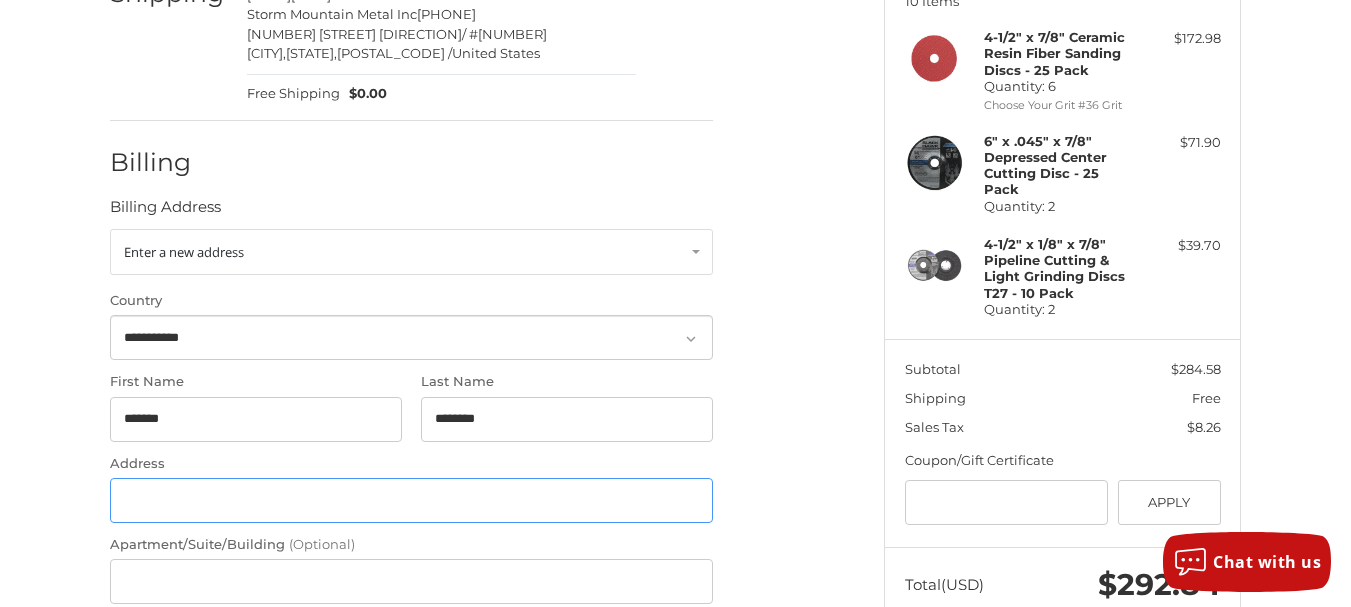 type on "**********" 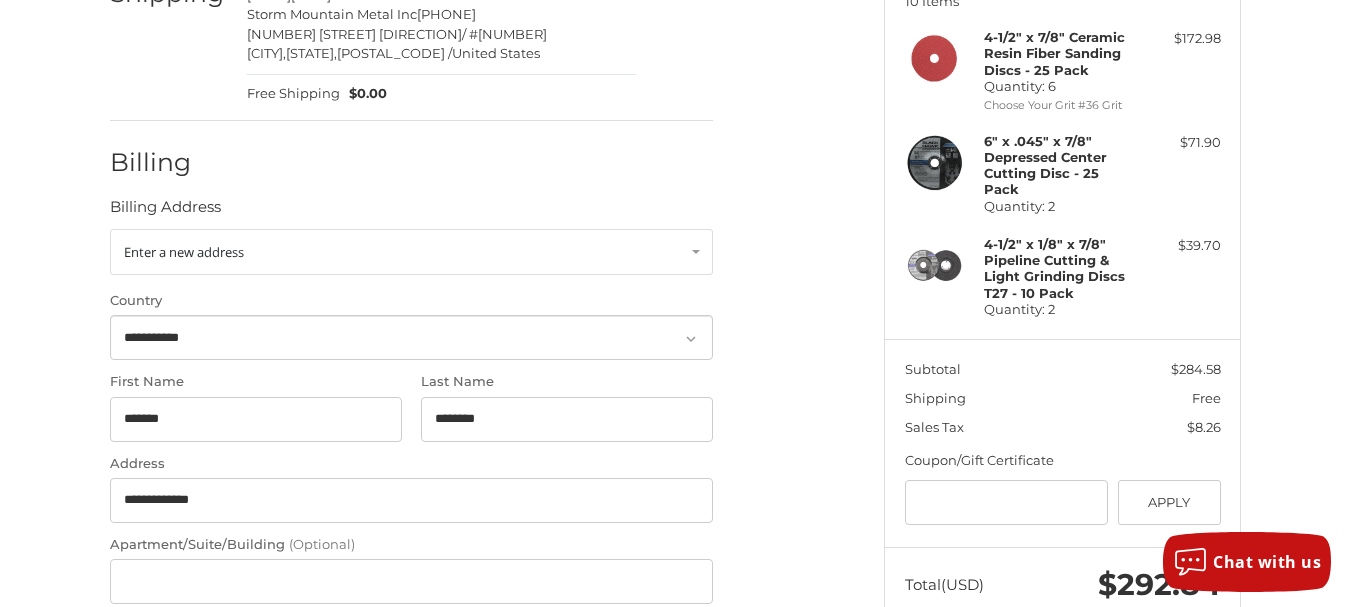 type on "**********" 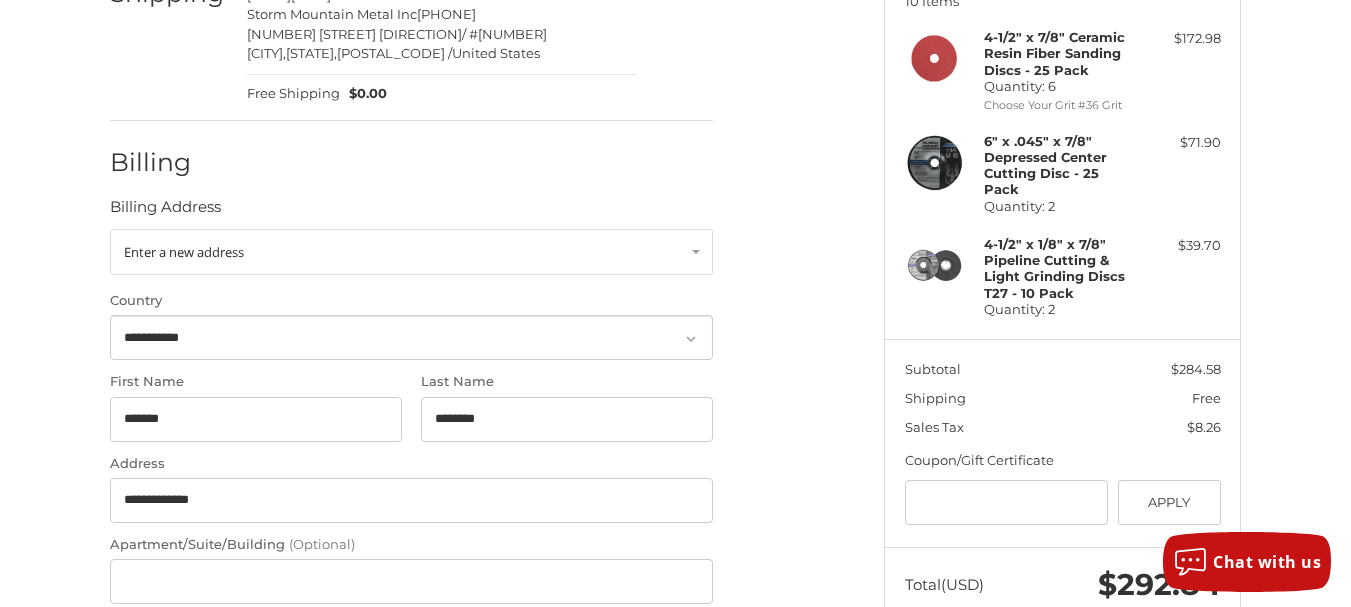 type on "**********" 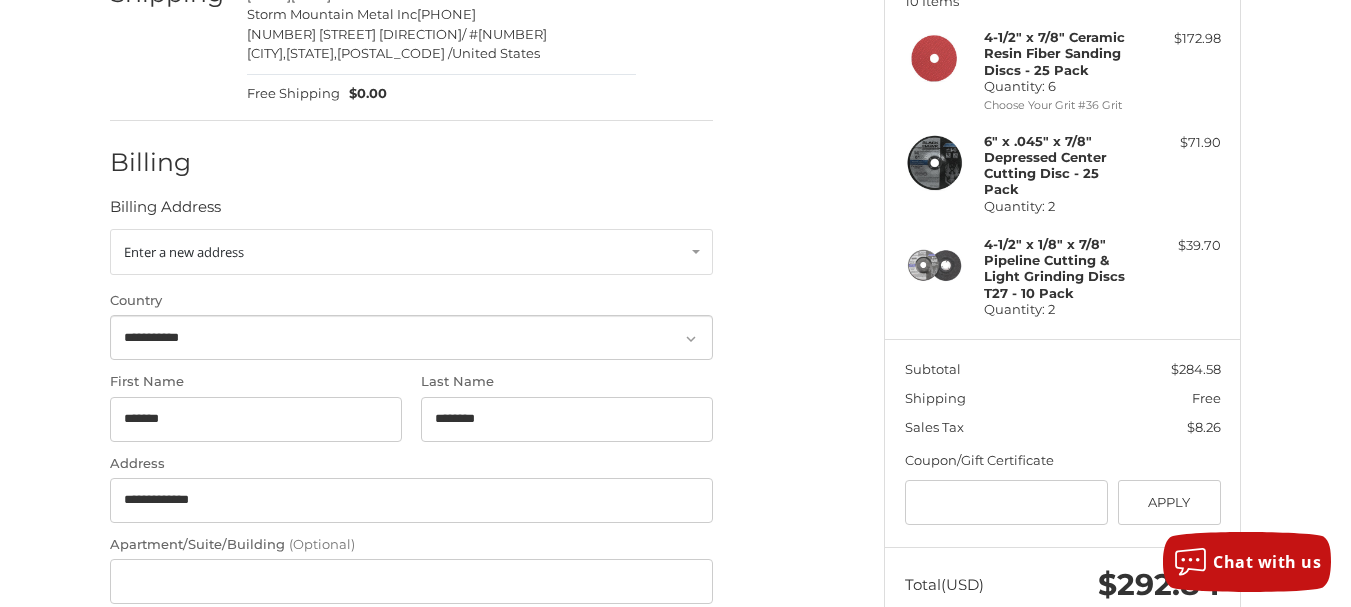 select on "**" 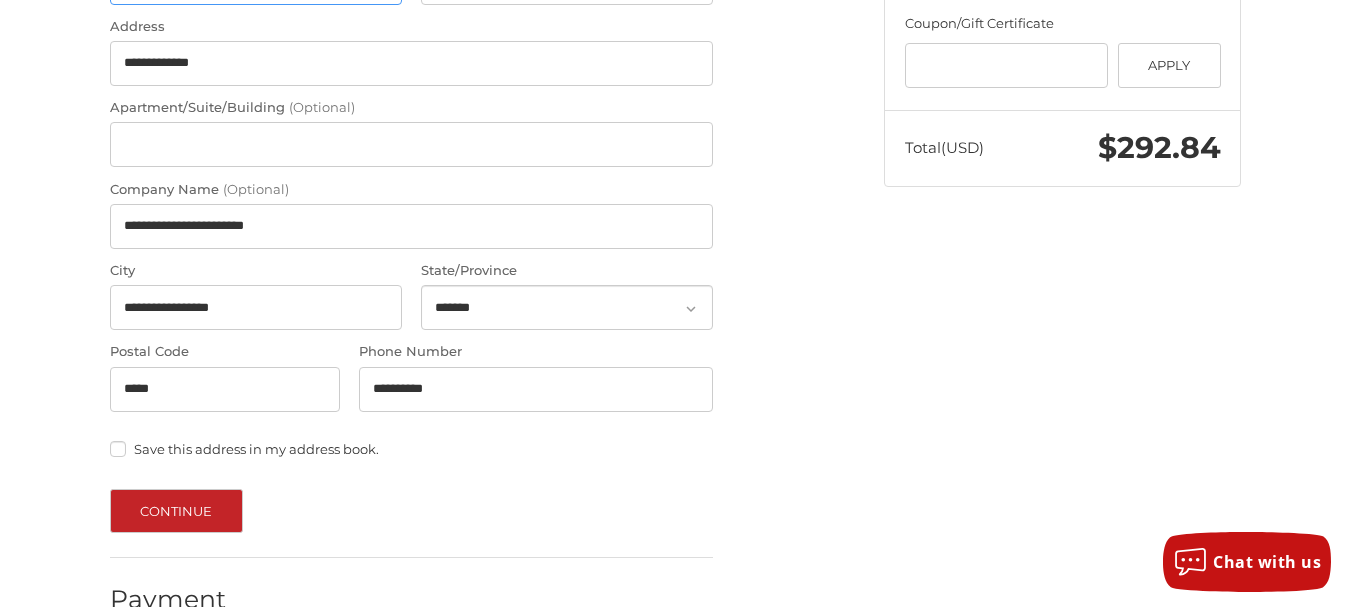 scroll, scrollTop: 766, scrollLeft: 0, axis: vertical 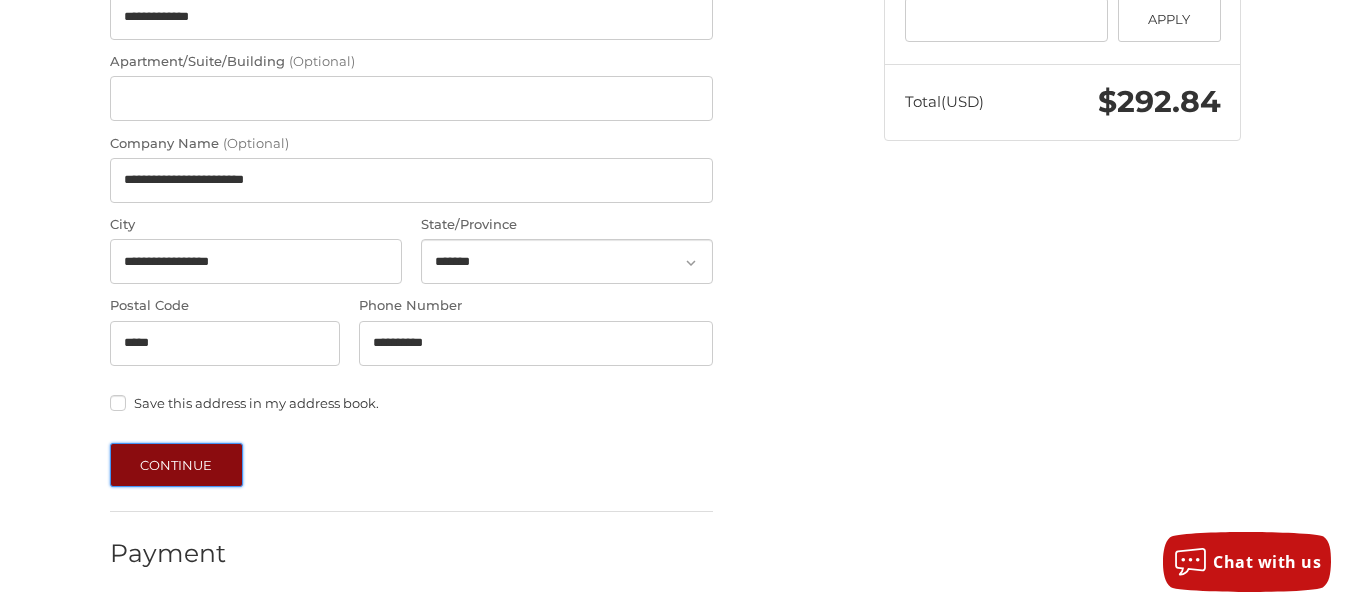 click on "Continue" at bounding box center [176, 465] 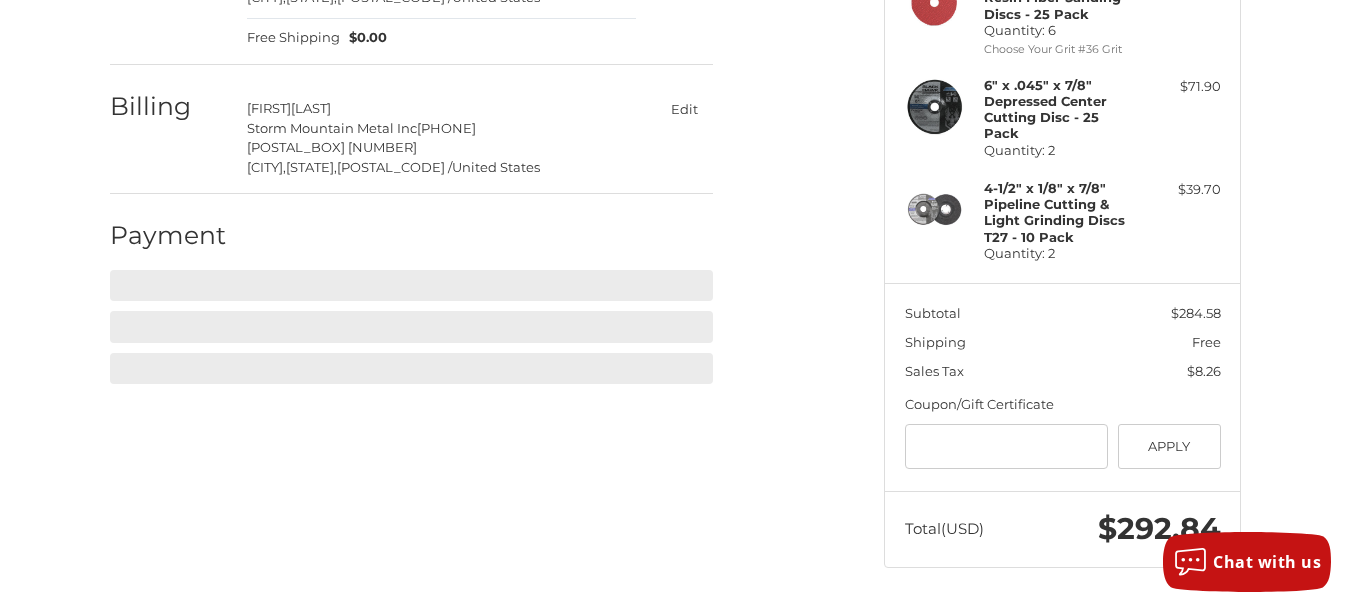scroll, scrollTop: 322, scrollLeft: 0, axis: vertical 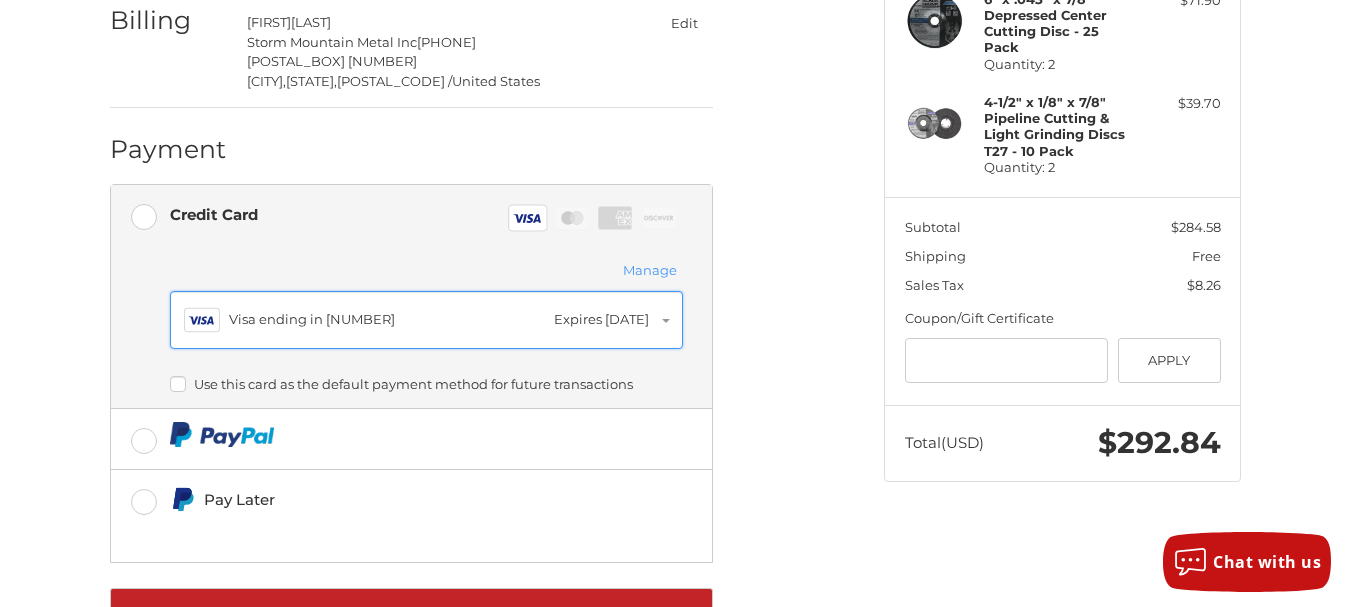 click on "Visa Visa ending in 9946 Expires 03/2028" at bounding box center (426, 320) 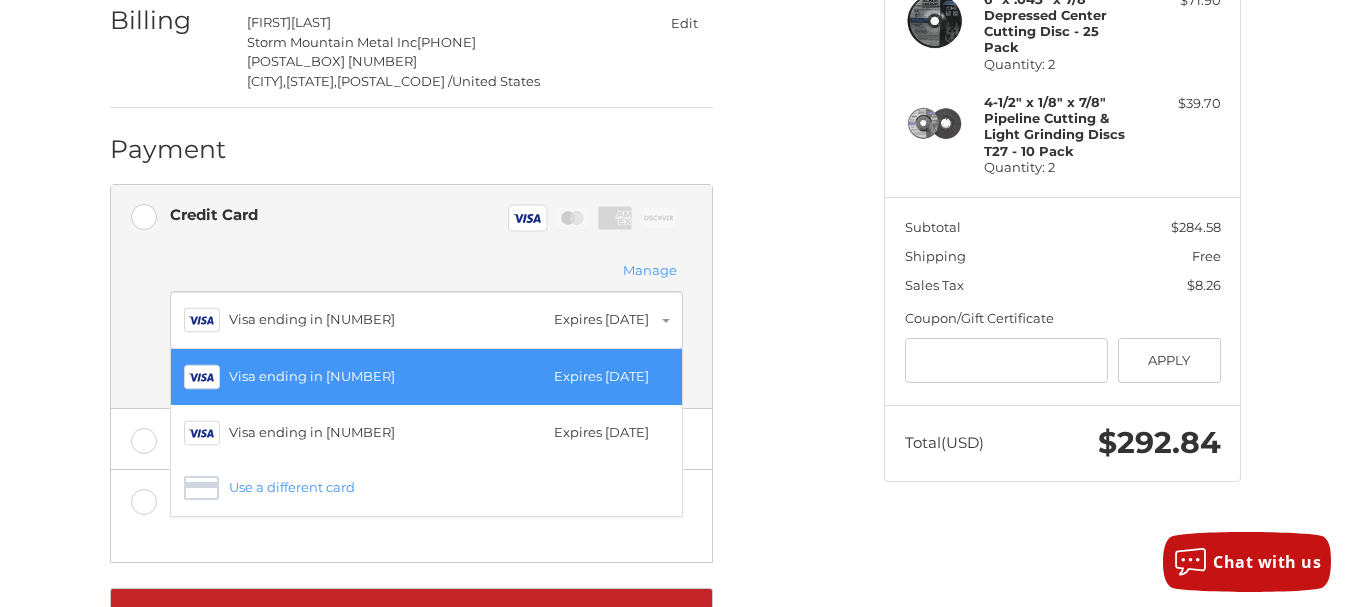 click on "Credit Card Visa Master Amex Discover" at bounding box center (411, 218) 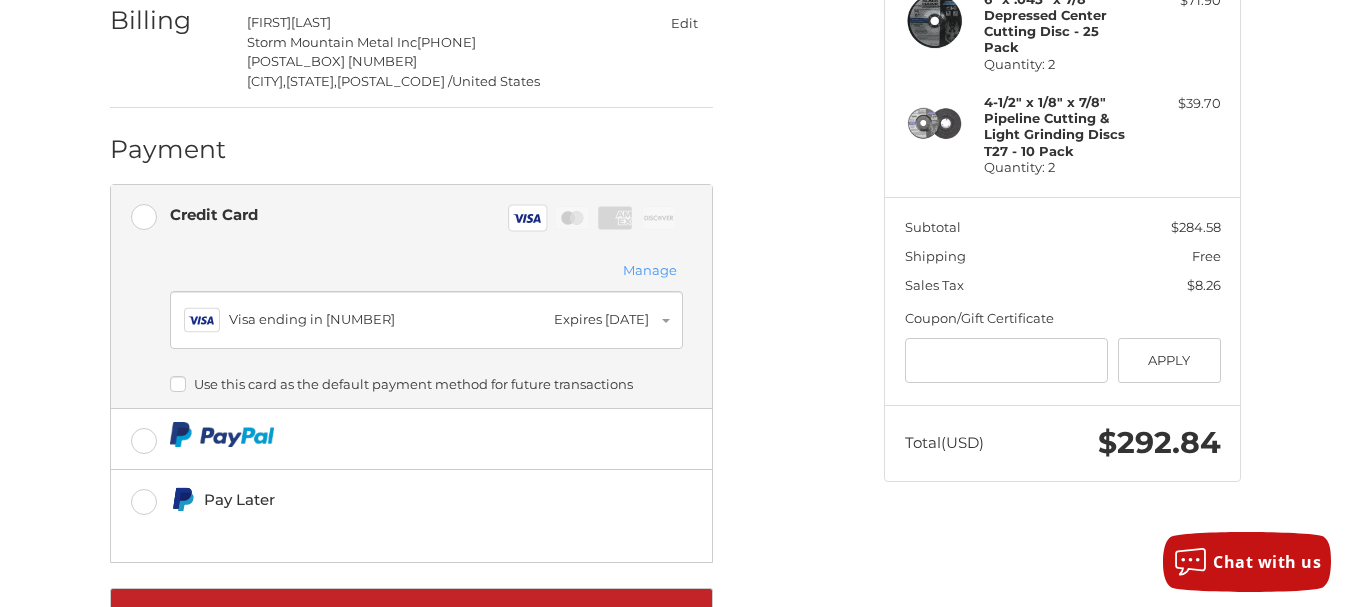 click on "Manage" at bounding box center (650, 271) 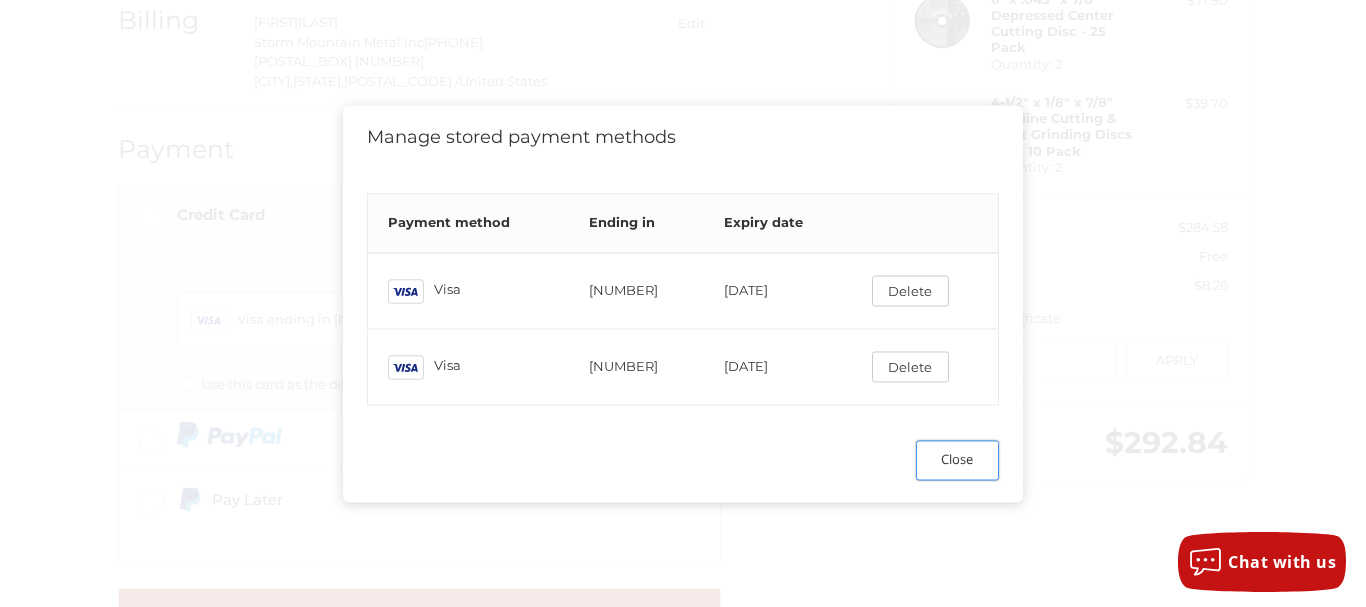 click on "Close" at bounding box center [957, 460] 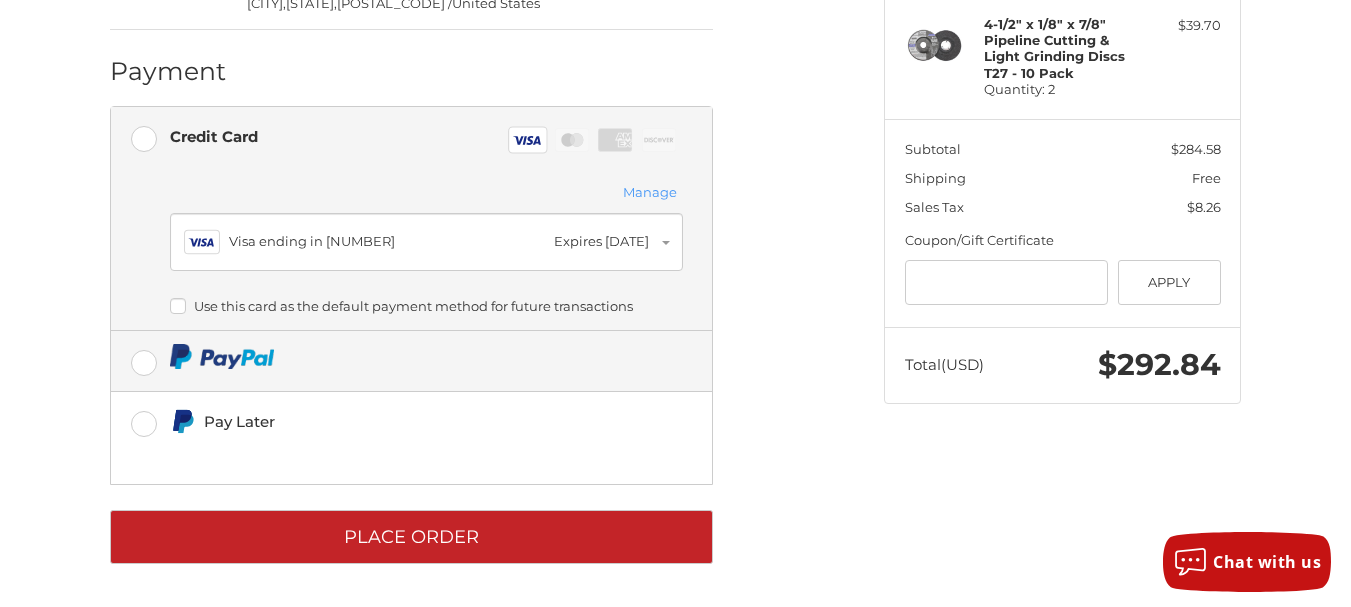 scroll, scrollTop: 504, scrollLeft: 0, axis: vertical 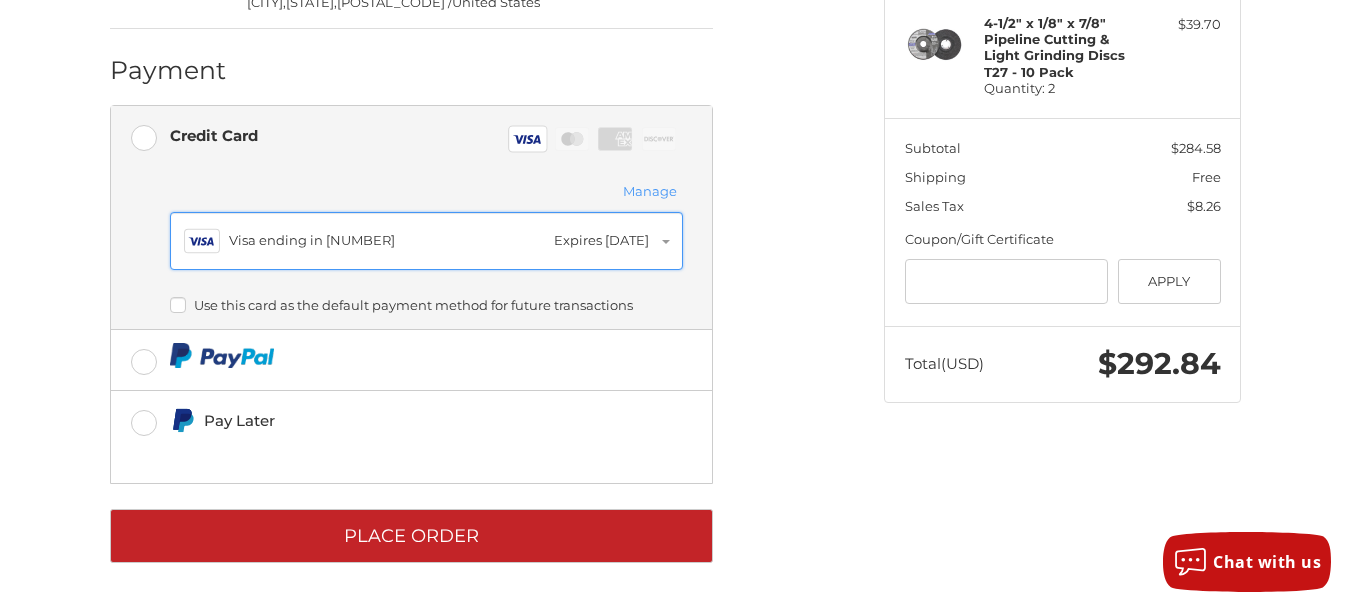 click on "Visa ending in 9946" at bounding box center (386, 241) 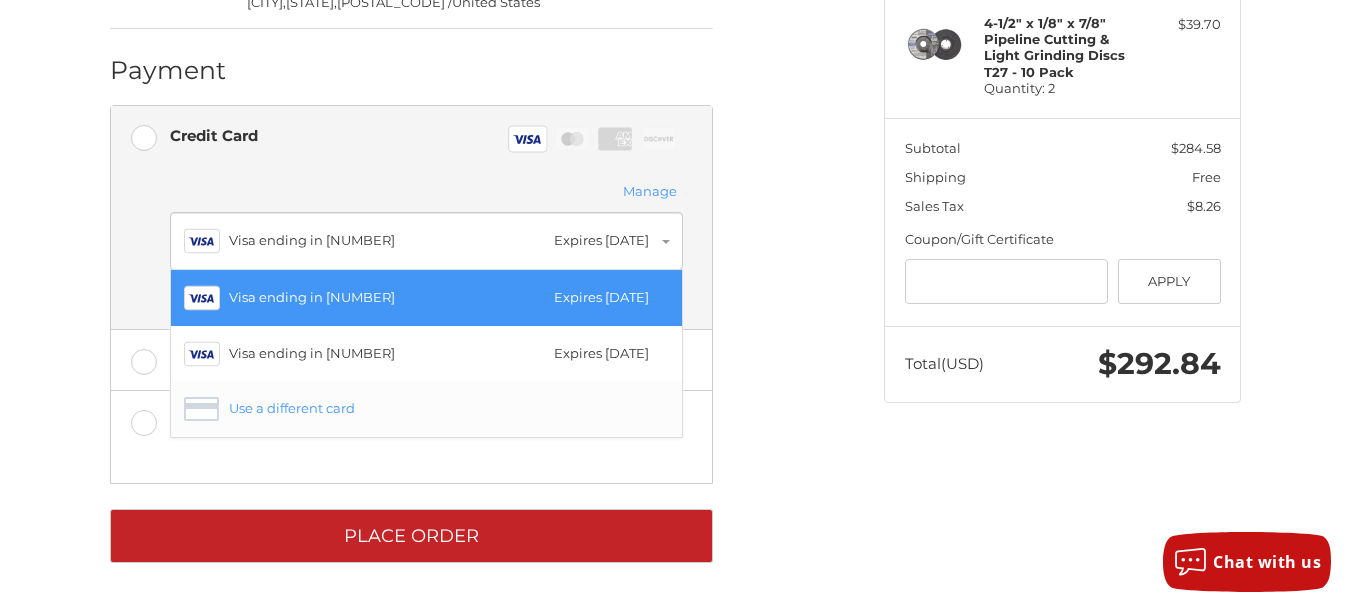 click on "Use a different card" at bounding box center [444, 409] 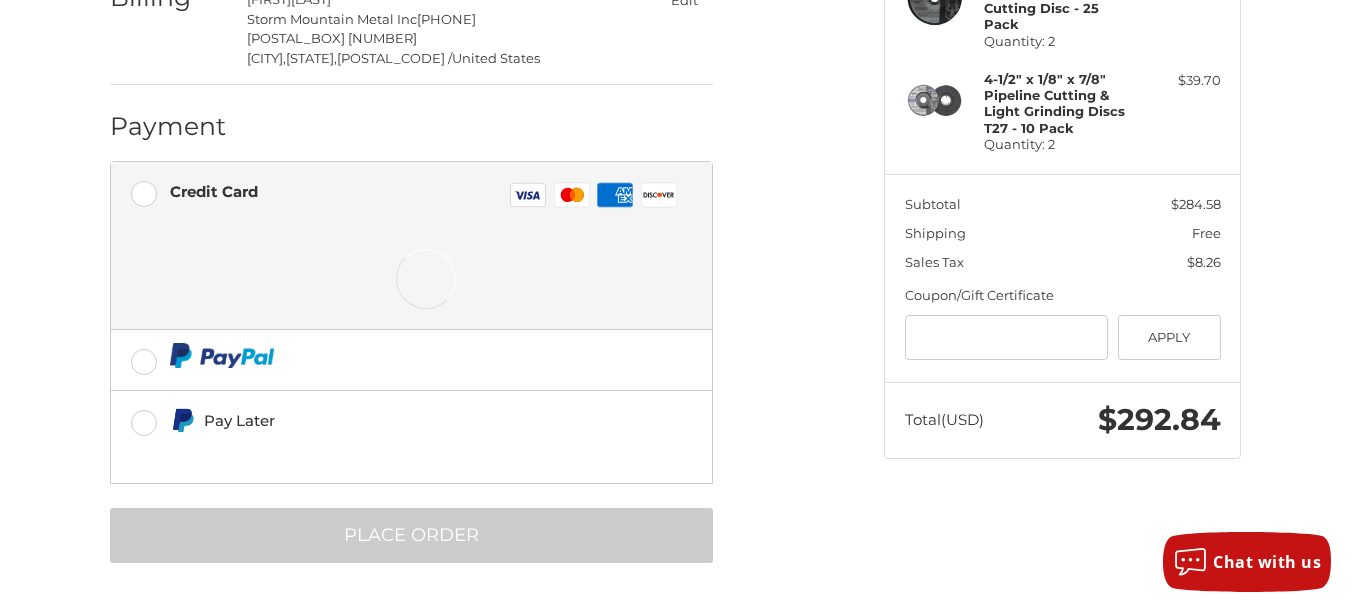scroll, scrollTop: 504, scrollLeft: 0, axis: vertical 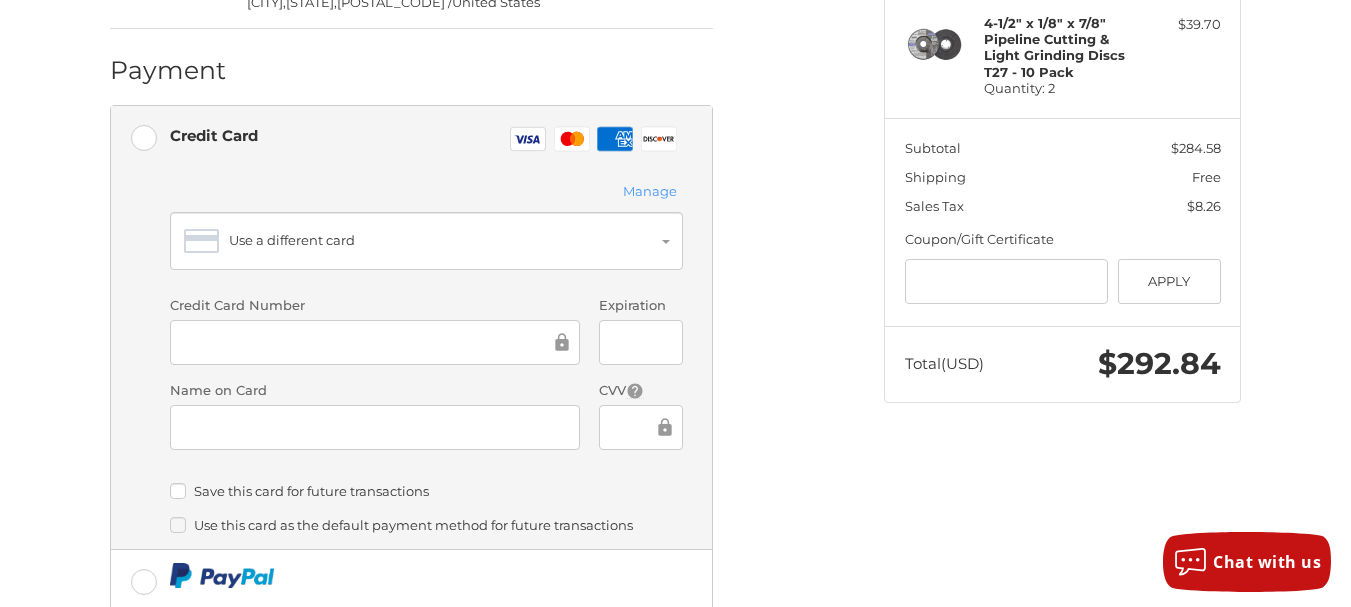 click at bounding box center [375, 342] 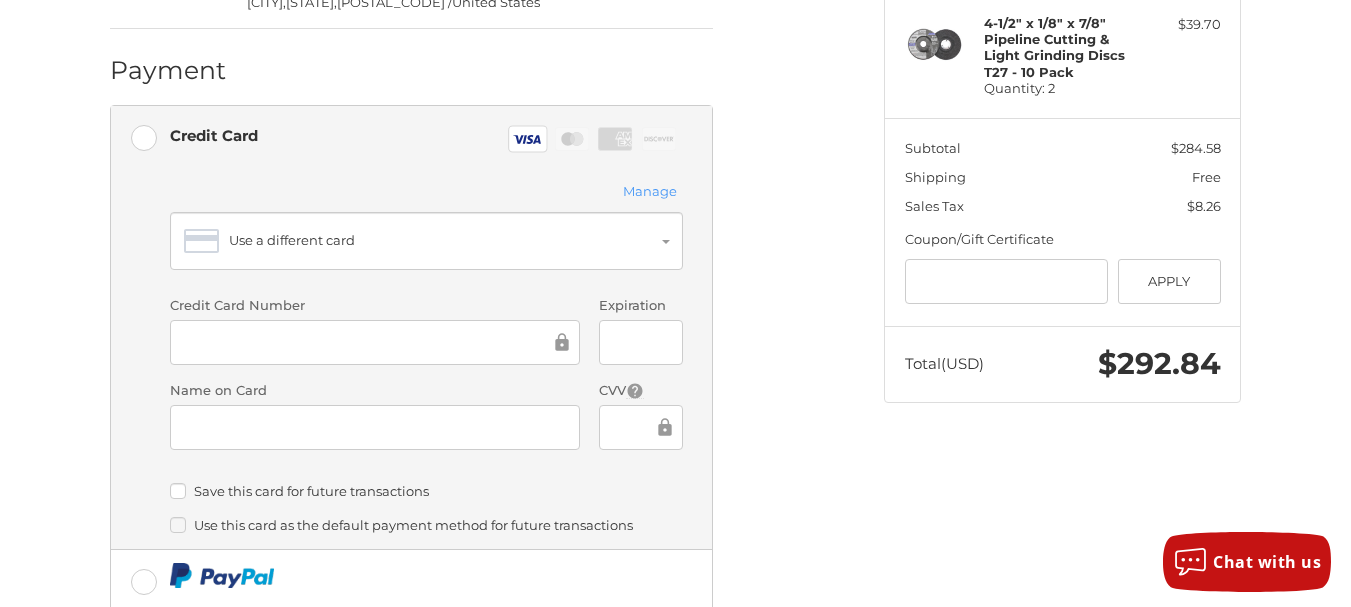 click on "Save this card for future transactions" at bounding box center (426, 491) 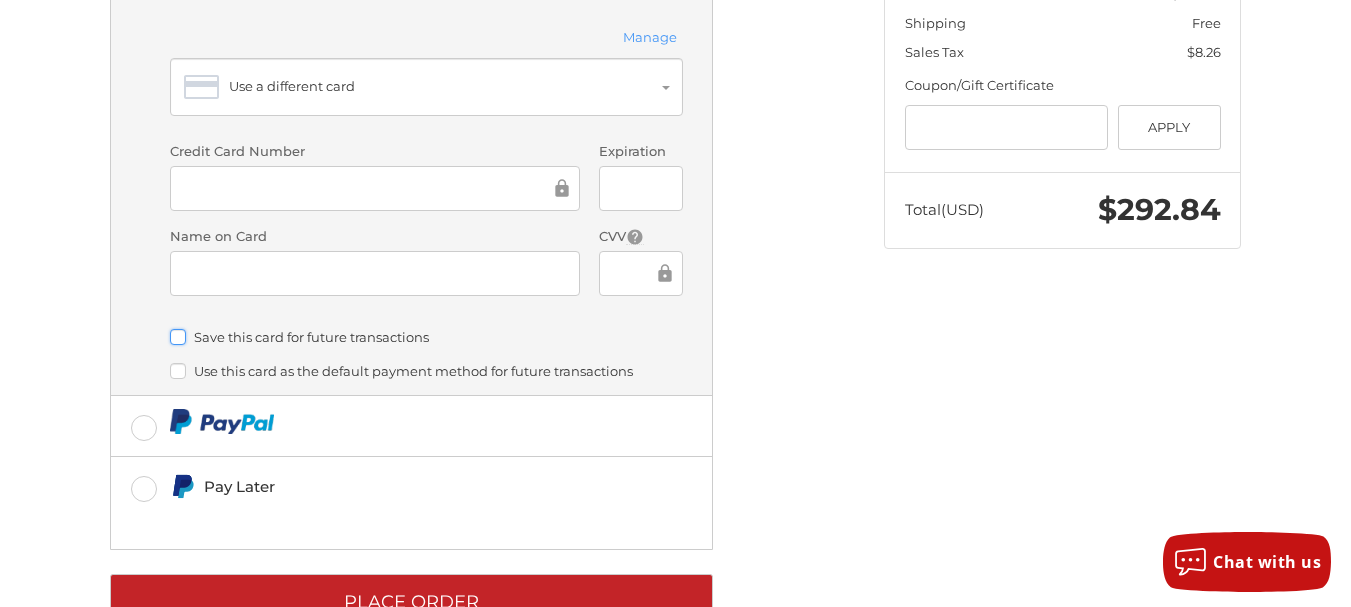scroll, scrollTop: 724, scrollLeft: 0, axis: vertical 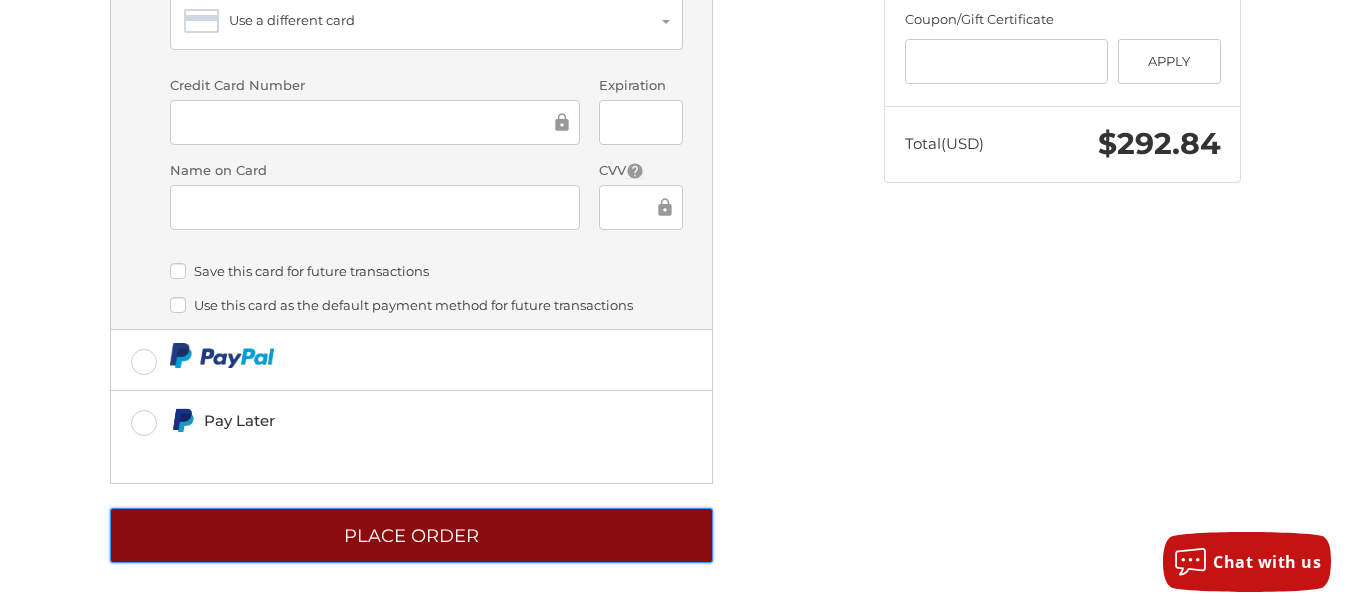 click on "Place Order" at bounding box center [411, 535] 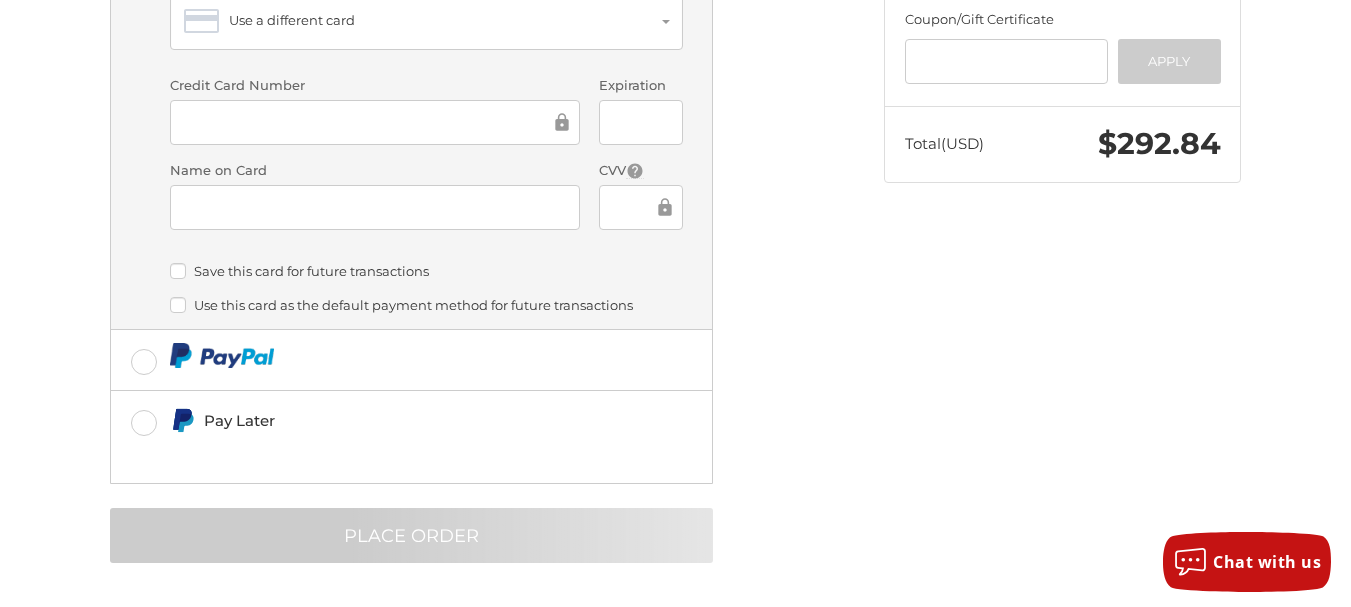 scroll, scrollTop: 107, scrollLeft: 0, axis: vertical 